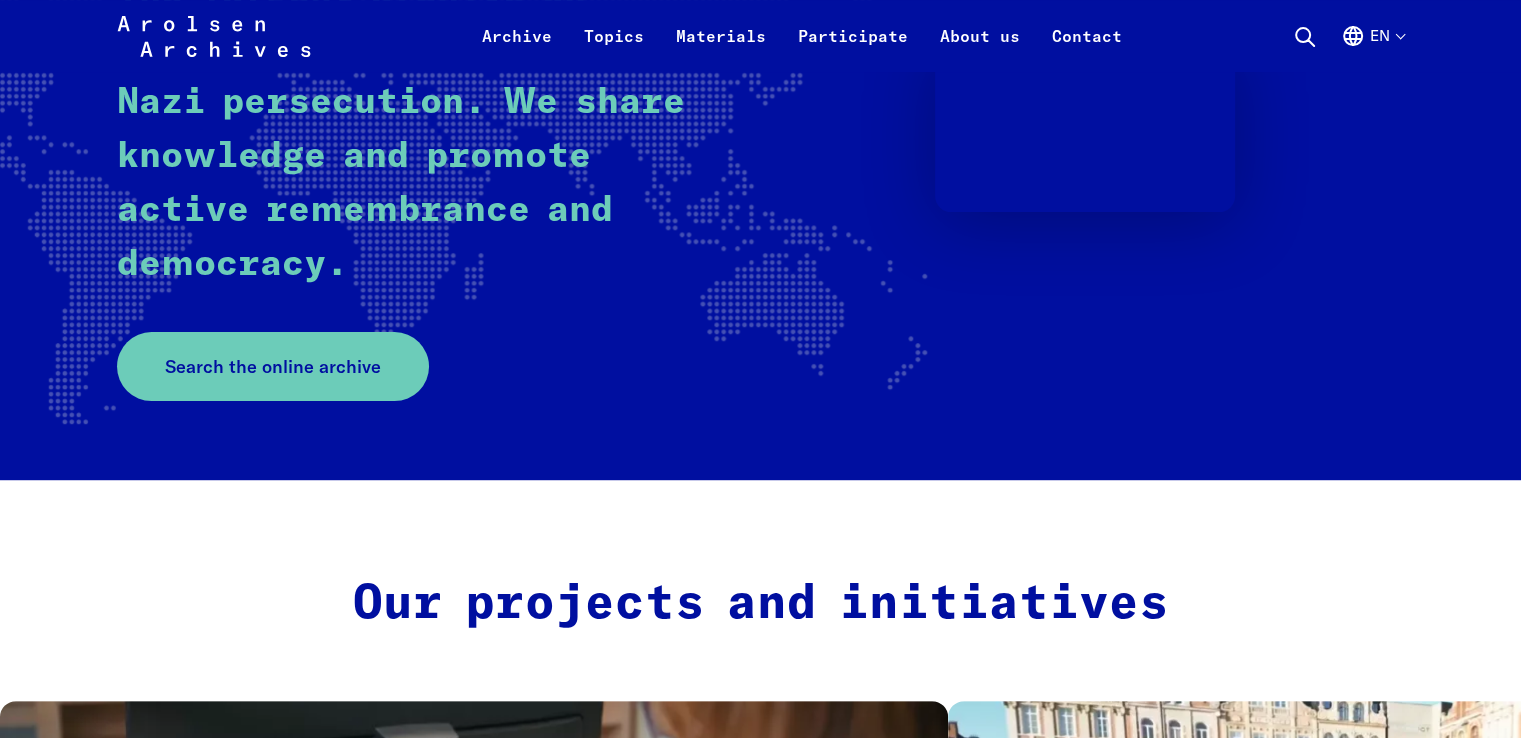 scroll, scrollTop: 400, scrollLeft: 0, axis: vertical 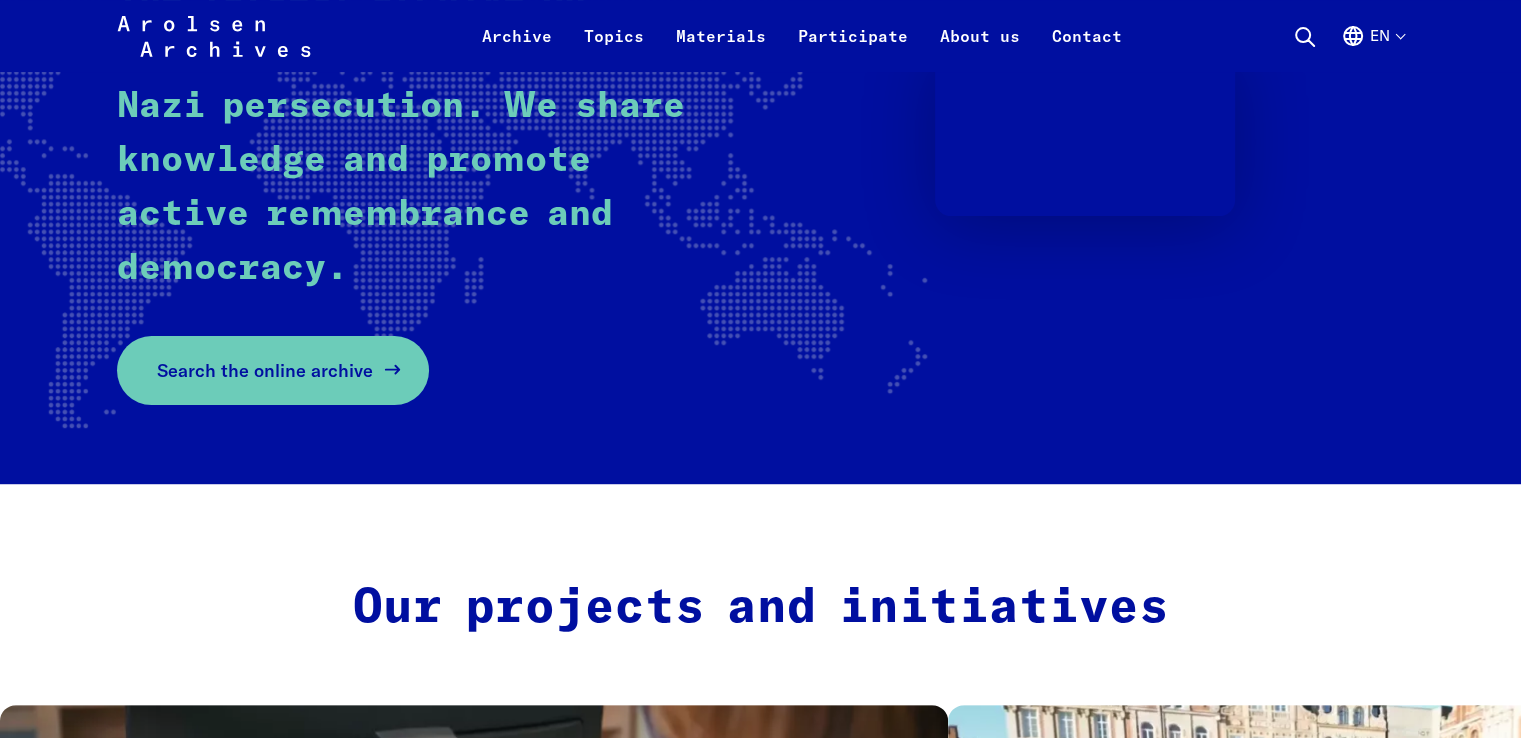 click on "Search the online archive" at bounding box center (273, 370) 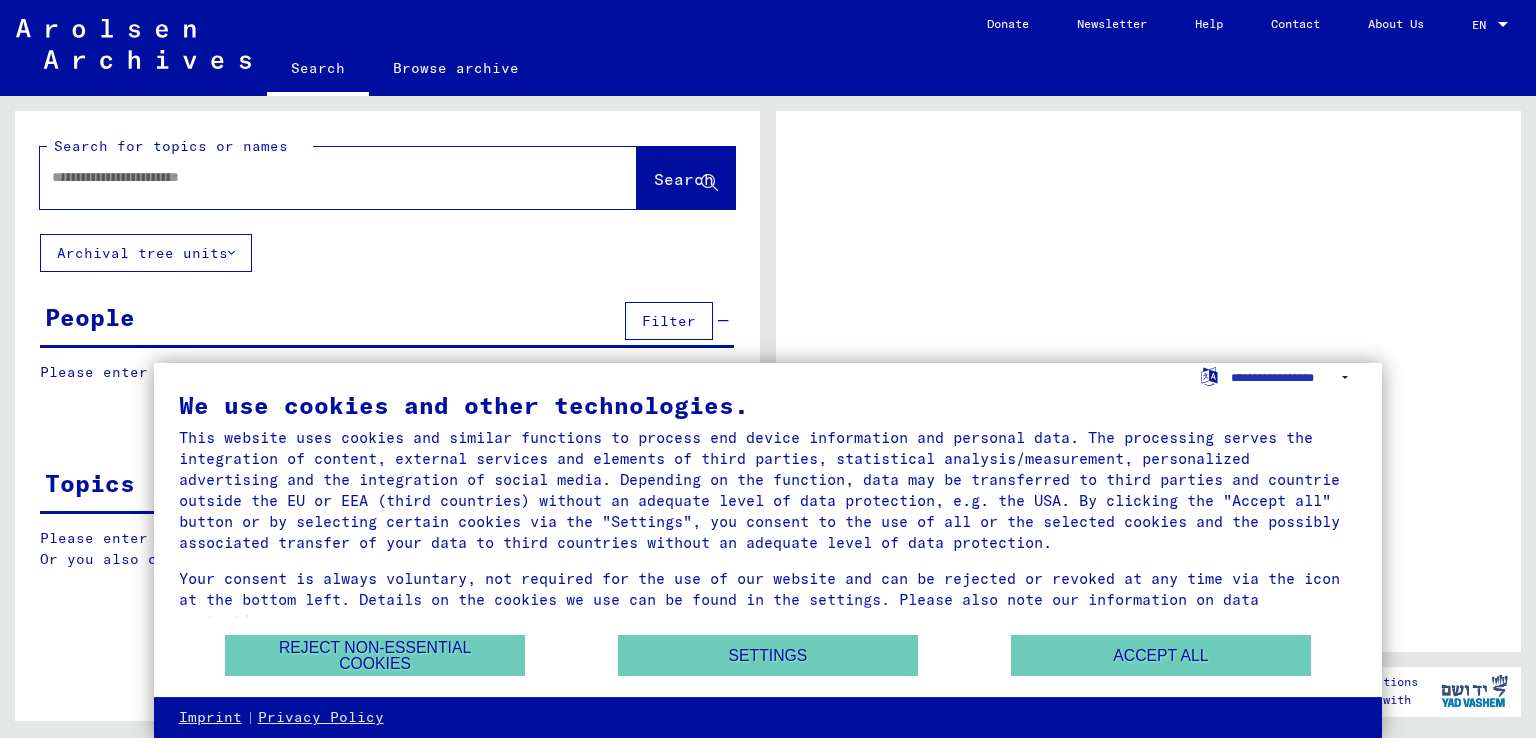 scroll, scrollTop: 0, scrollLeft: 0, axis: both 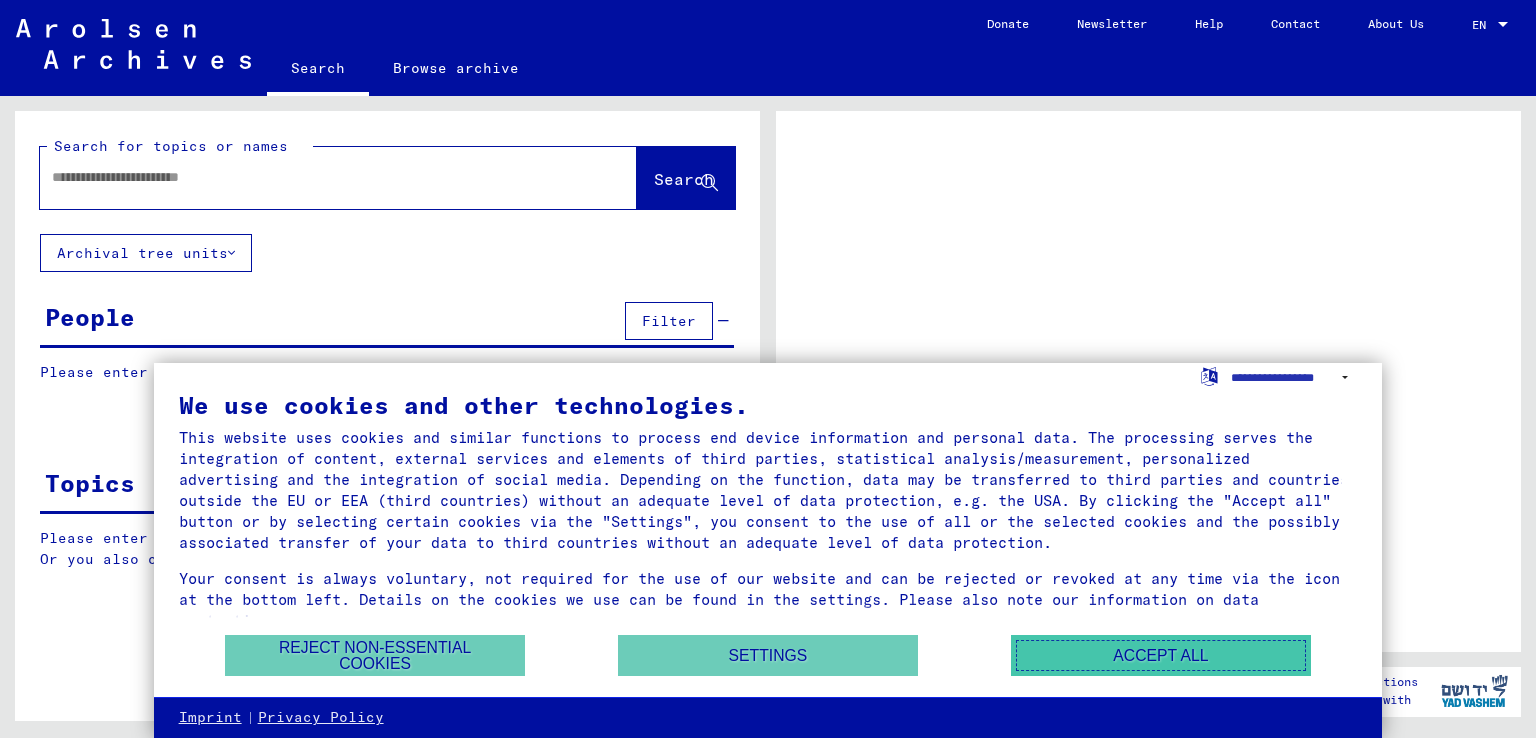 click on "Accept all" at bounding box center [1161, 655] 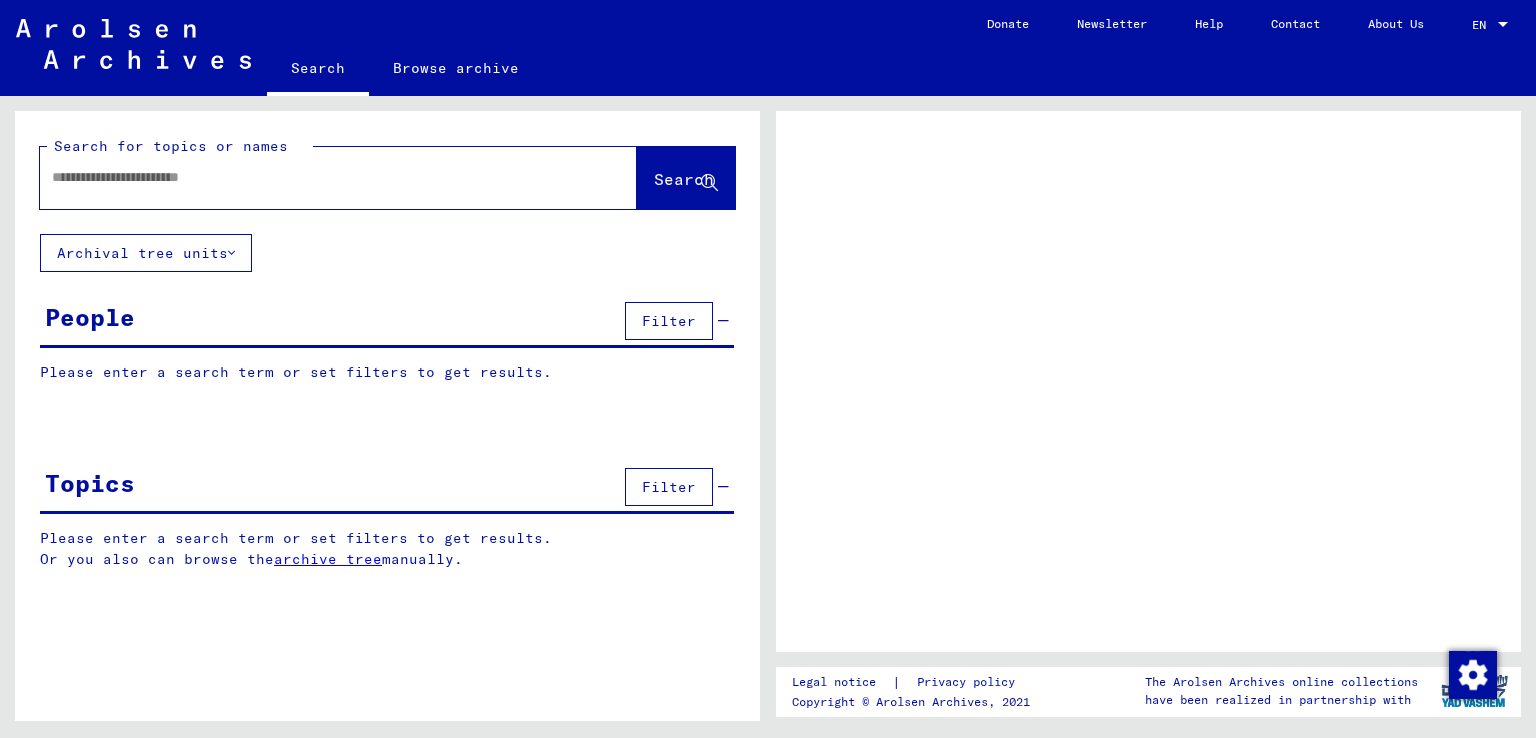 click at bounding box center (320, 177) 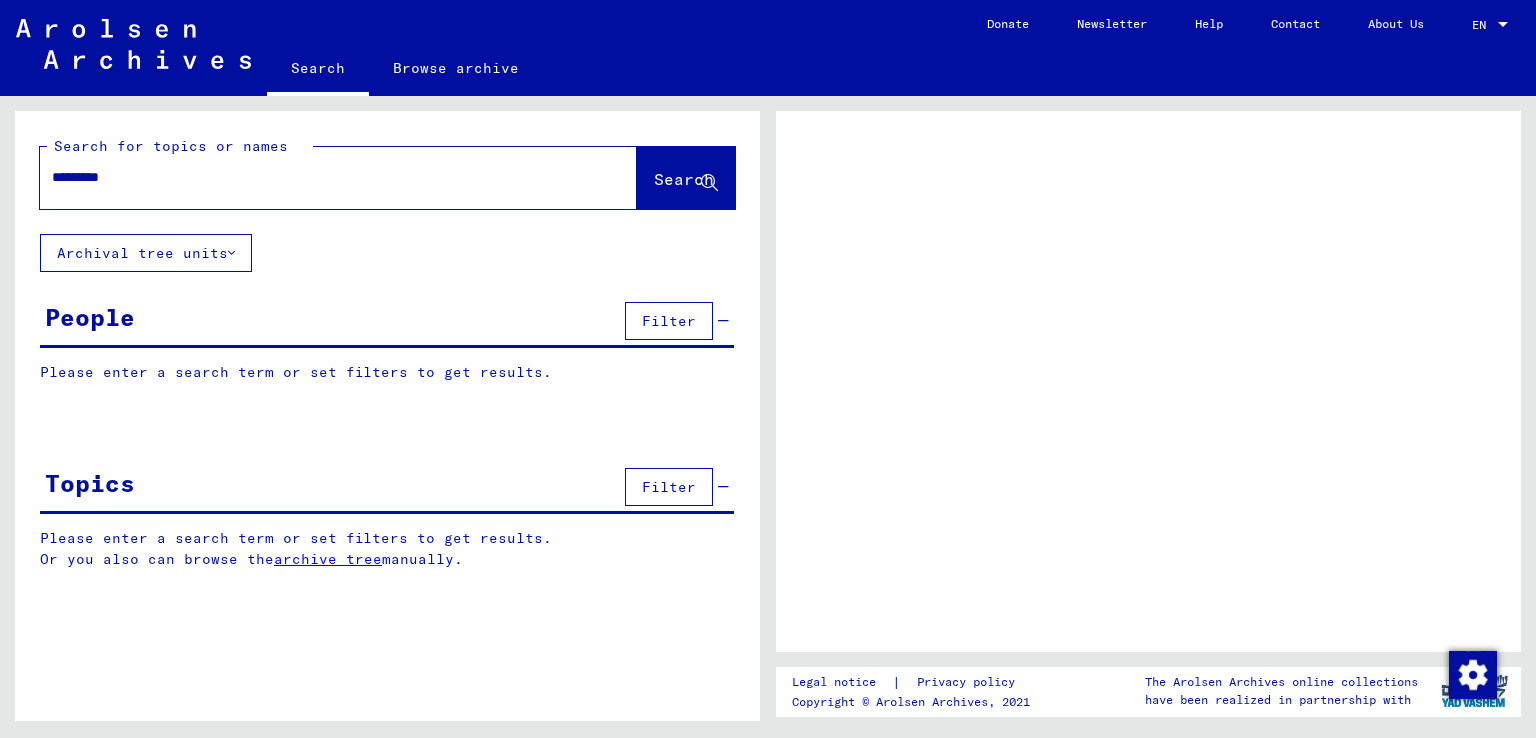 type on "**********" 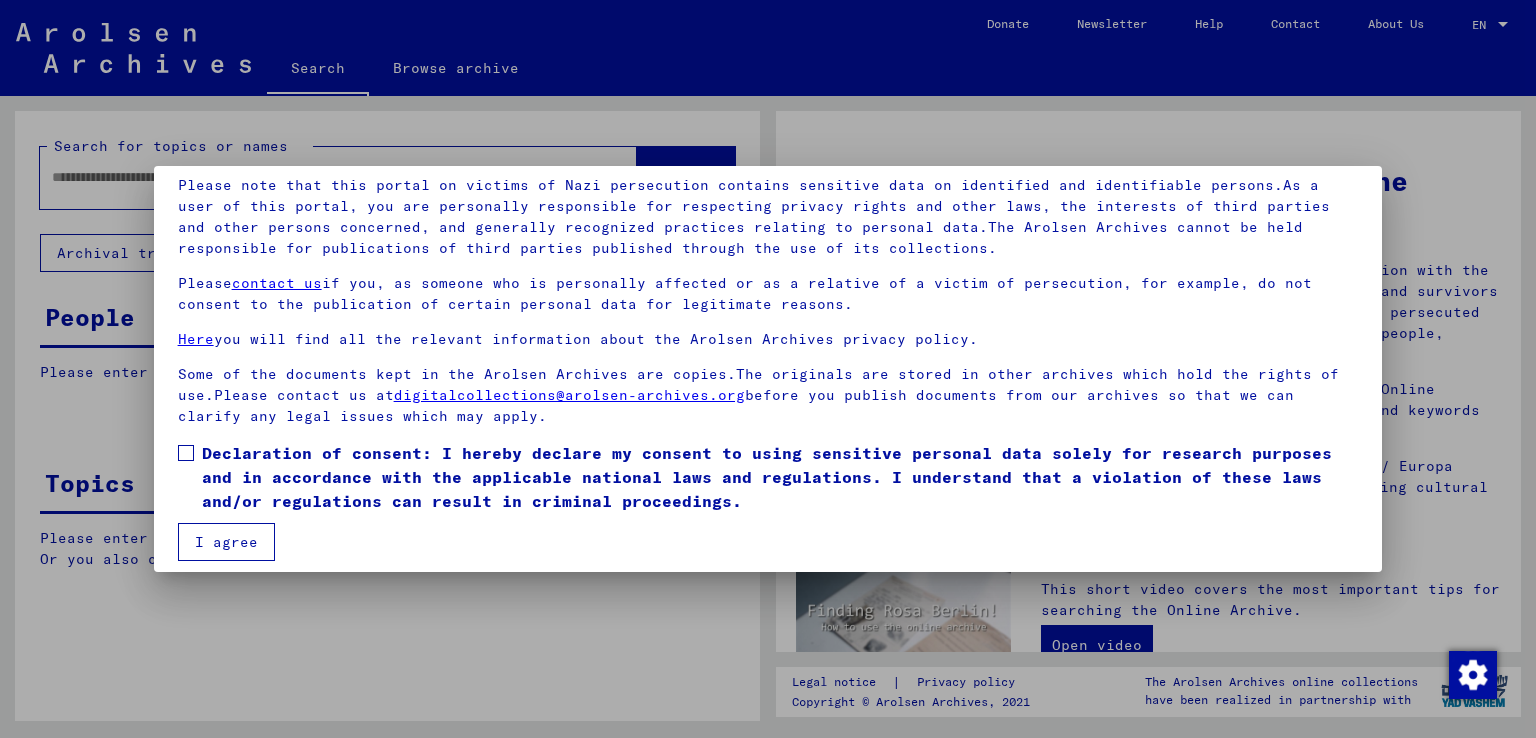 scroll, scrollTop: 149, scrollLeft: 0, axis: vertical 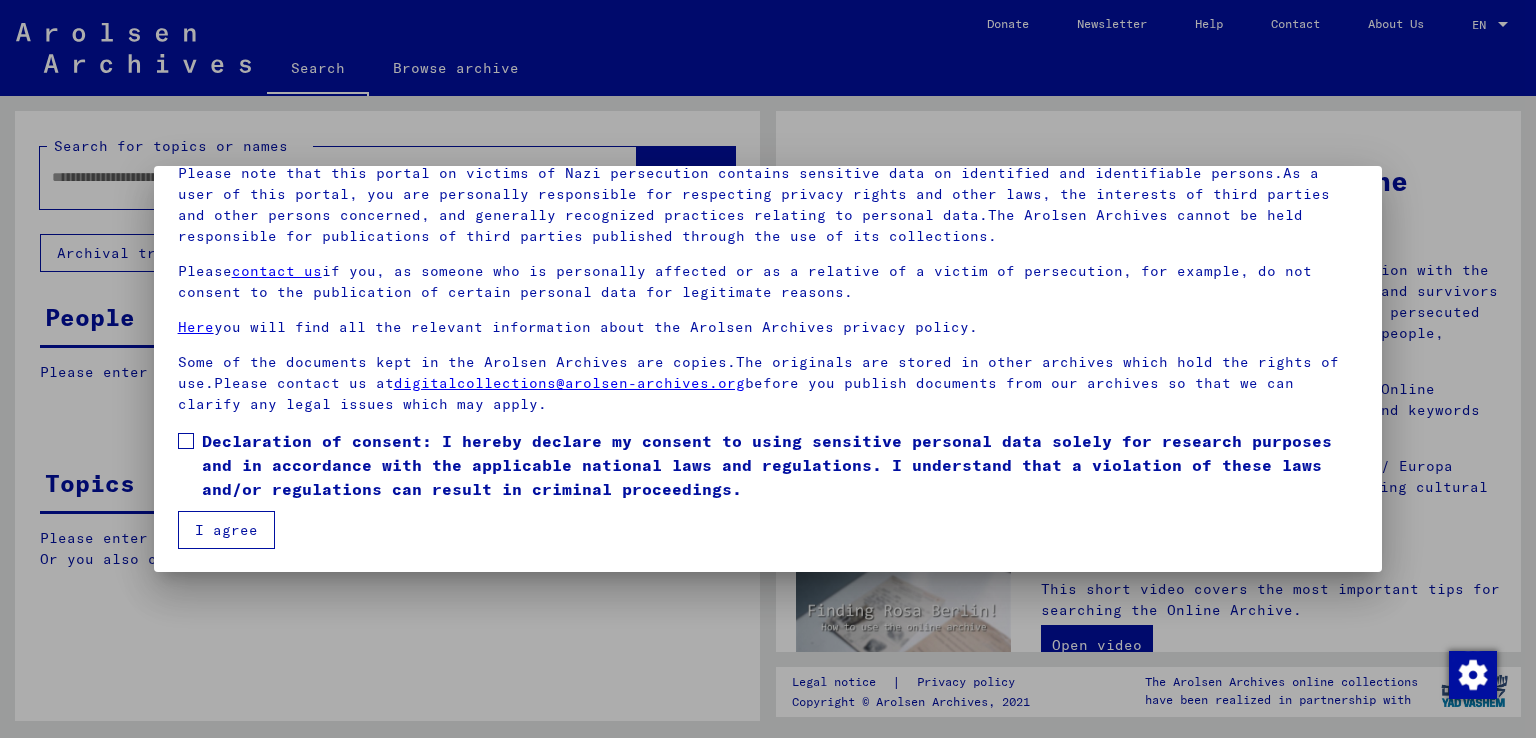 click at bounding box center [186, 441] 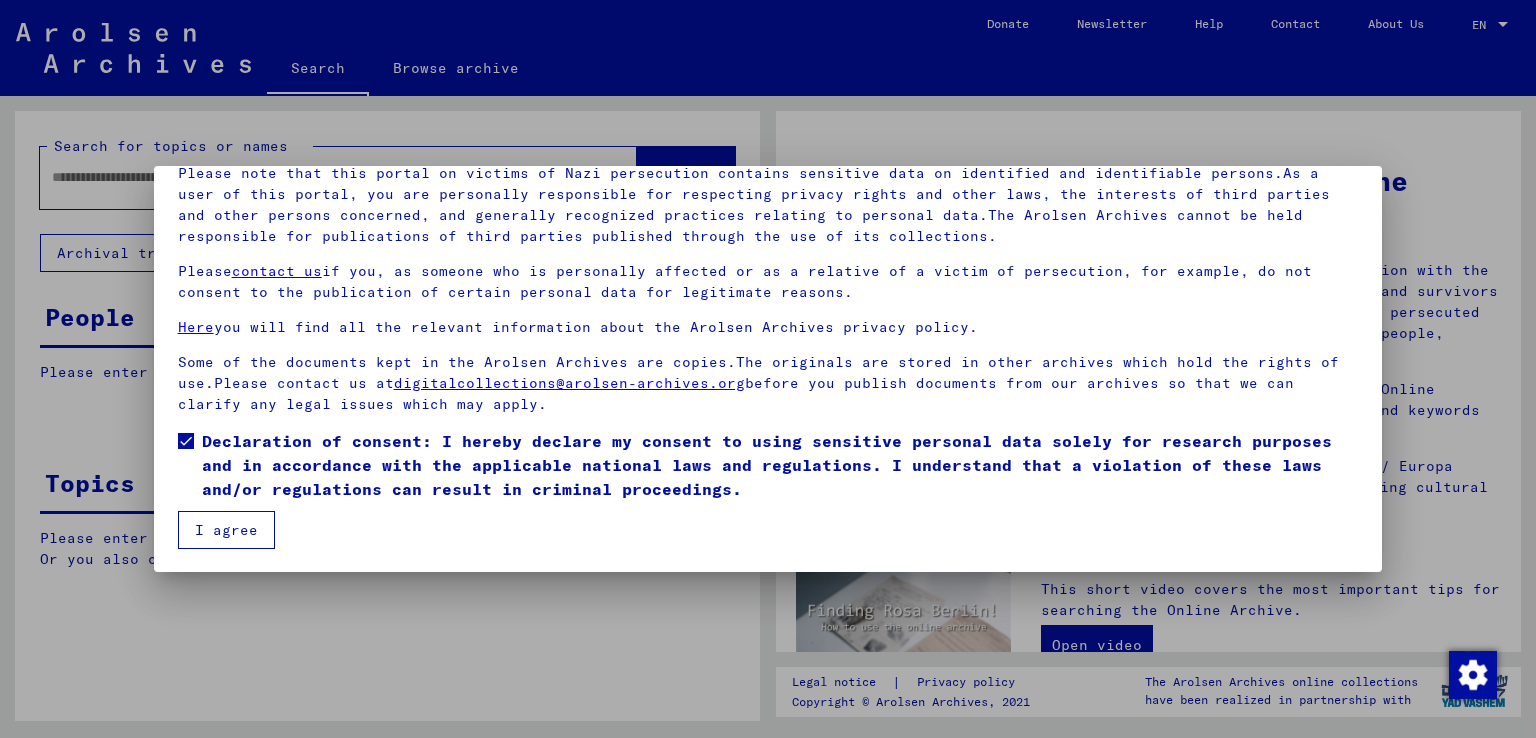 click on "I agree" at bounding box center [226, 530] 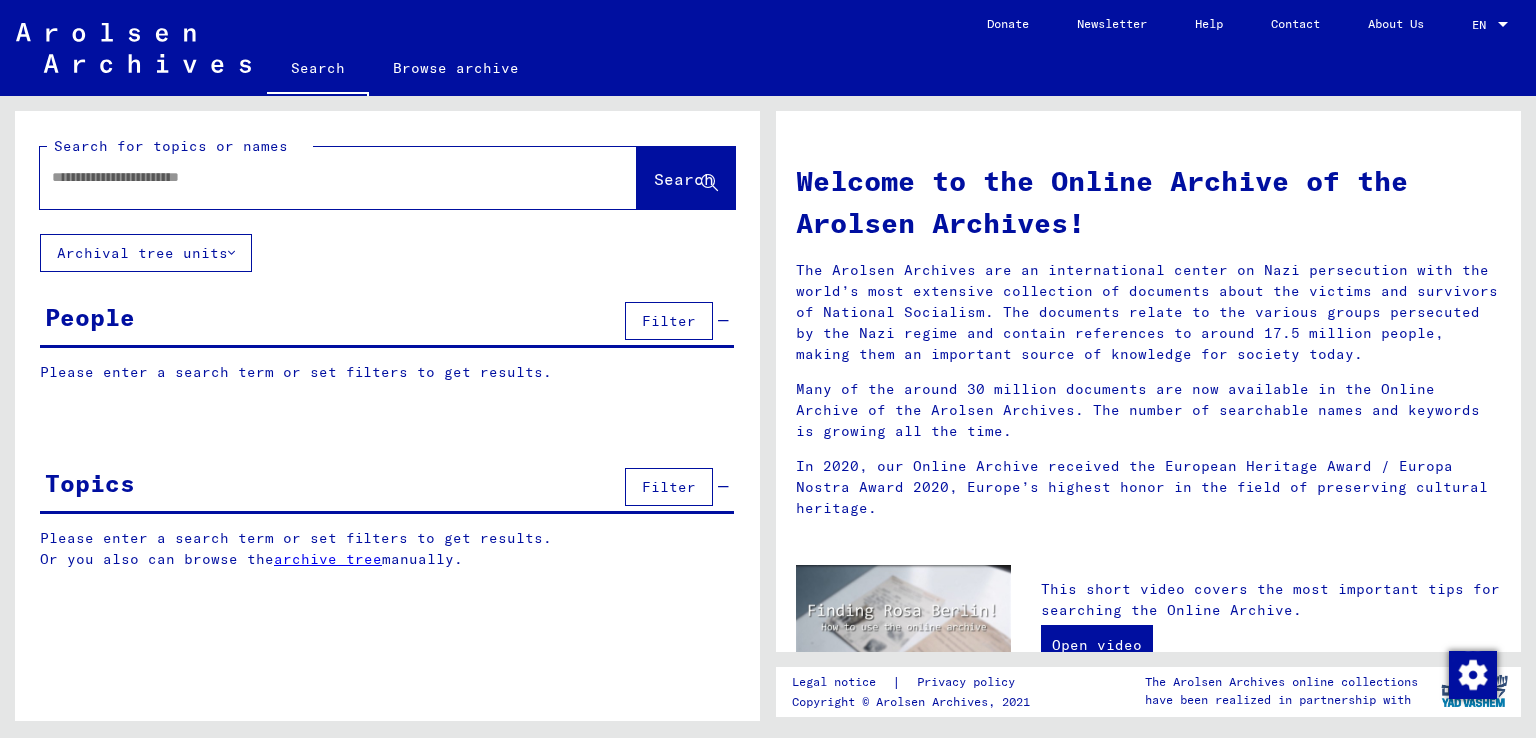click at bounding box center (314, 177) 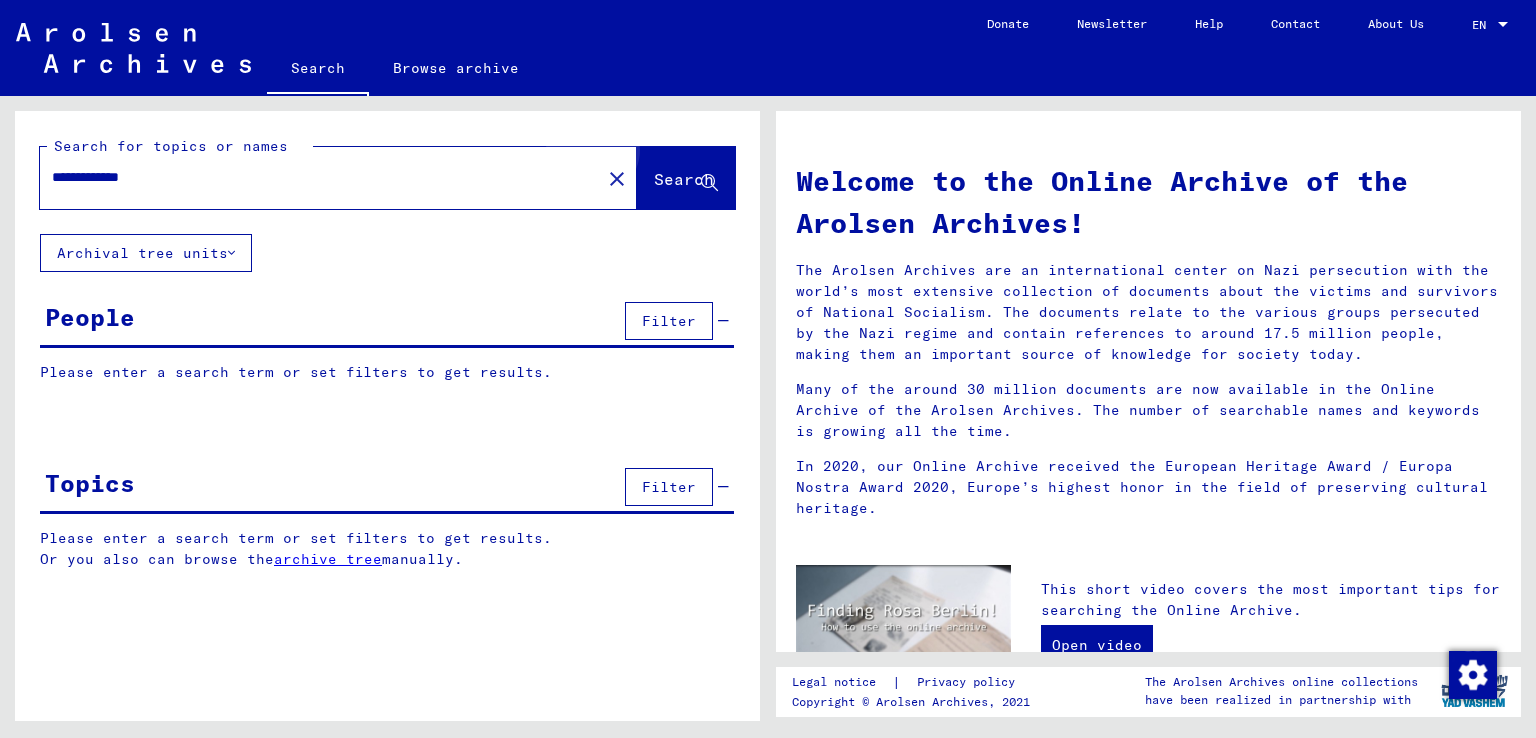 click on "Search" 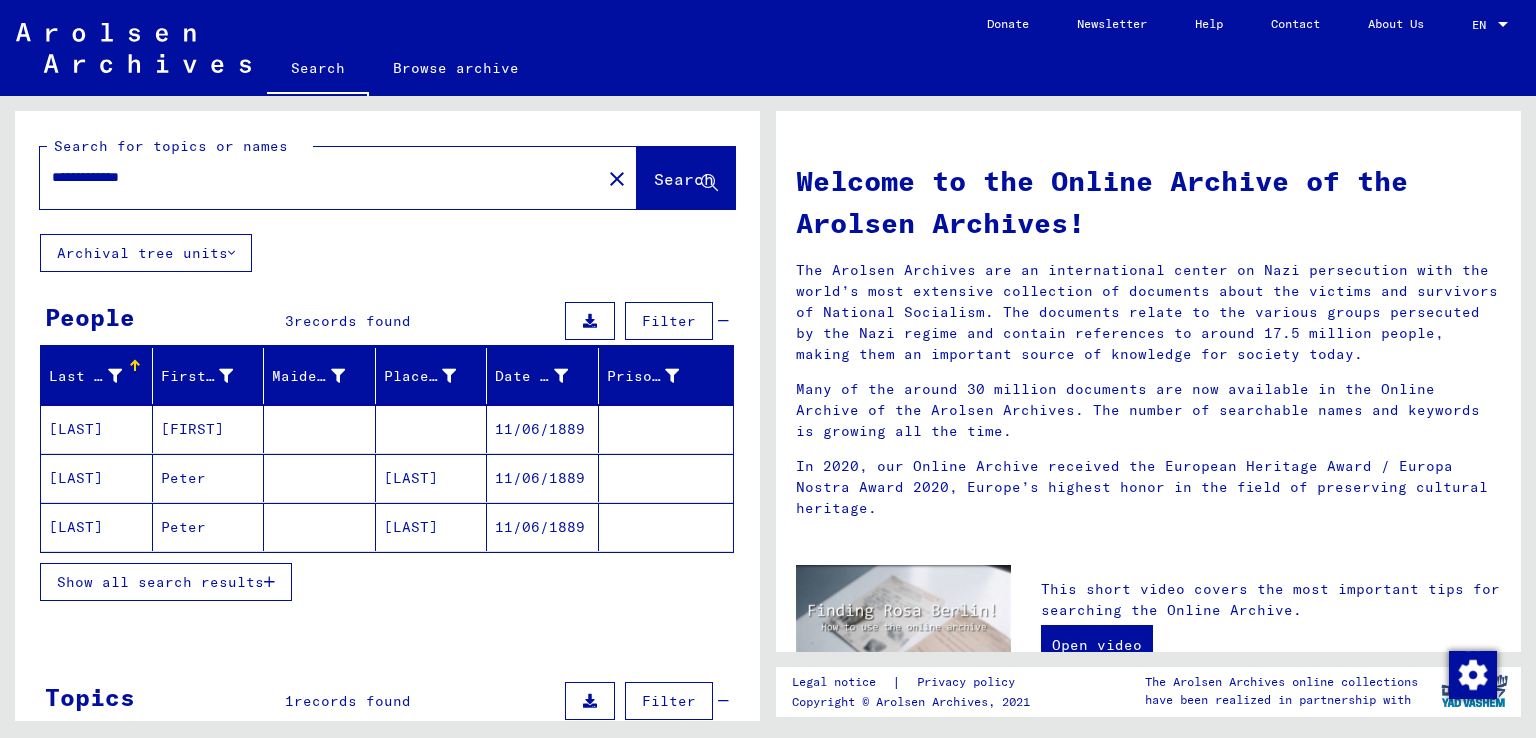 click on "[LAST]" at bounding box center [97, 527] 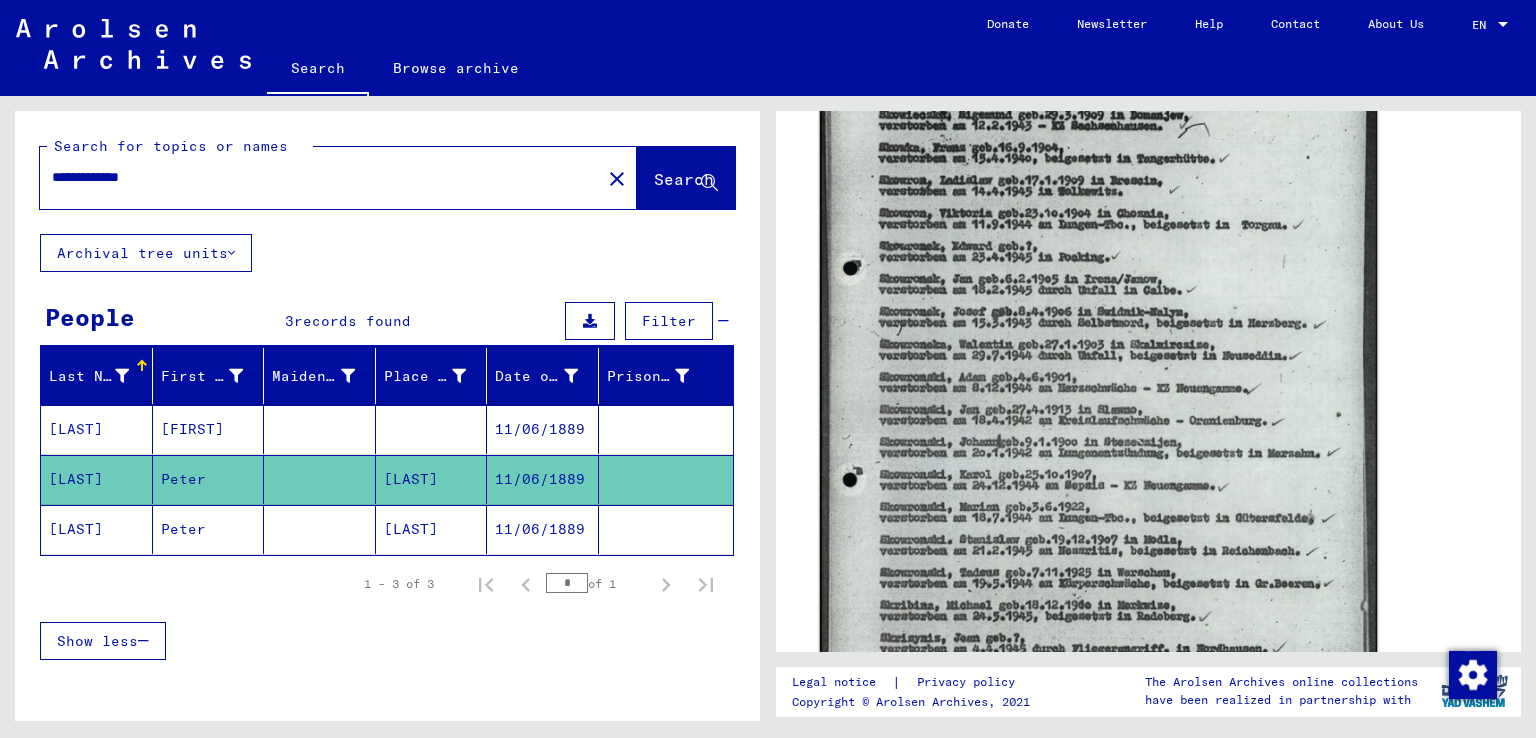 scroll, scrollTop: 800, scrollLeft: 0, axis: vertical 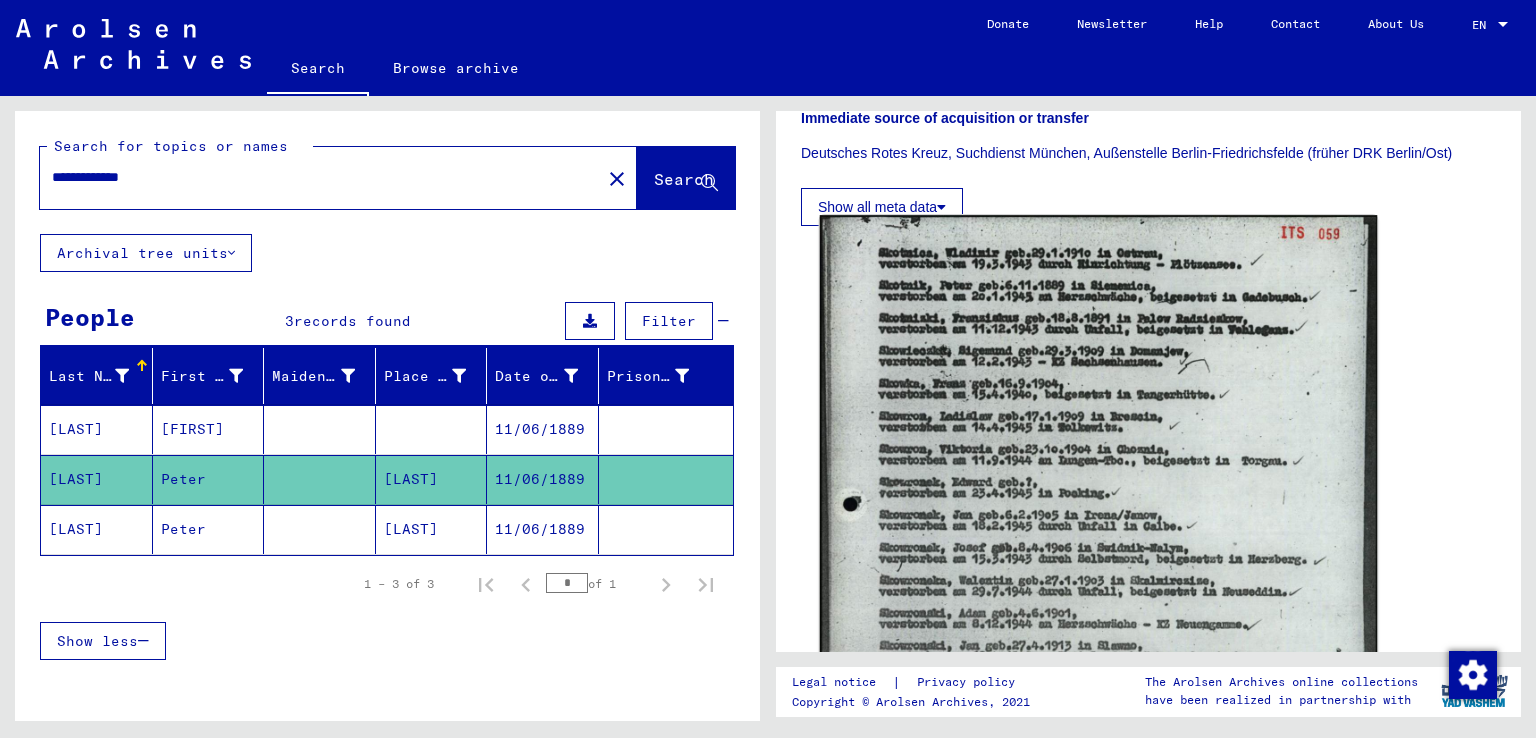 click 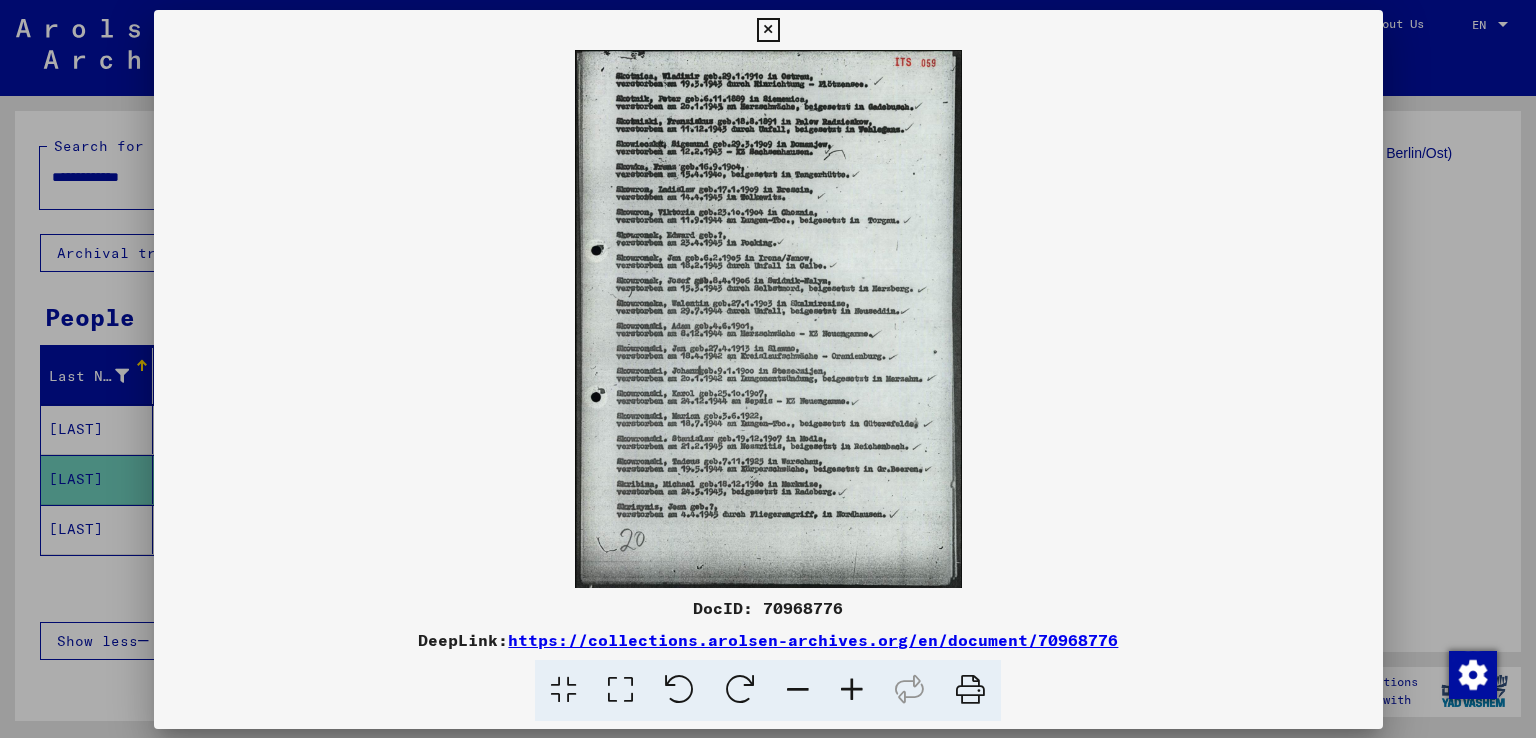 click at bounding box center [768, 319] 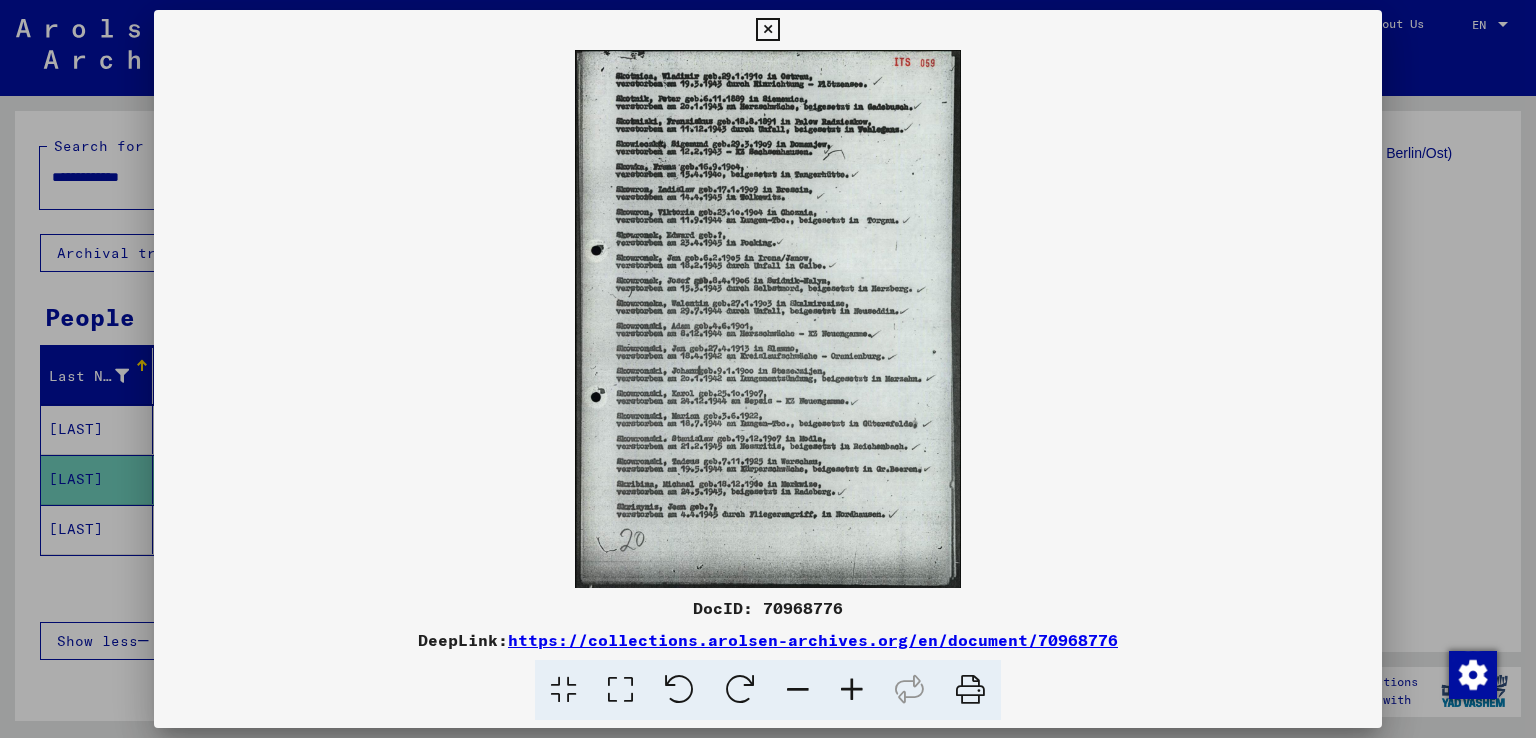 click at bounding box center (768, 319) 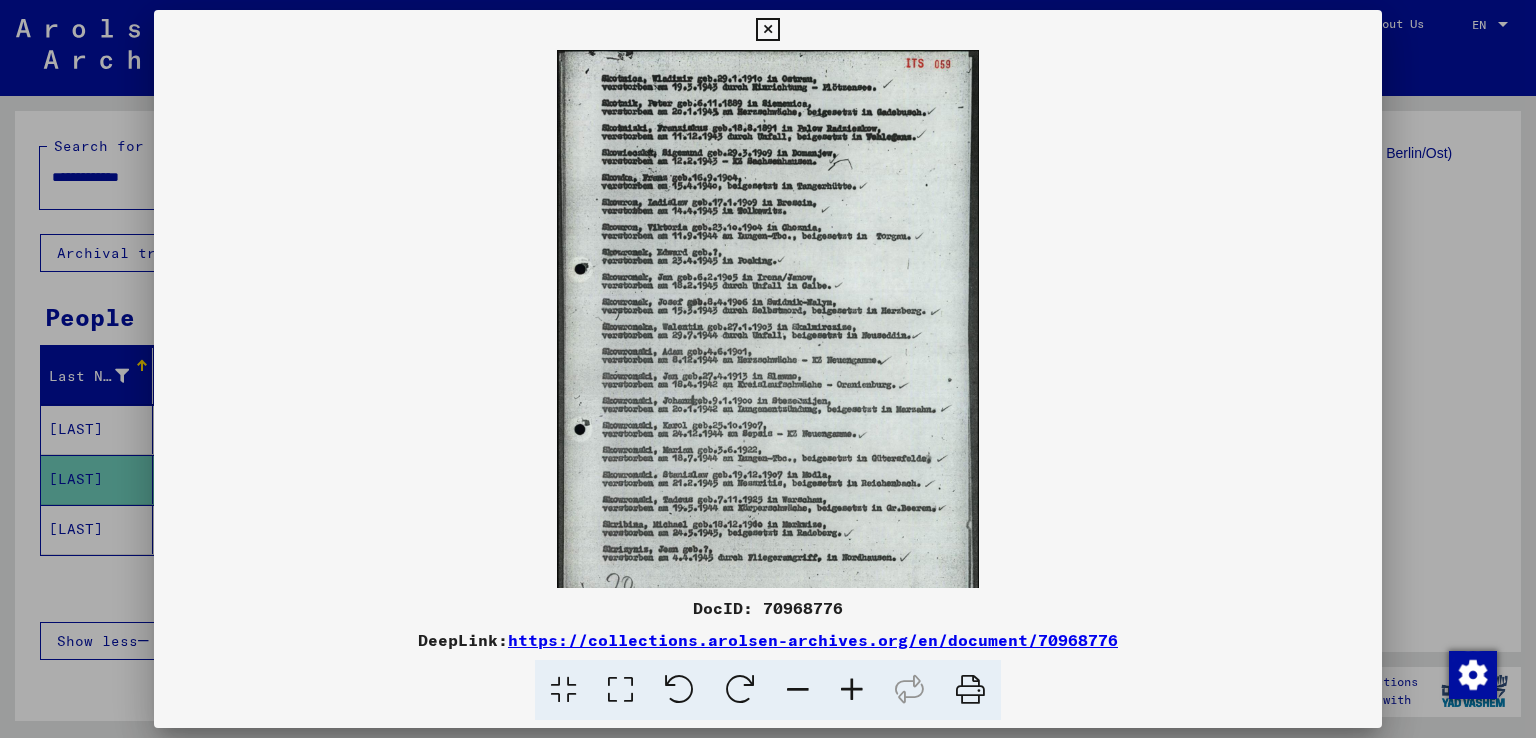 click at bounding box center [852, 690] 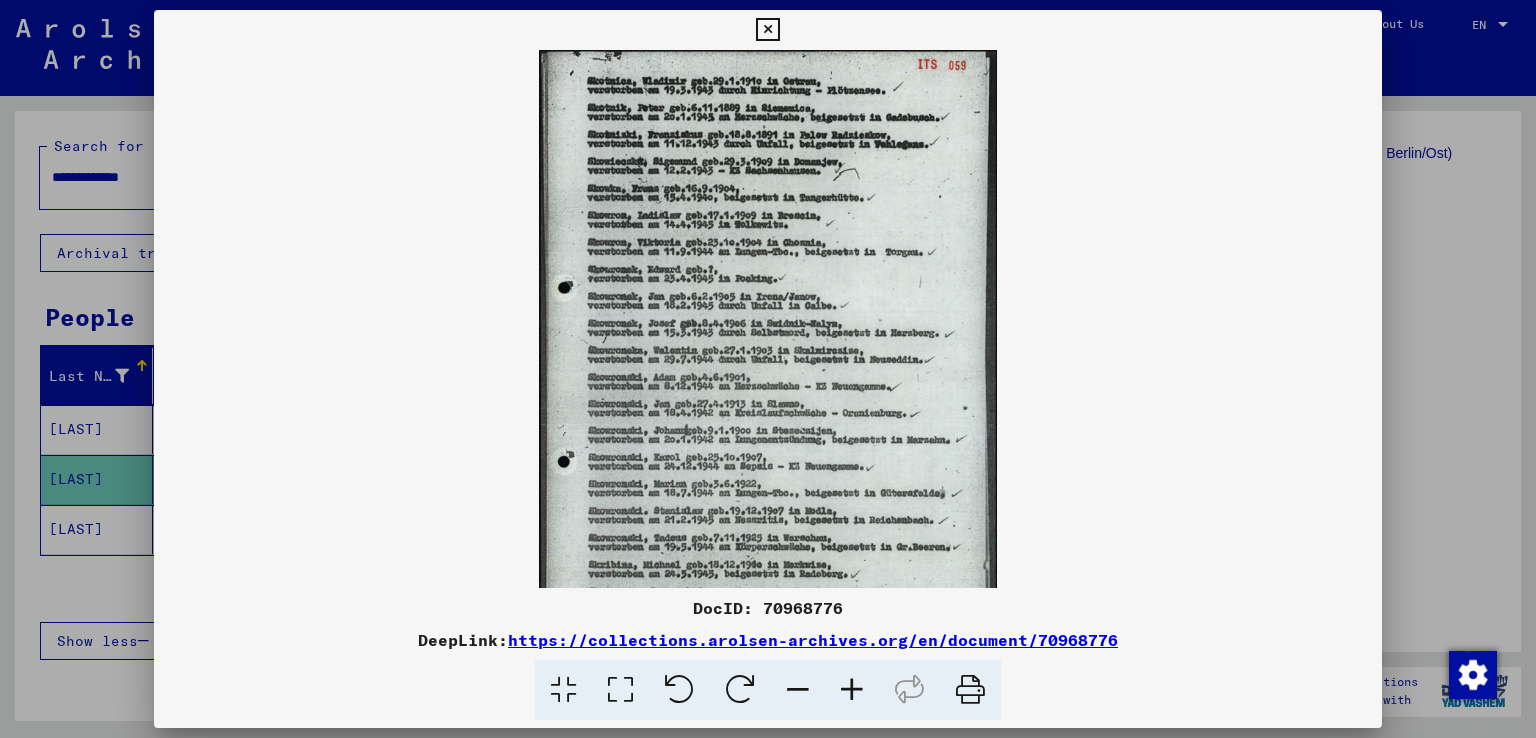 click at bounding box center (852, 690) 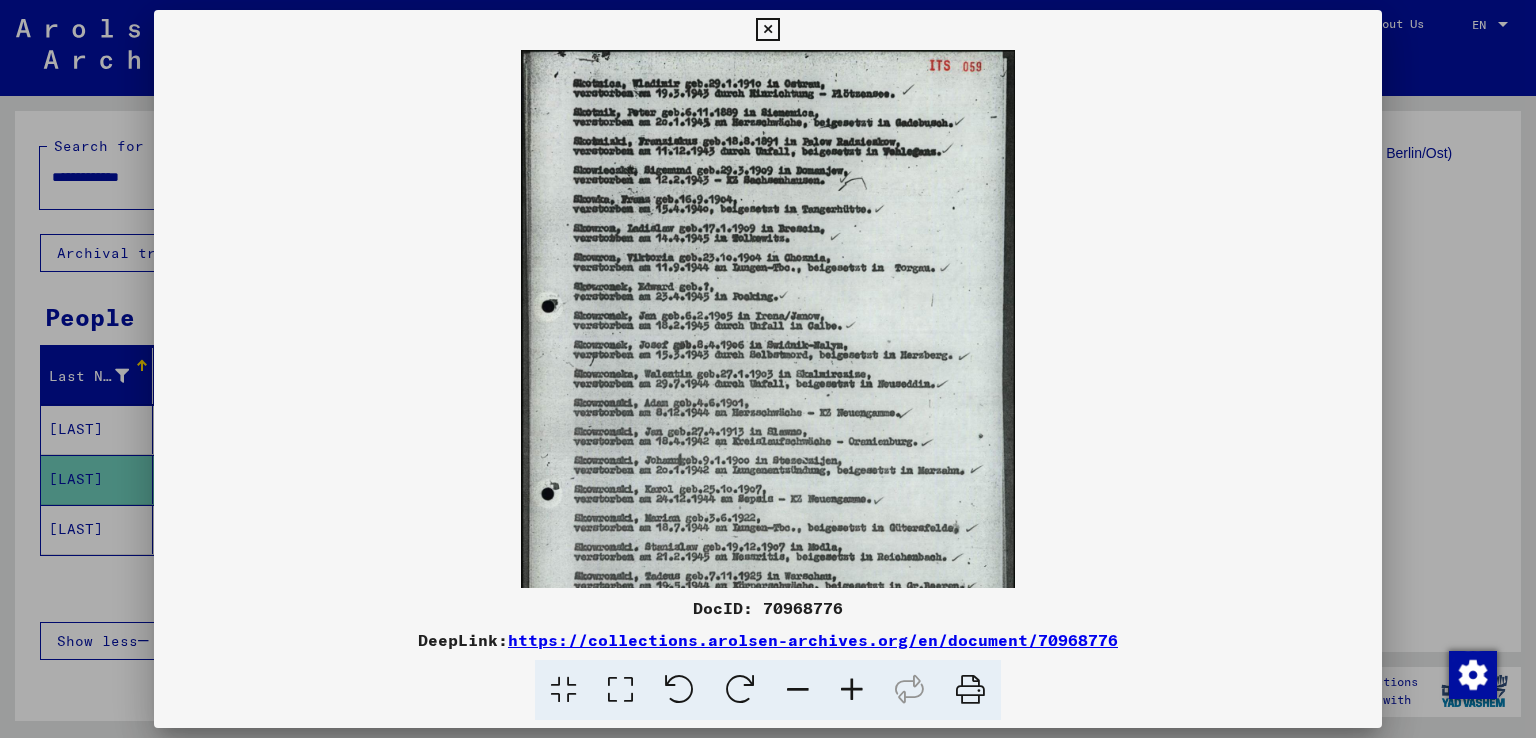 click at bounding box center (852, 690) 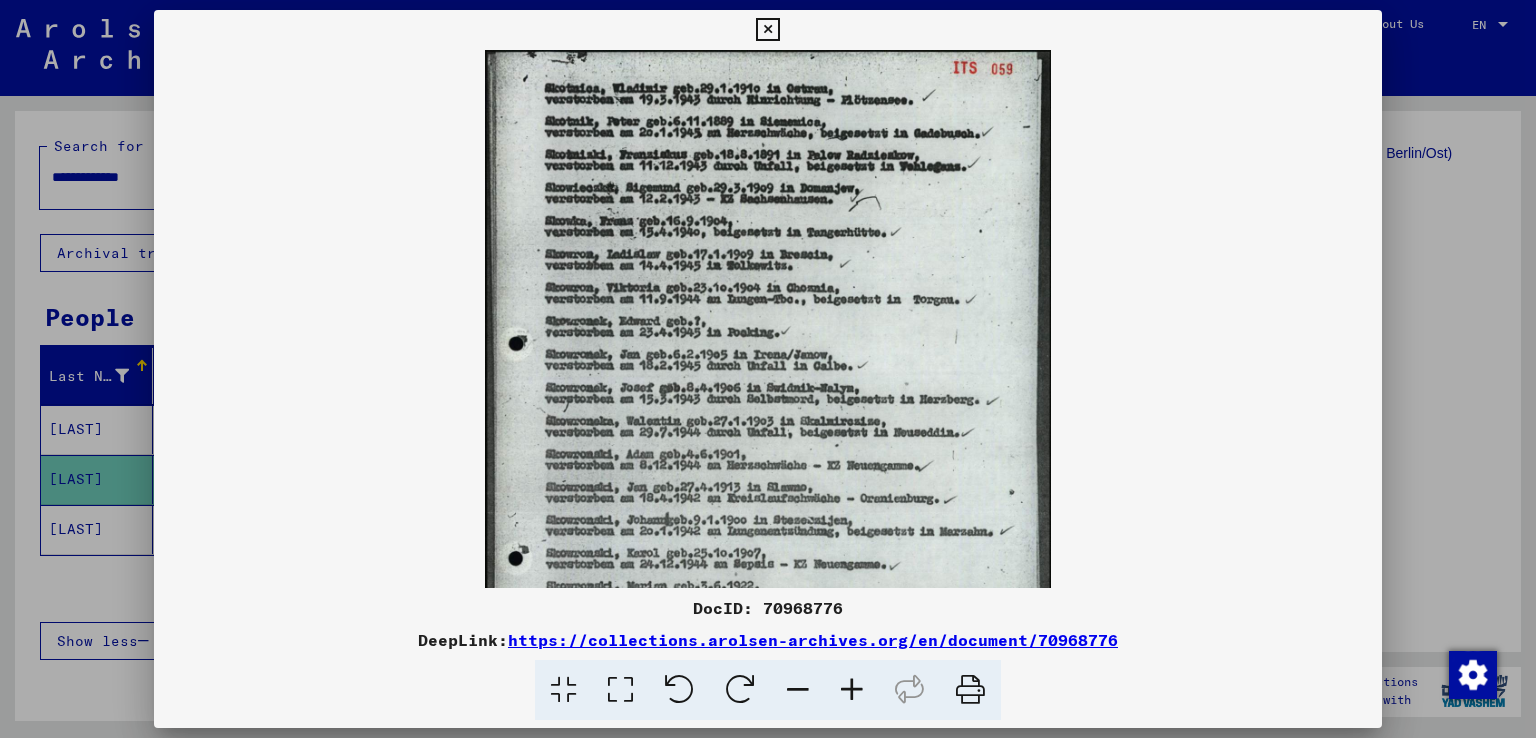click at bounding box center [852, 690] 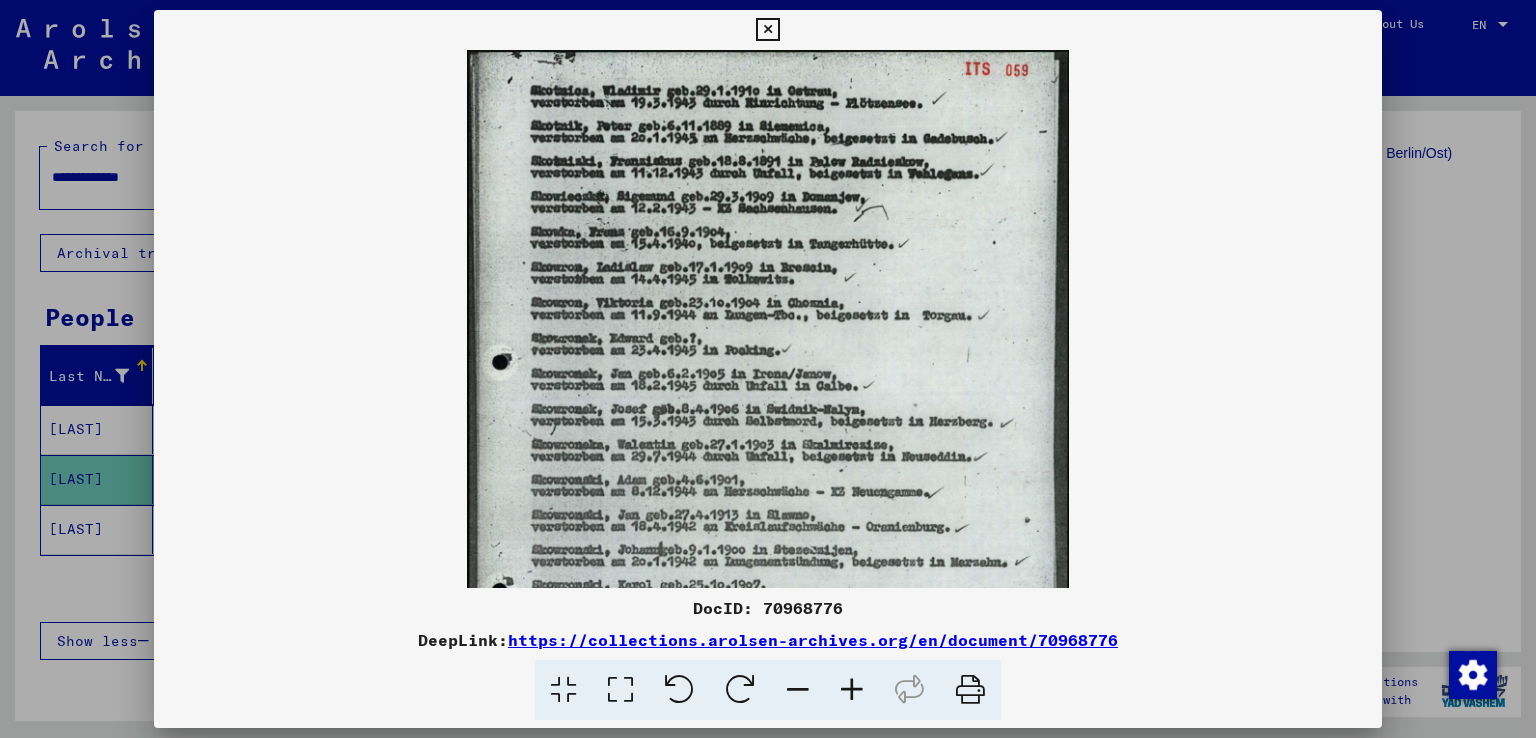 click at bounding box center (852, 690) 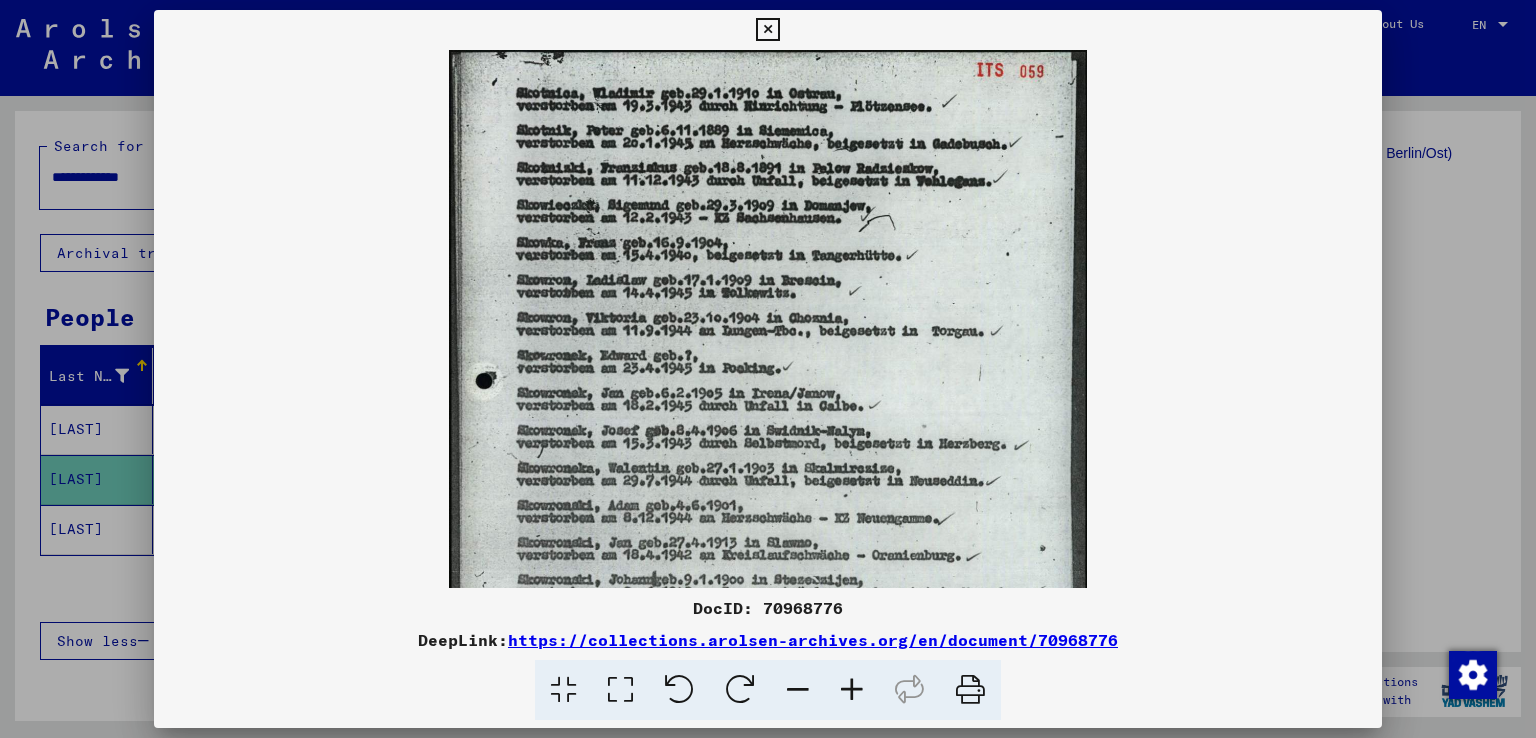 click at bounding box center (852, 690) 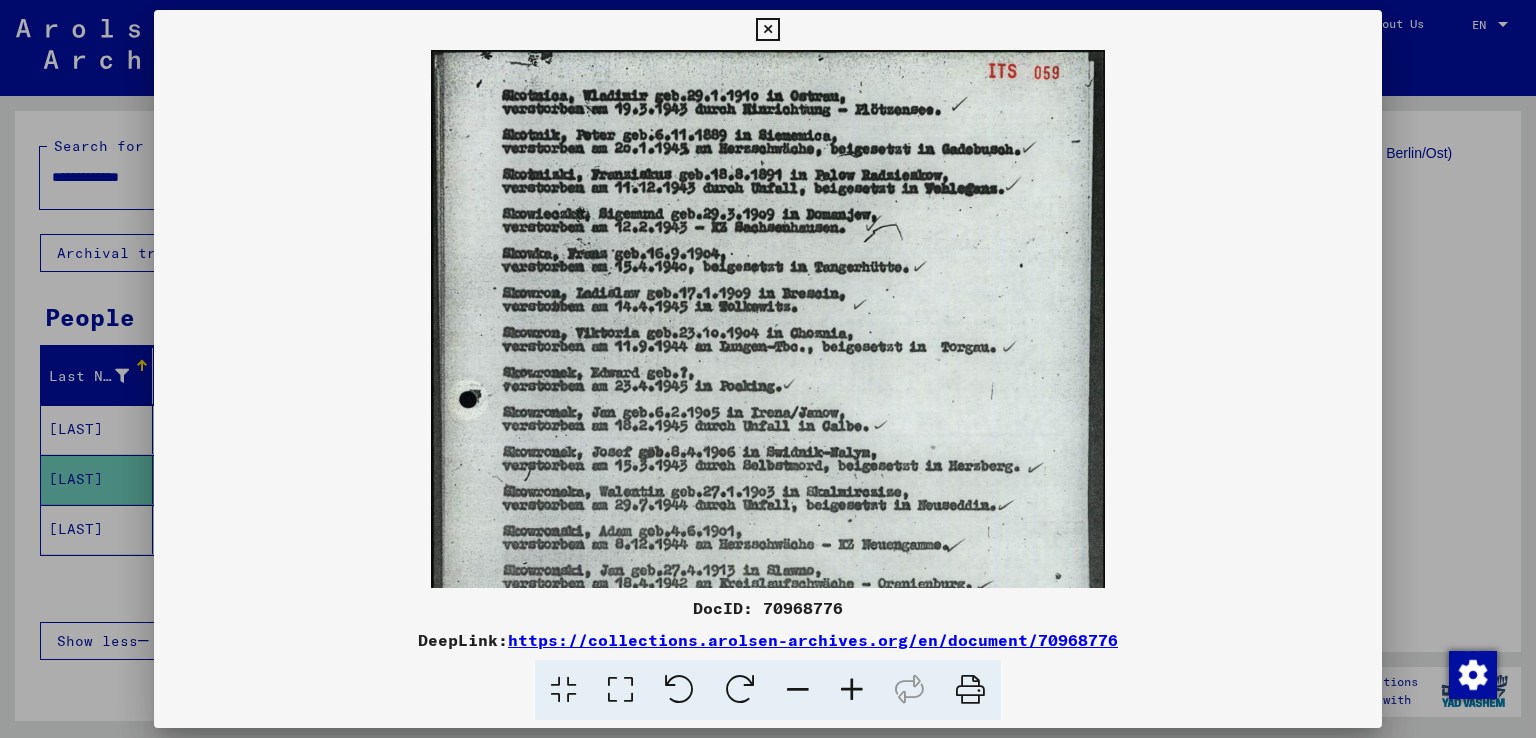 click at bounding box center [852, 690] 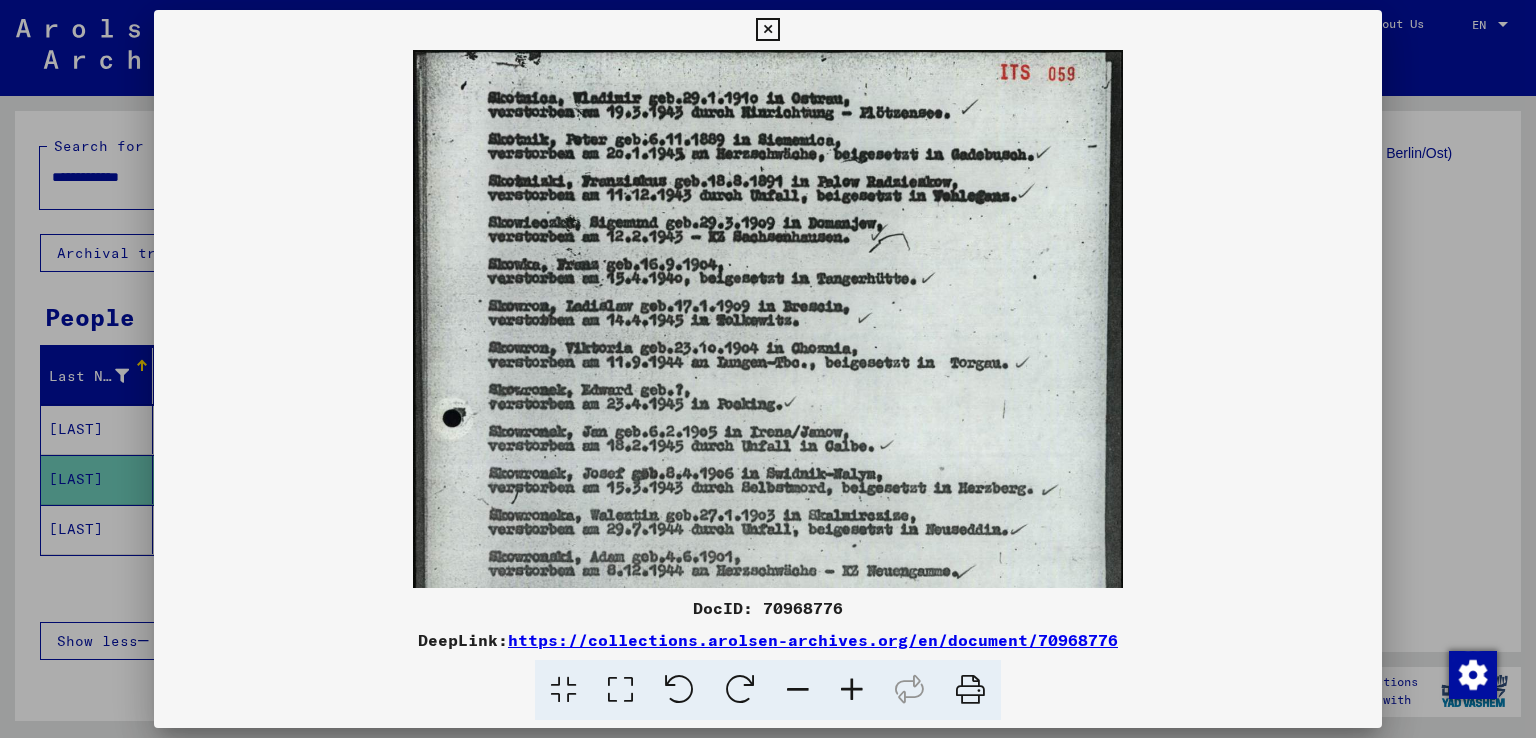 click at bounding box center (852, 690) 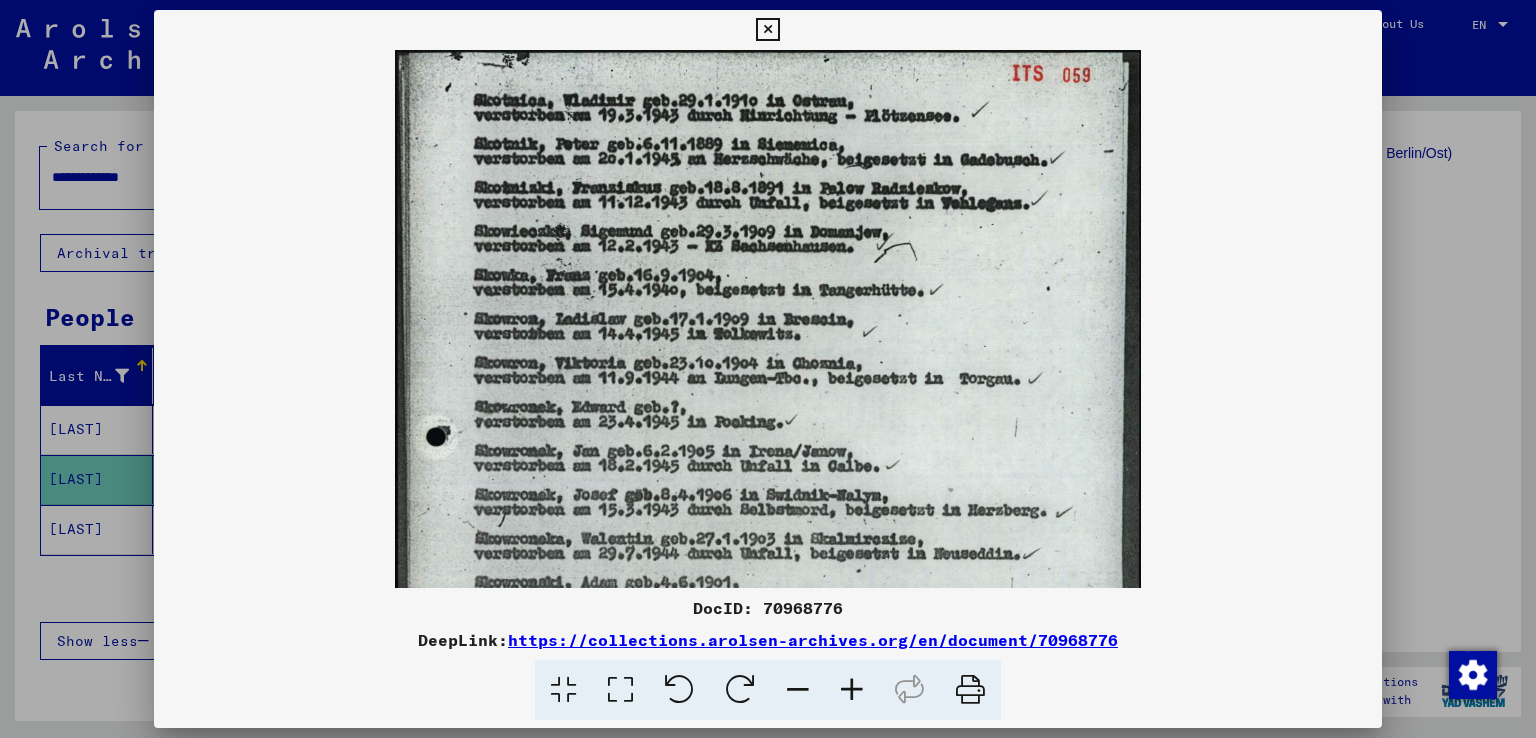 click at bounding box center (852, 690) 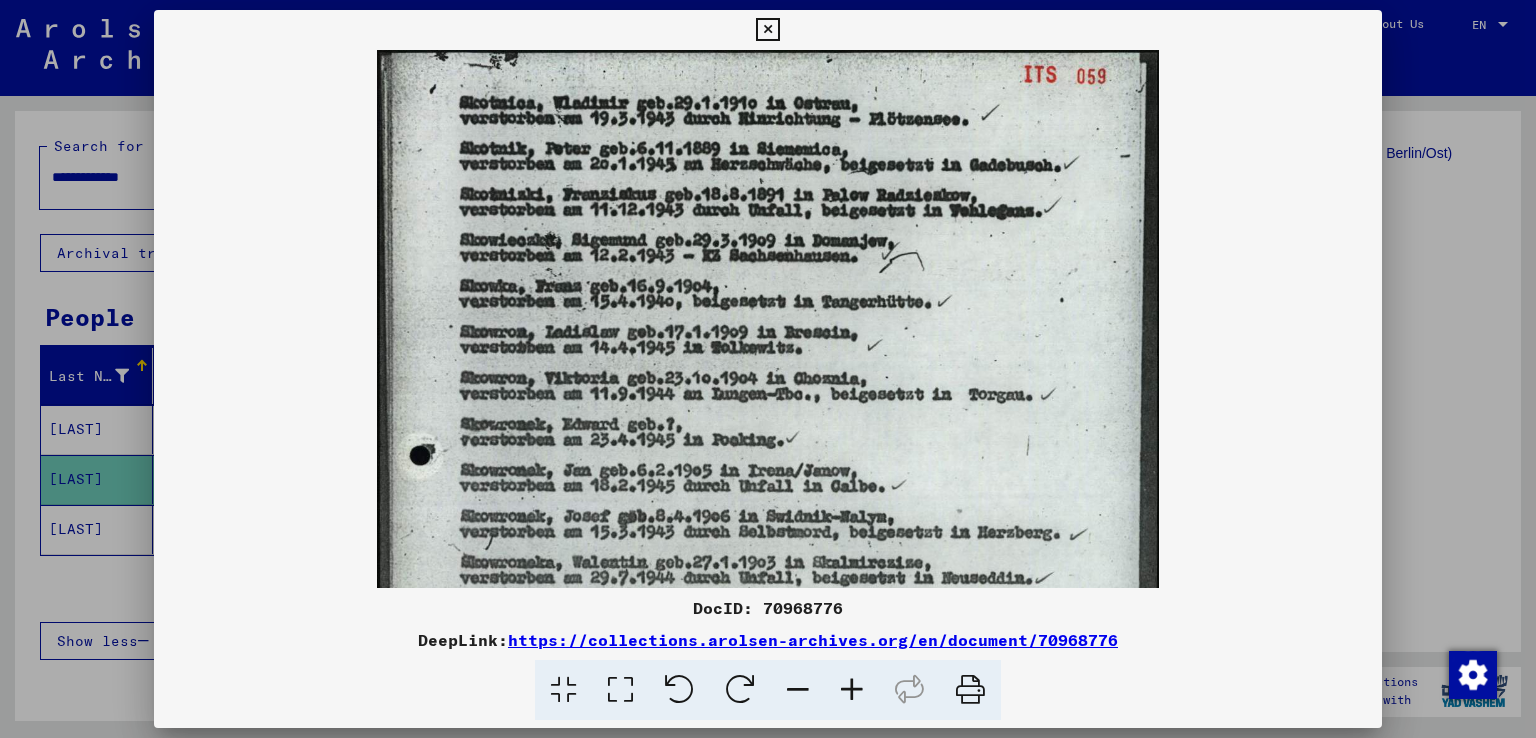click at bounding box center (852, 690) 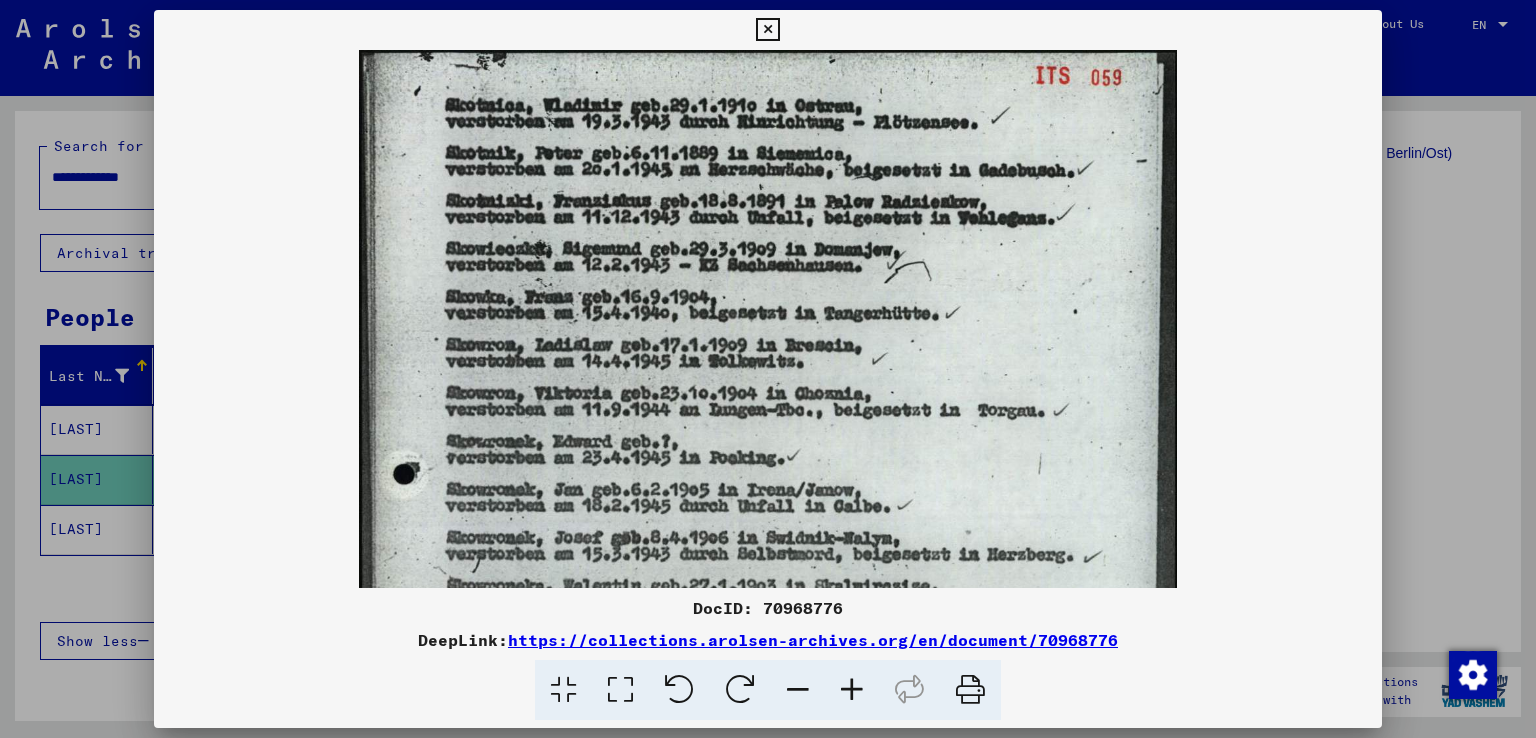 click at bounding box center (852, 690) 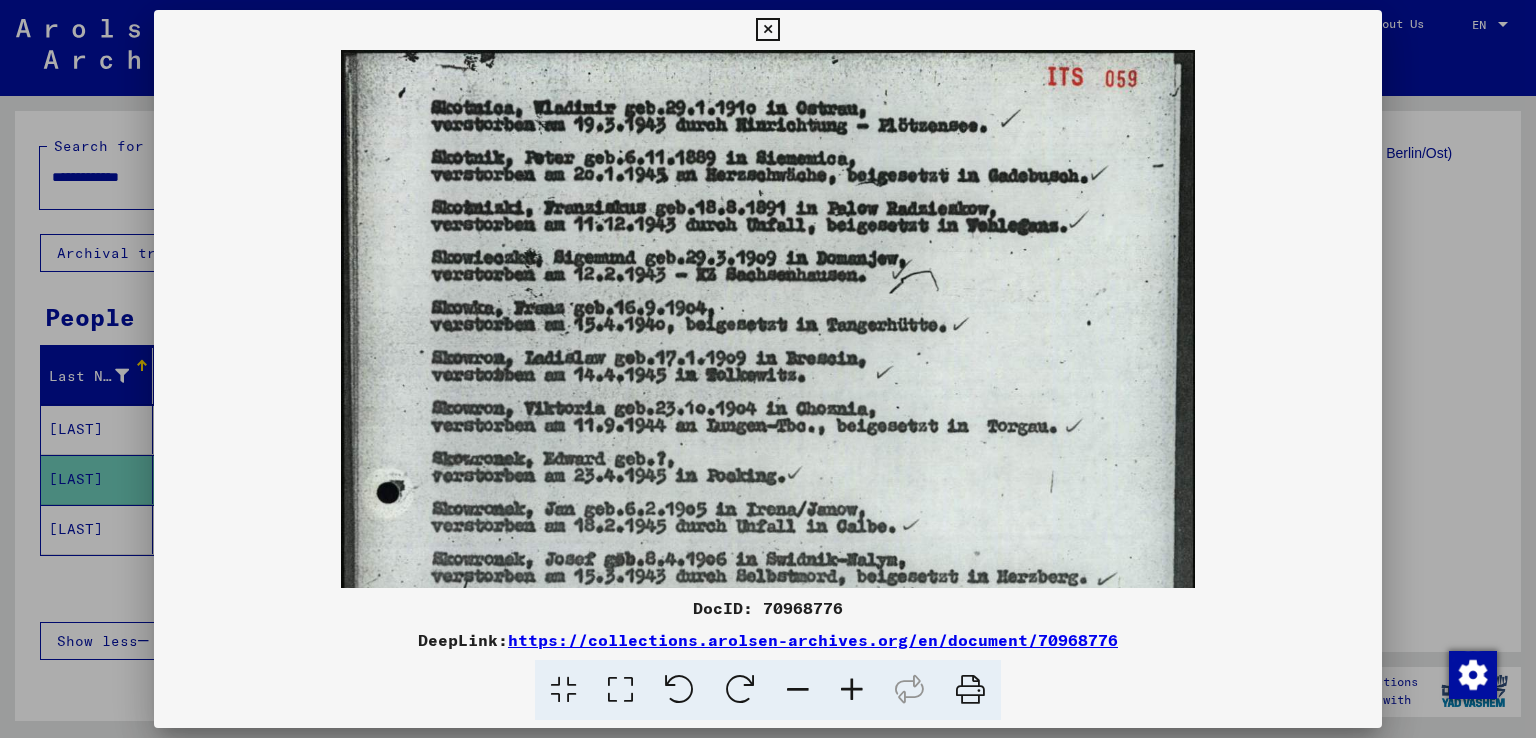 click at bounding box center [852, 690] 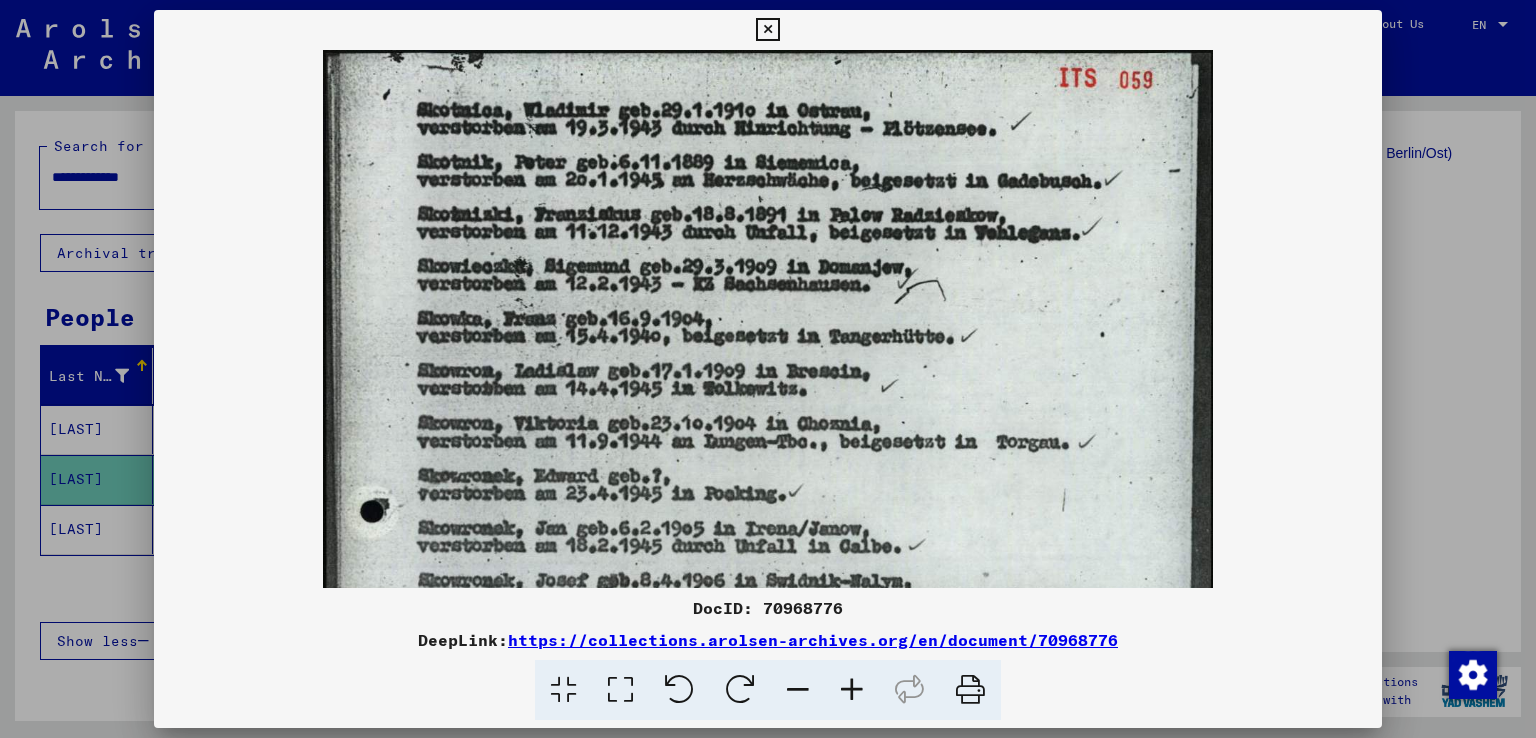 click at bounding box center (852, 690) 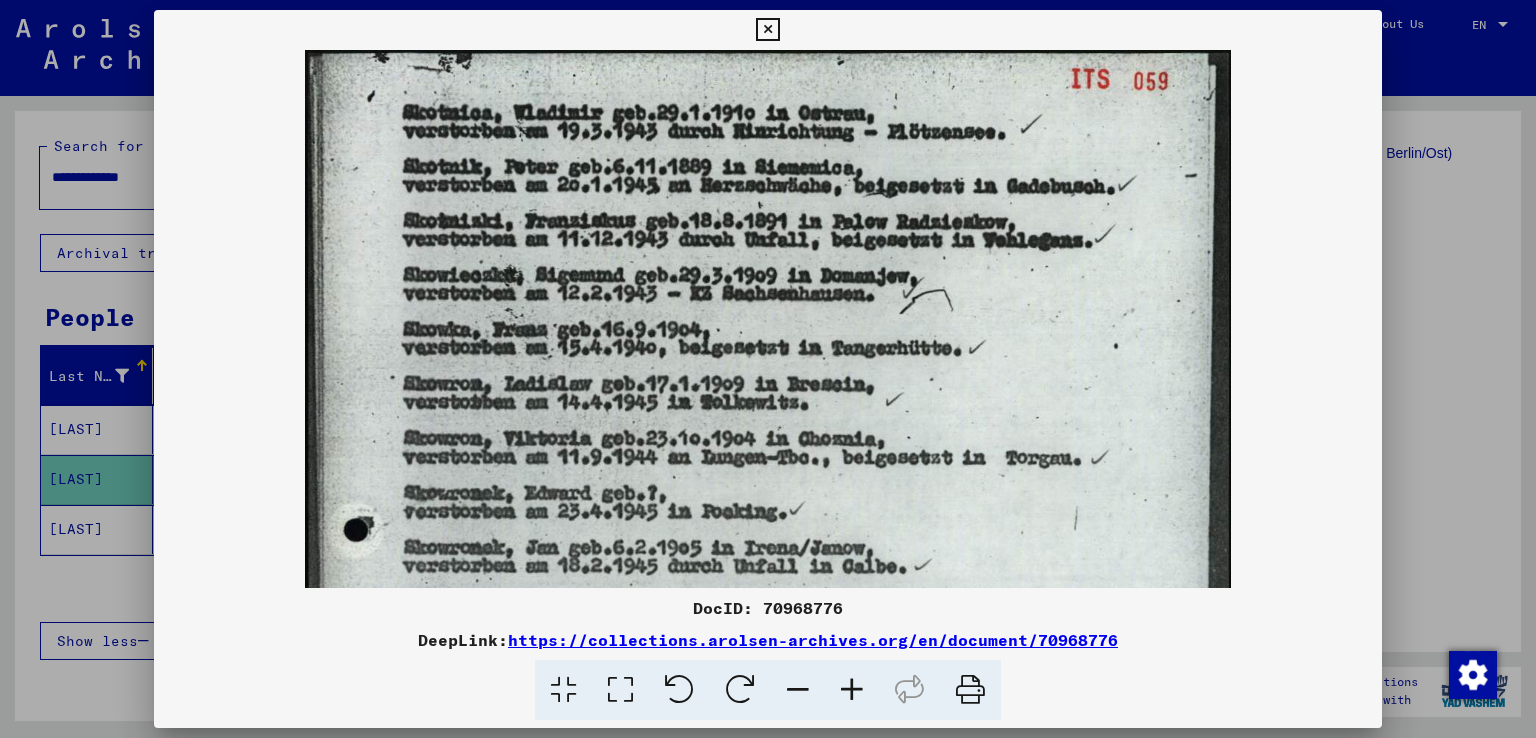 click at bounding box center [852, 690] 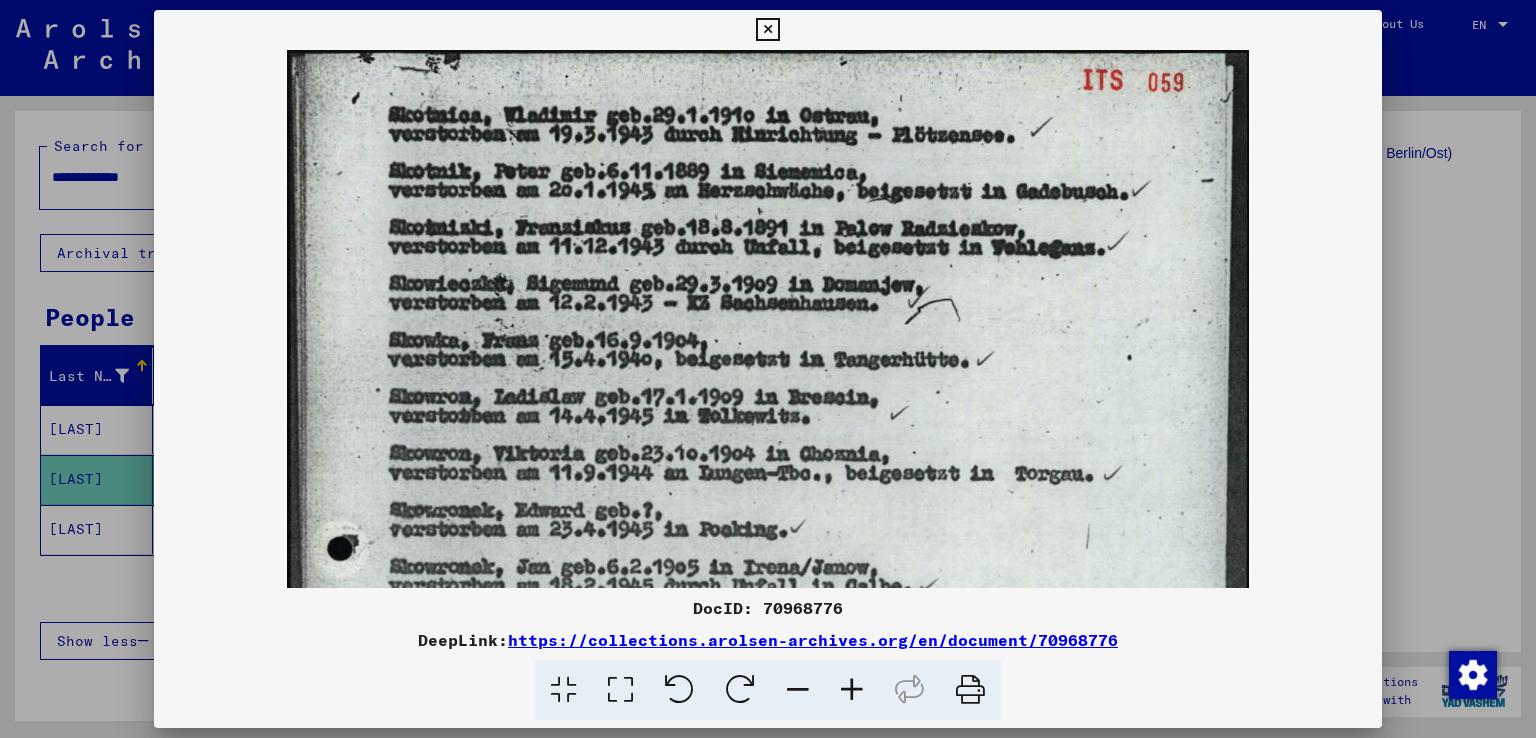 click at bounding box center (852, 690) 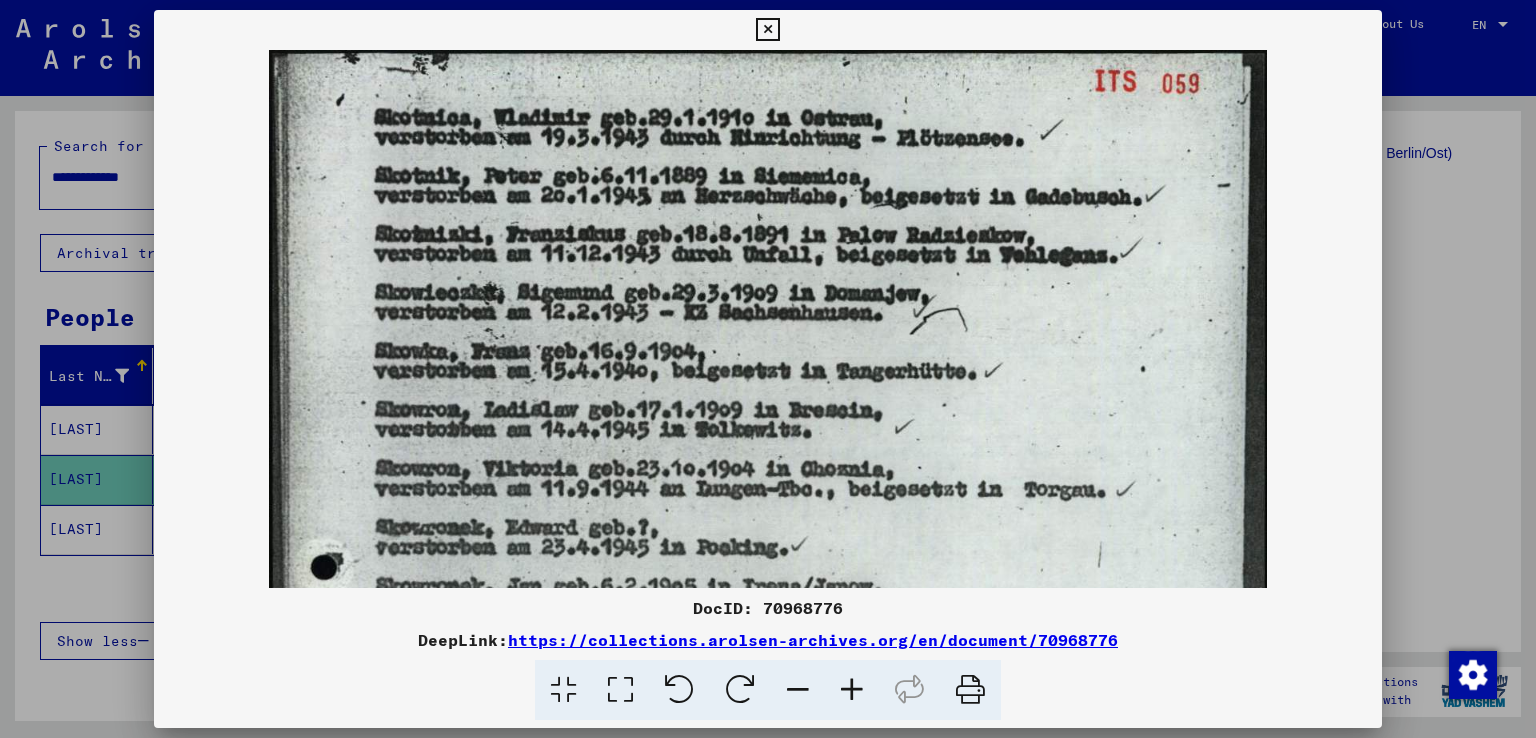 click at bounding box center [767, 30] 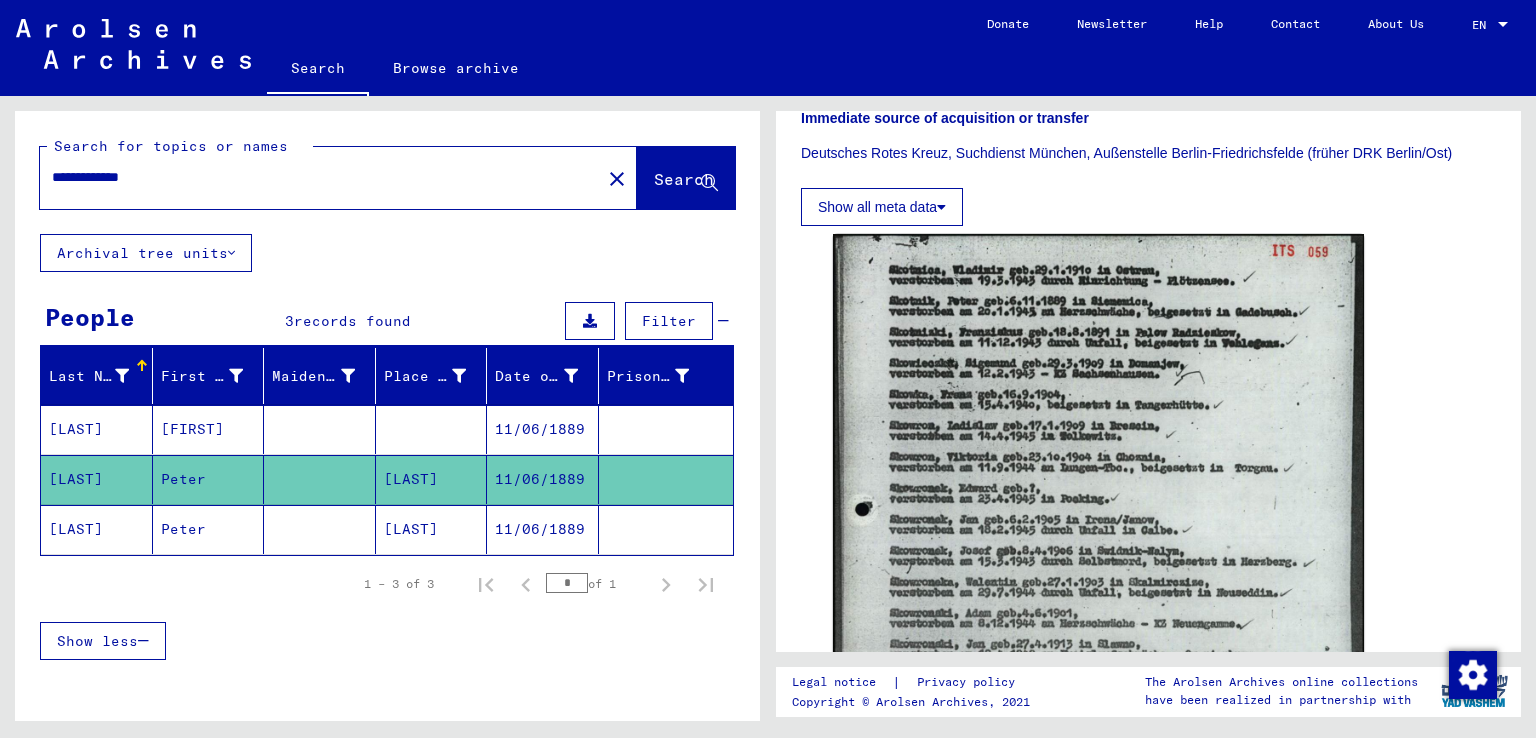 click on "[LAST]" 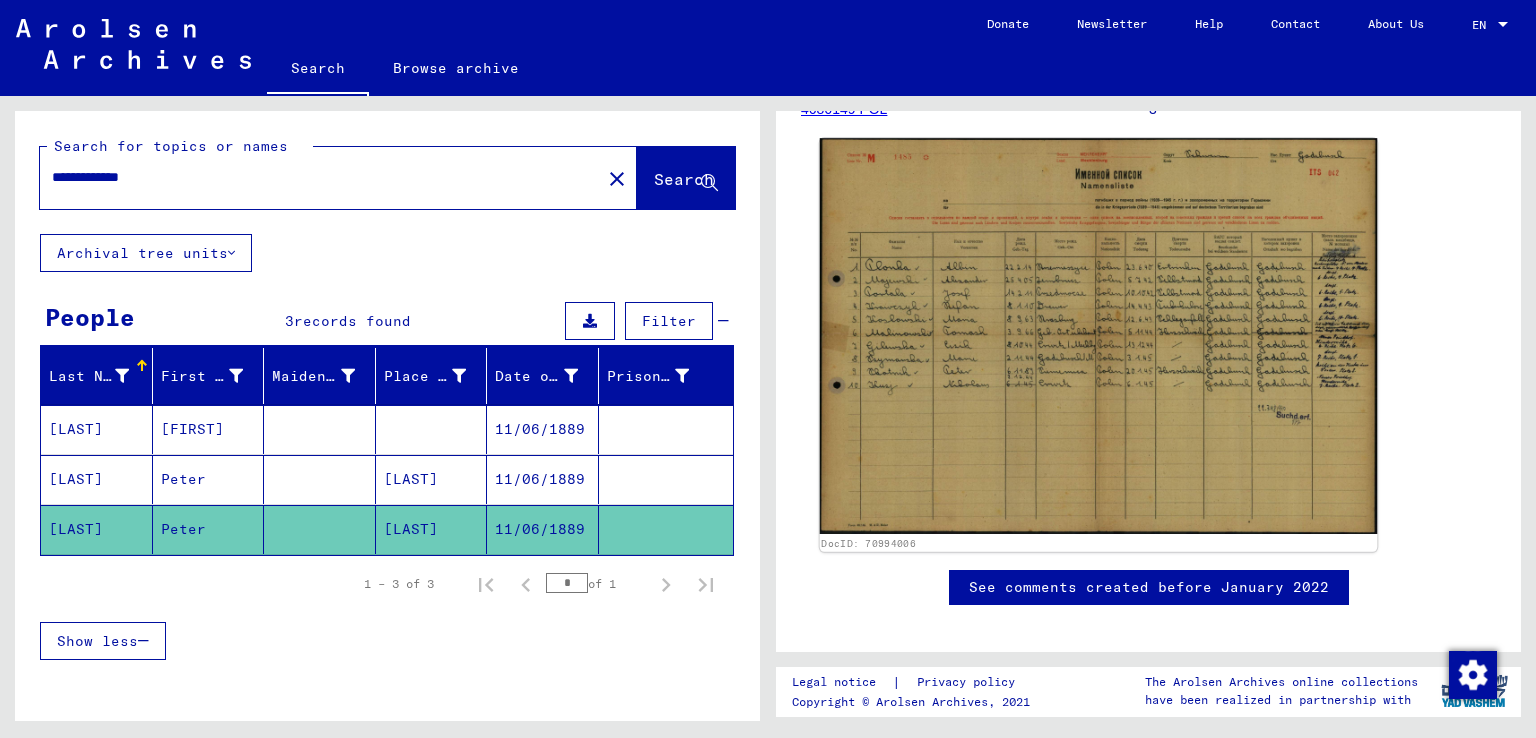 scroll, scrollTop: 400, scrollLeft: 0, axis: vertical 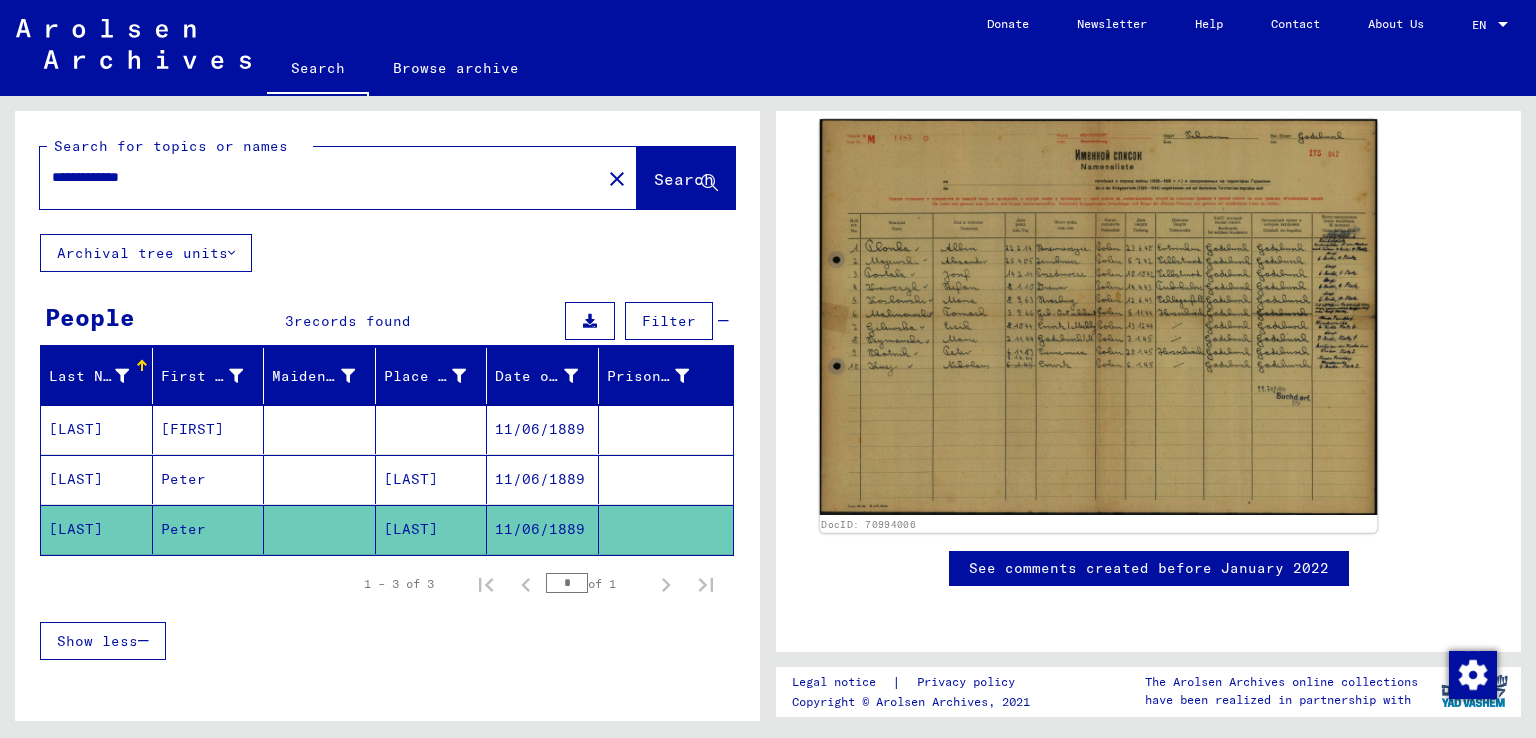 click 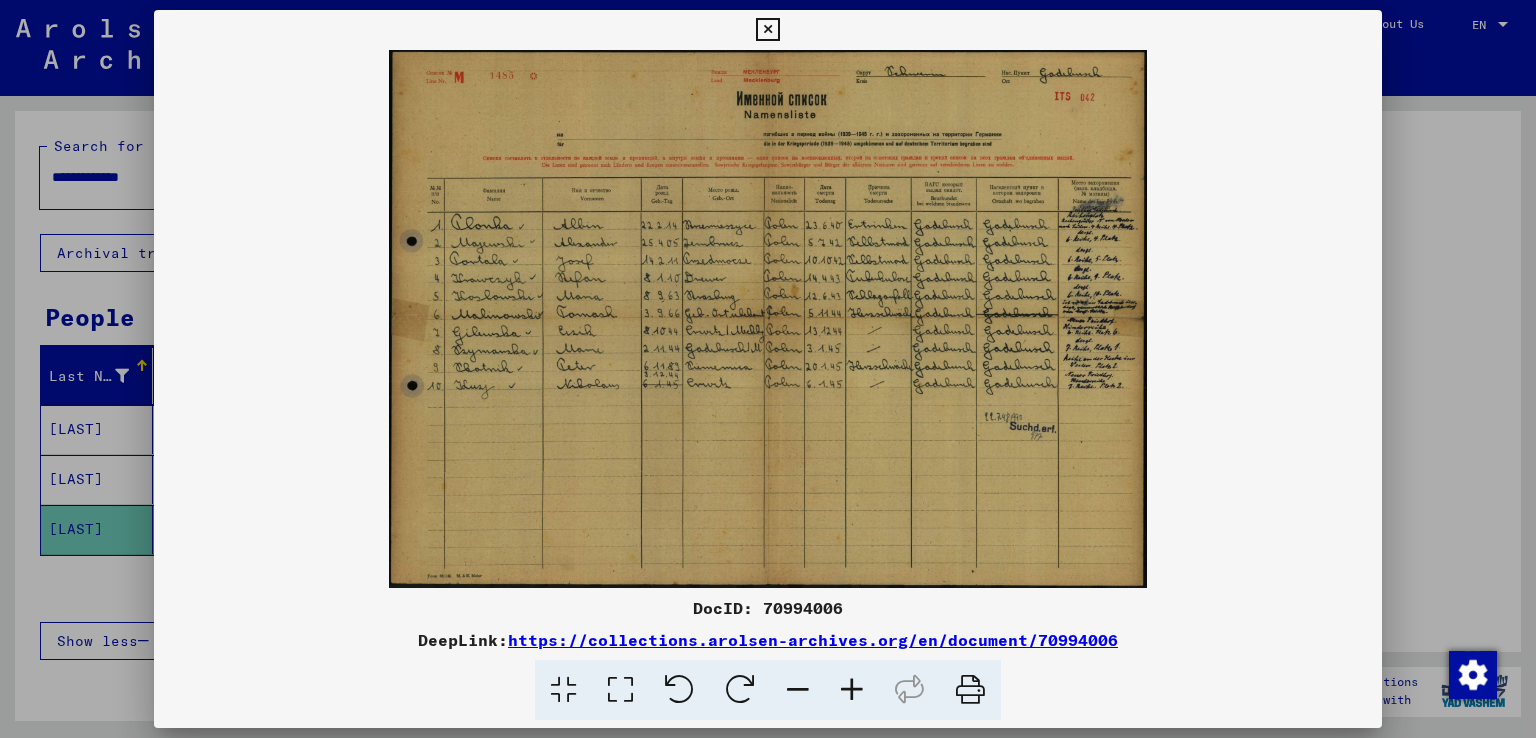 click at bounding box center (852, 690) 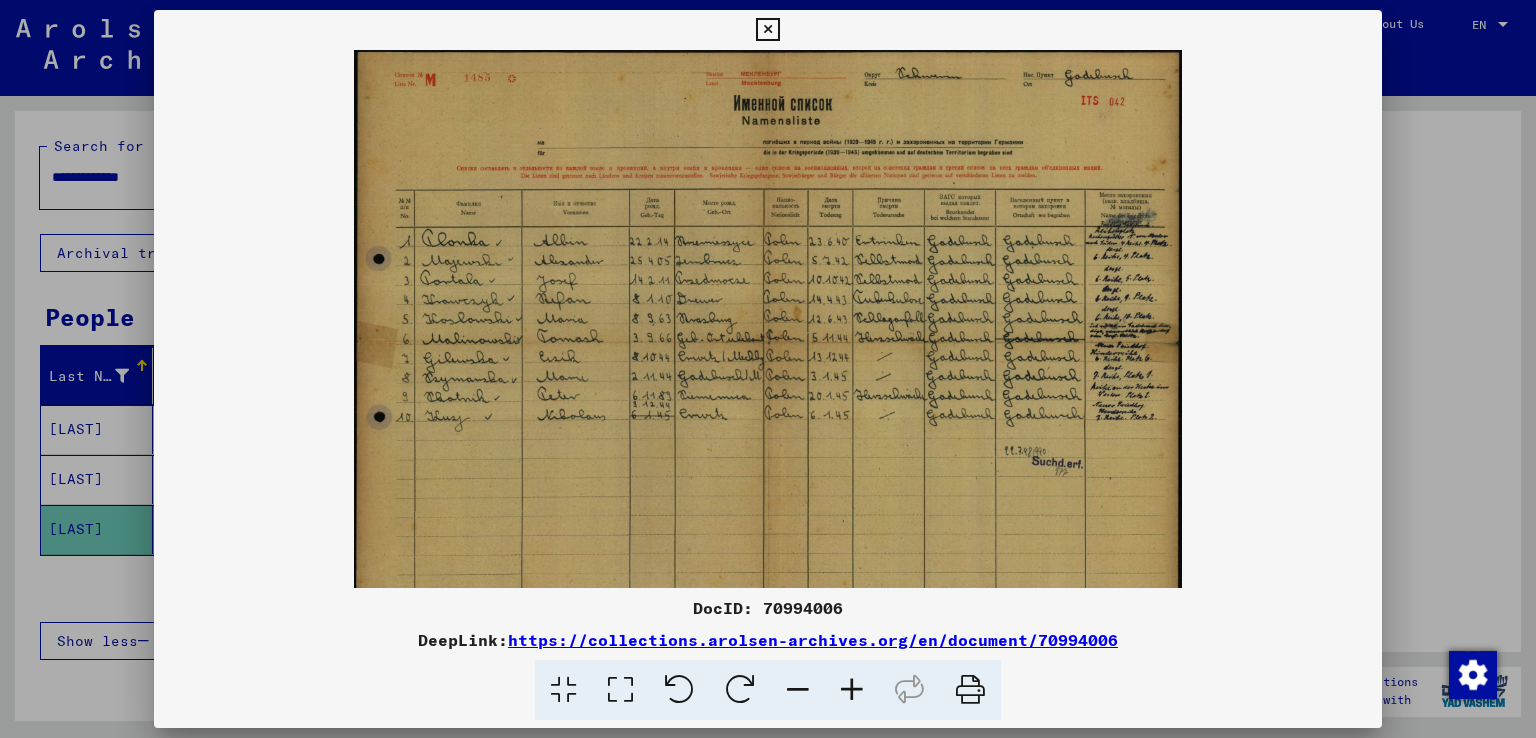 click at bounding box center [852, 690] 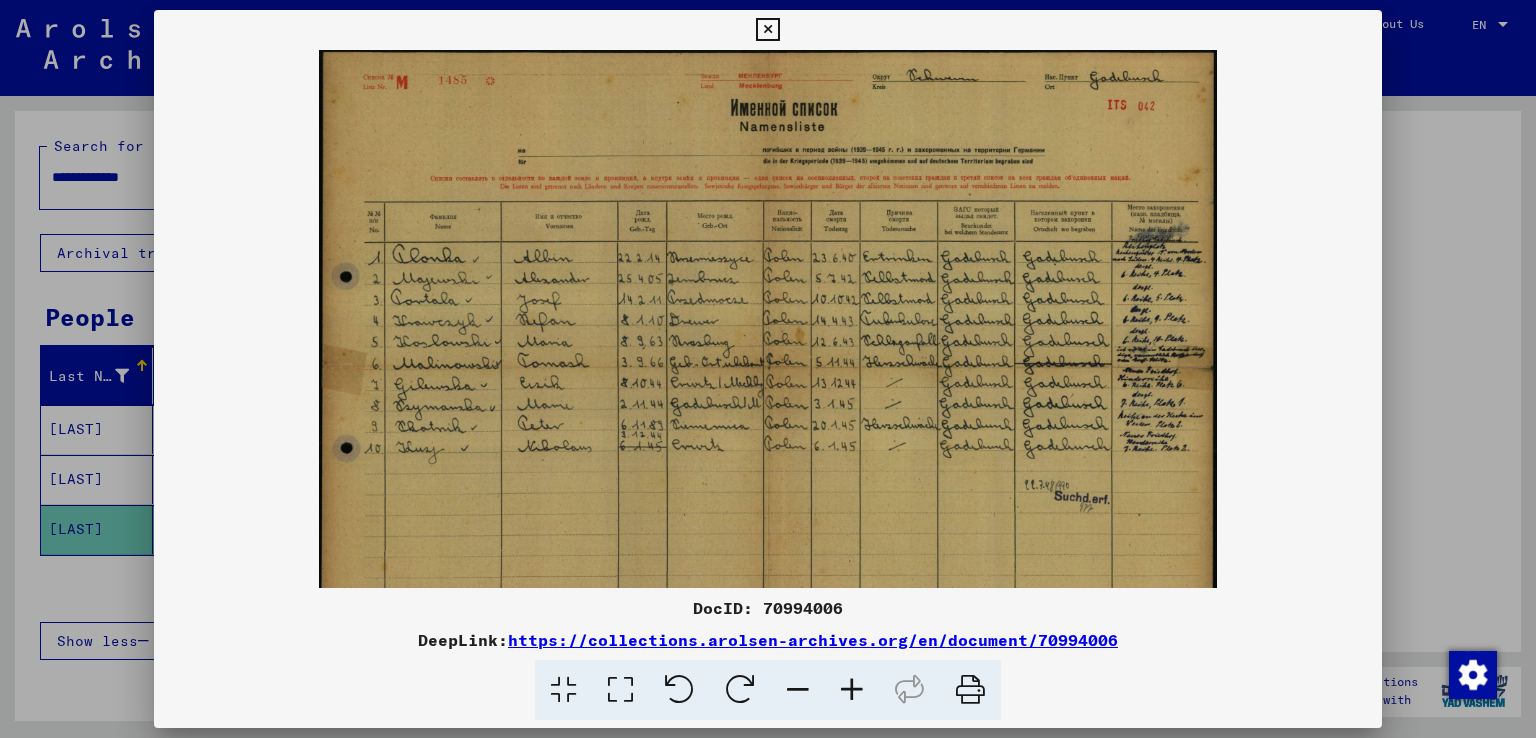 click at bounding box center (852, 690) 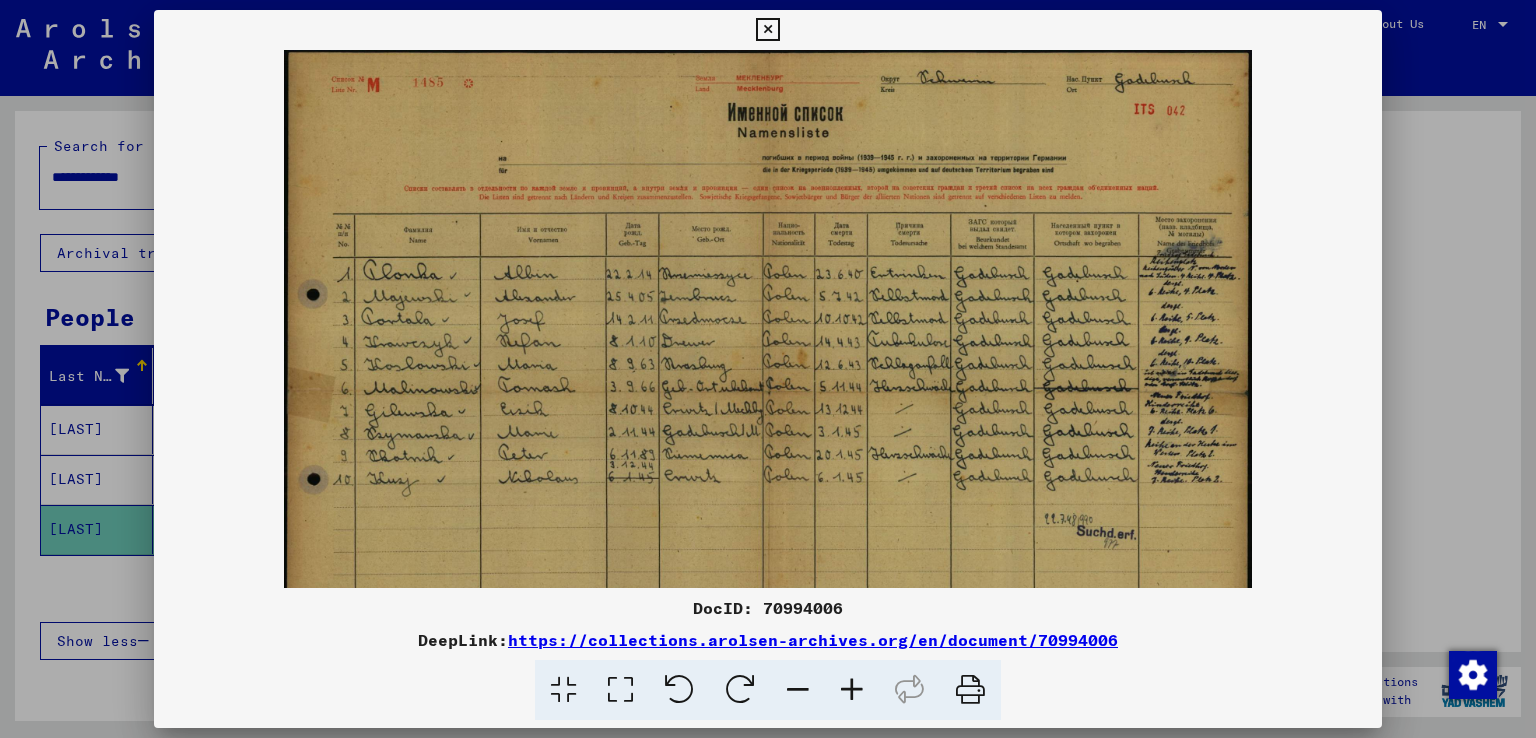 click at bounding box center (852, 690) 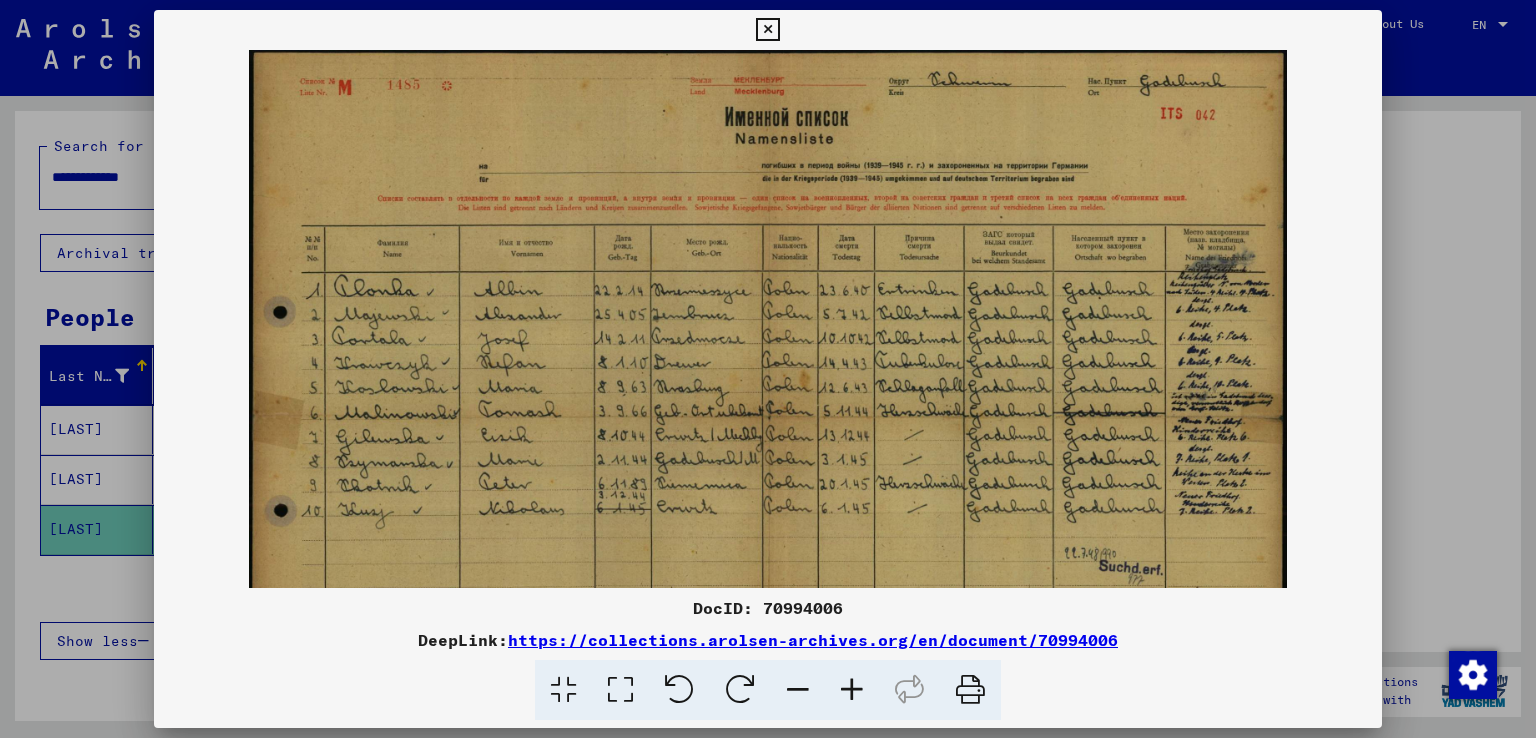 click at bounding box center [852, 690] 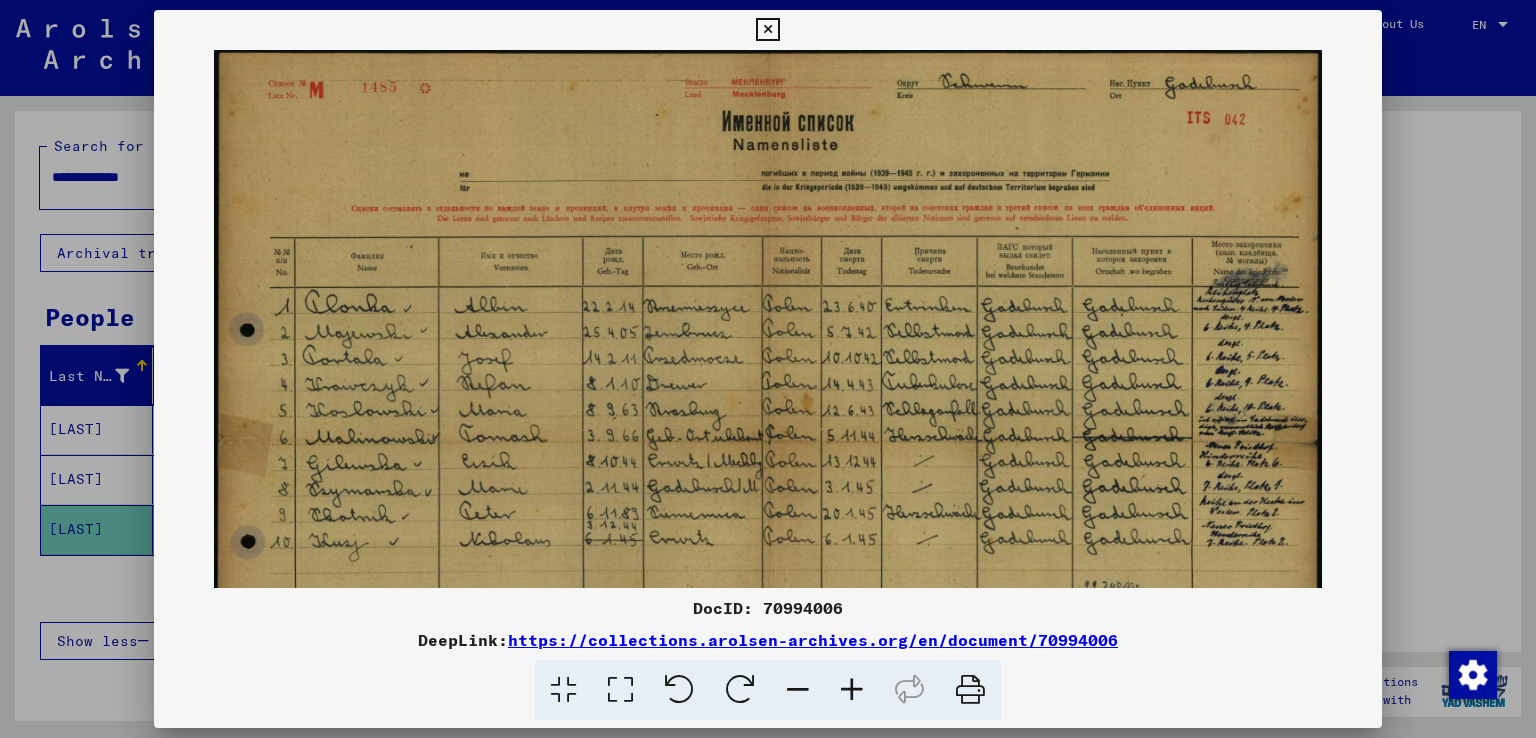 click at bounding box center [852, 690] 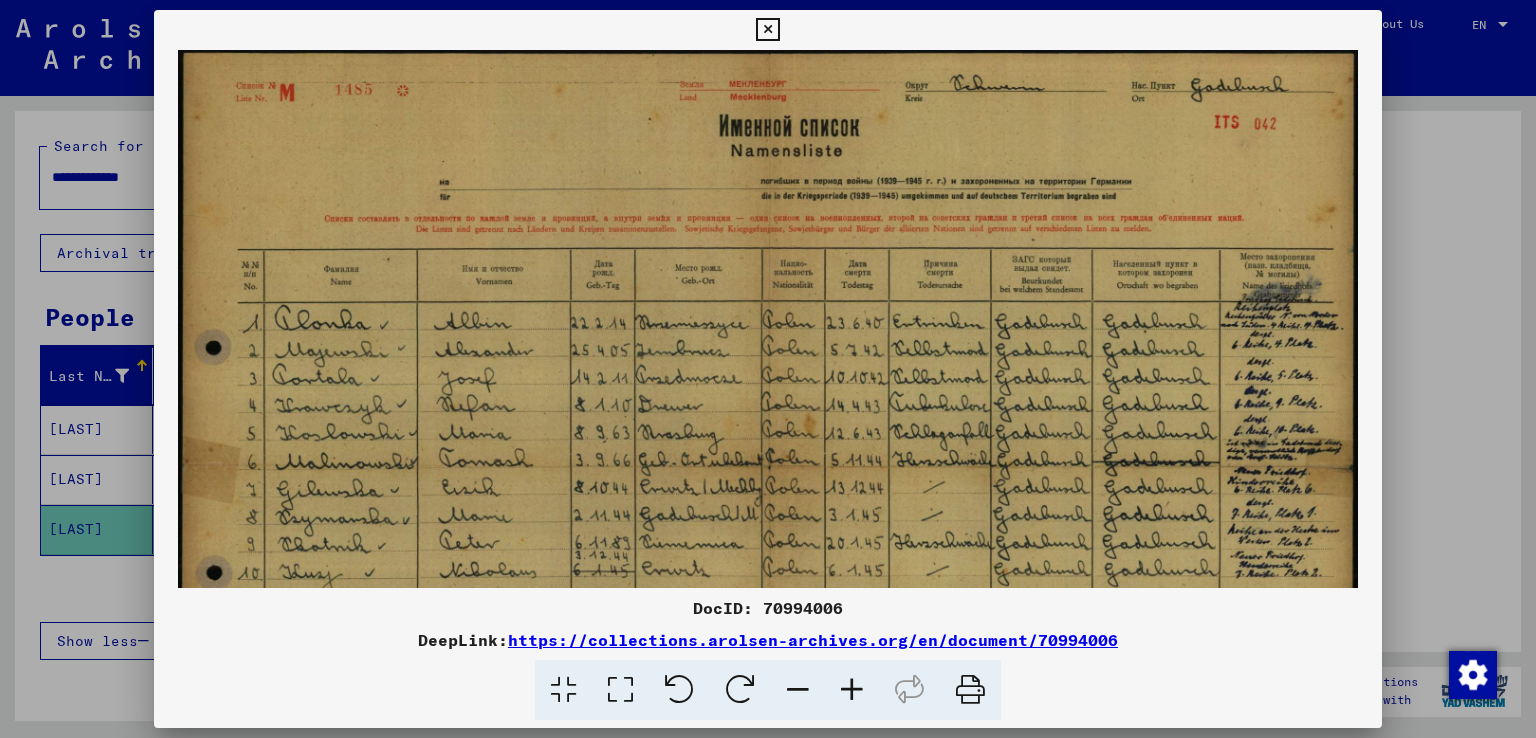 click at bounding box center [852, 690] 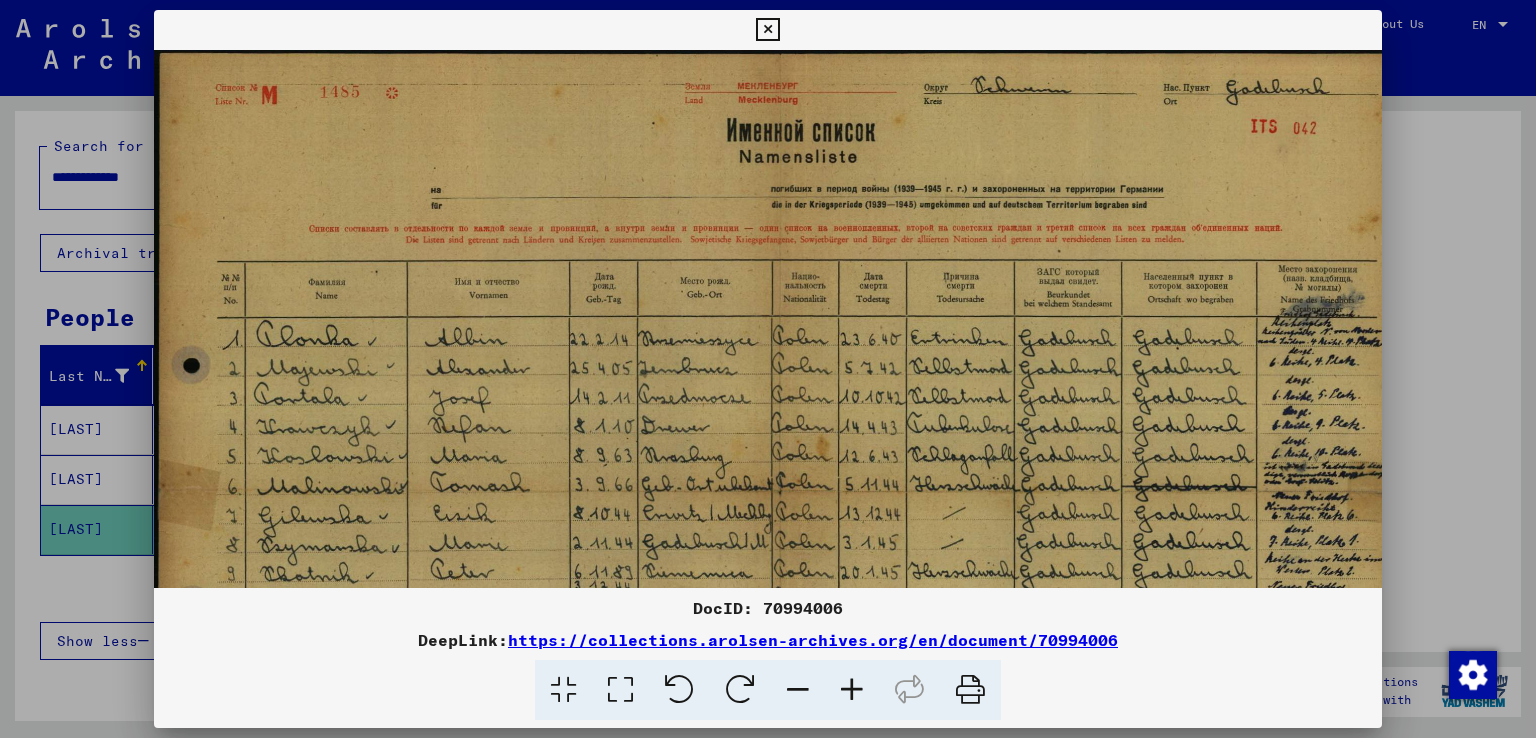 click at bounding box center [852, 690] 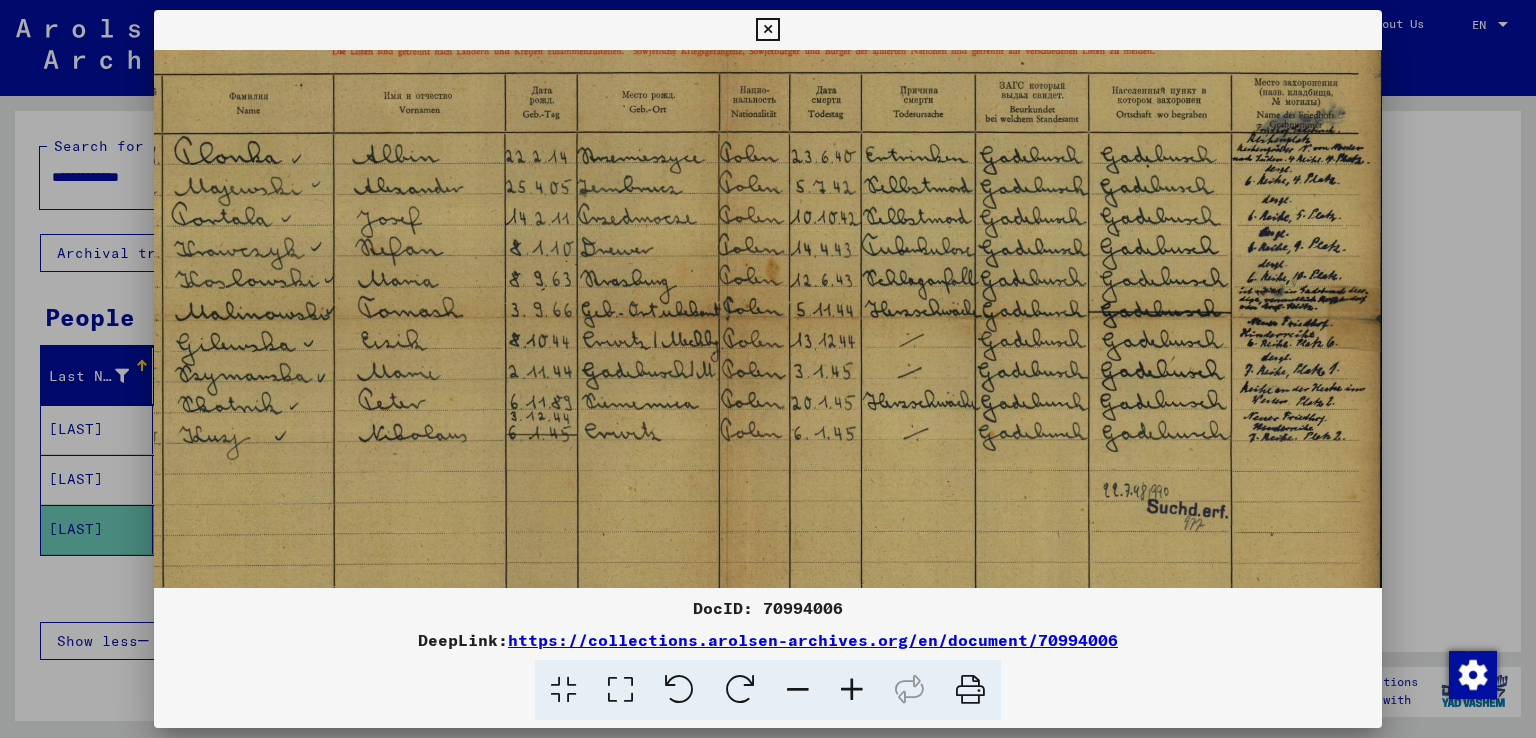 scroll, scrollTop: 199, scrollLeft: 86, axis: both 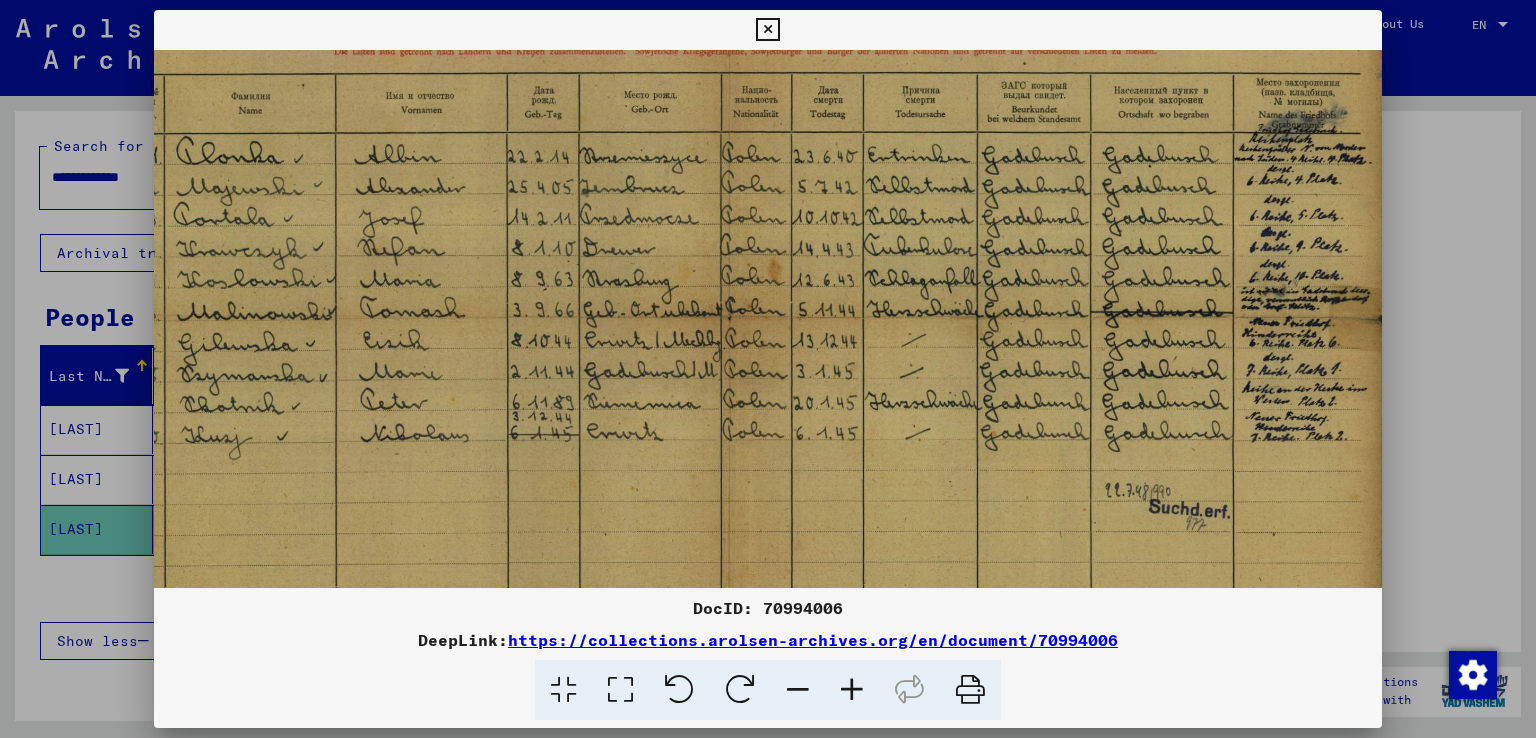 drag, startPoint x: 988, startPoint y: 415, endPoint x: 841, endPoint y: 313, distance: 178.92177 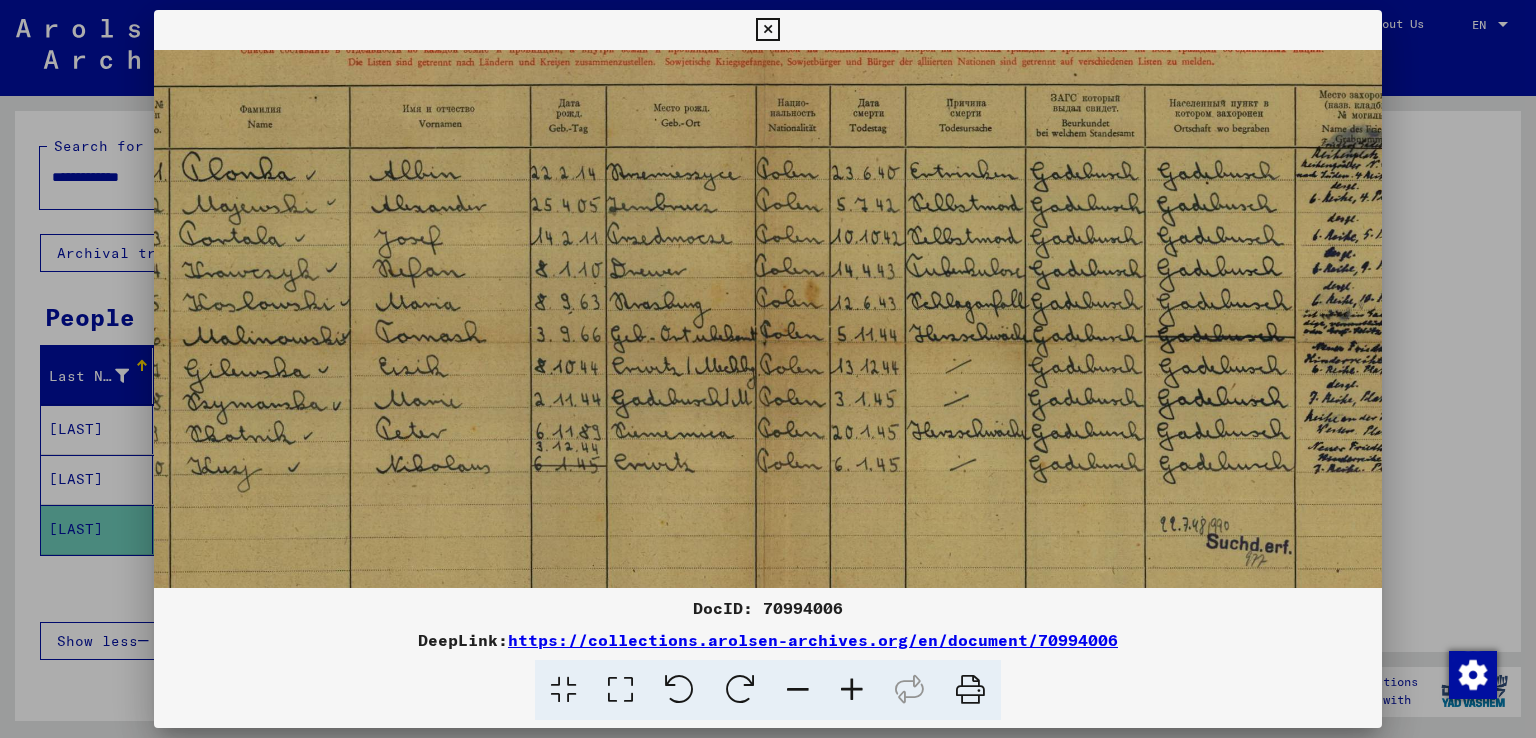 click at bounding box center (852, 690) 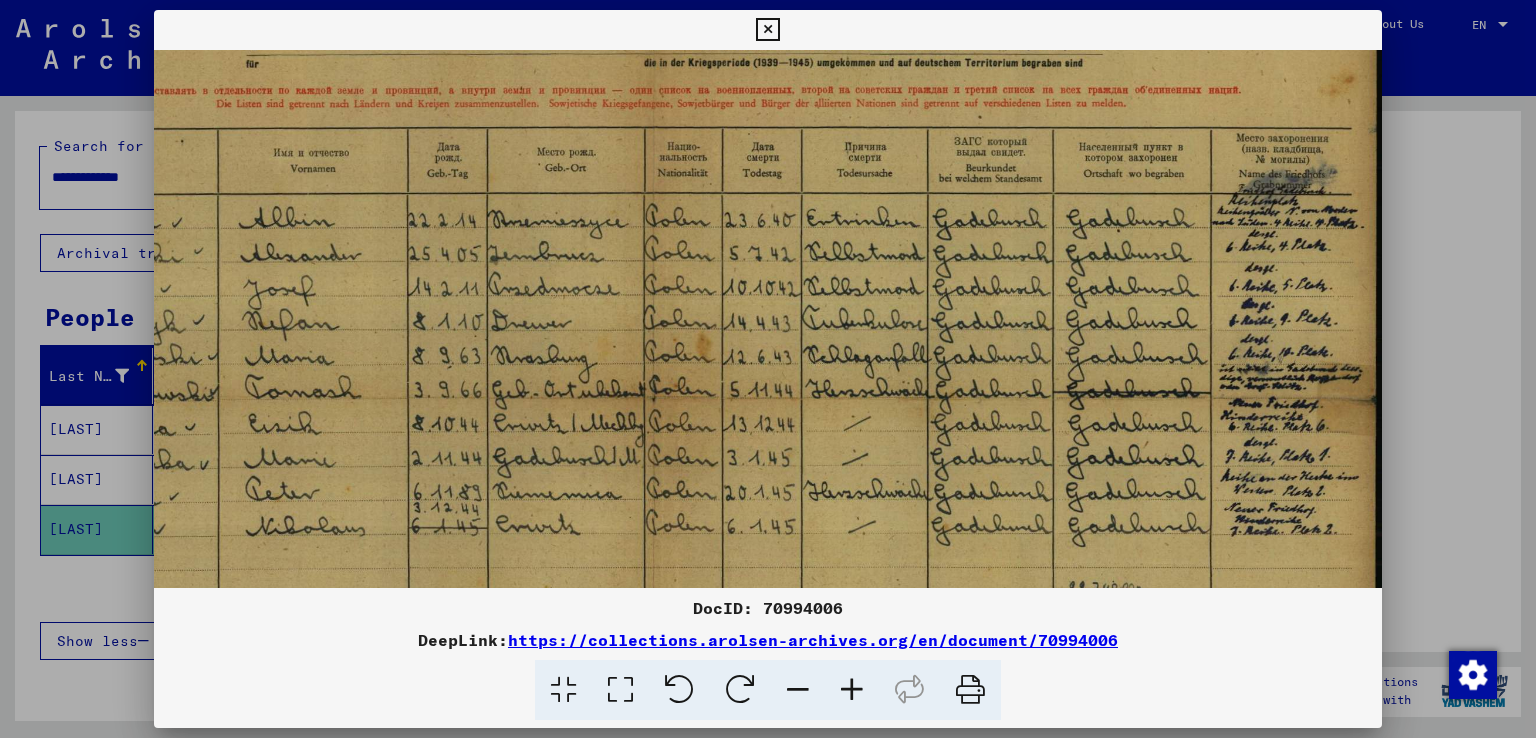 scroll, scrollTop: 154, scrollLeft: 232, axis: both 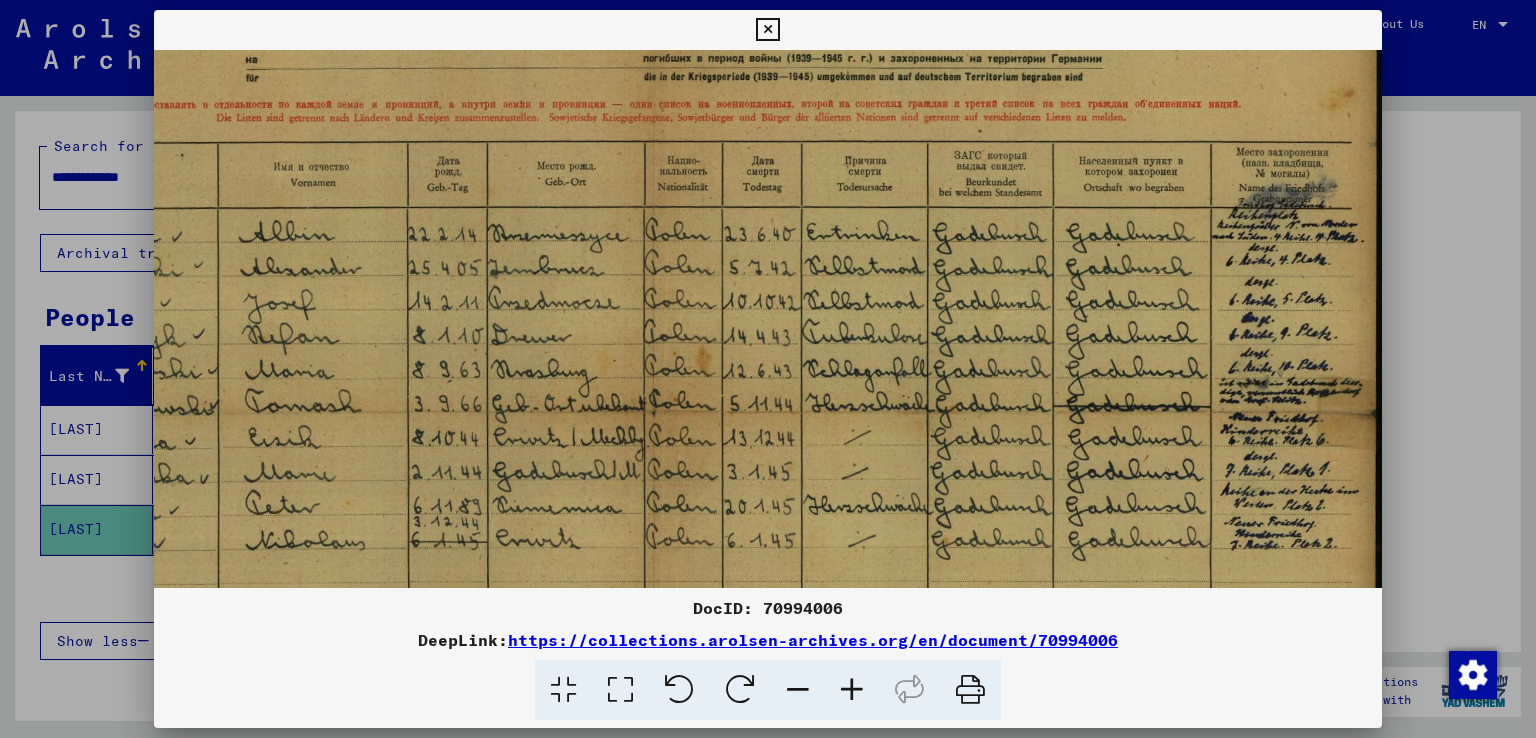 drag, startPoint x: 1090, startPoint y: 405, endPoint x: 624, endPoint y: 444, distance: 467.62912 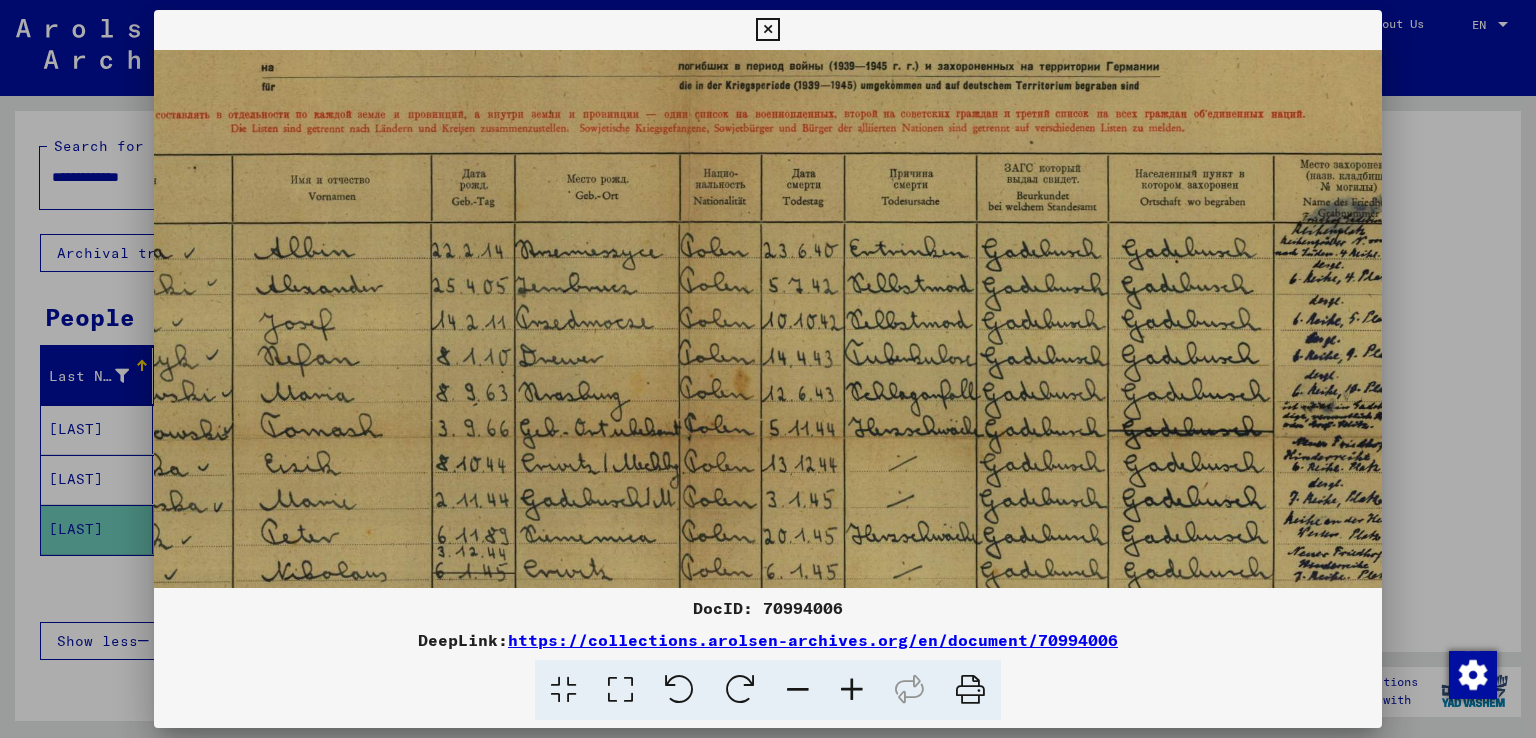 click at bounding box center [852, 690] 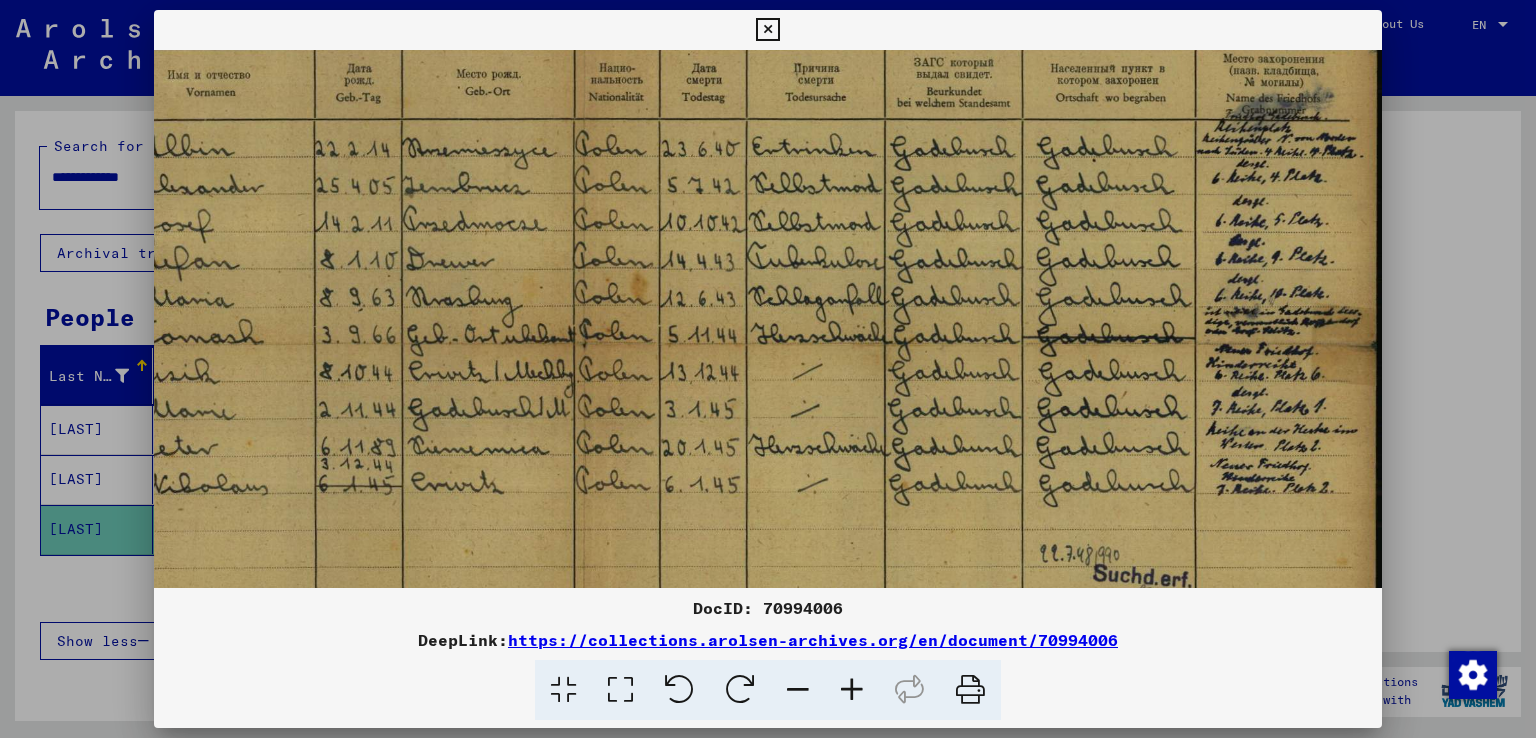 scroll, scrollTop: 279, scrollLeft: 372, axis: both 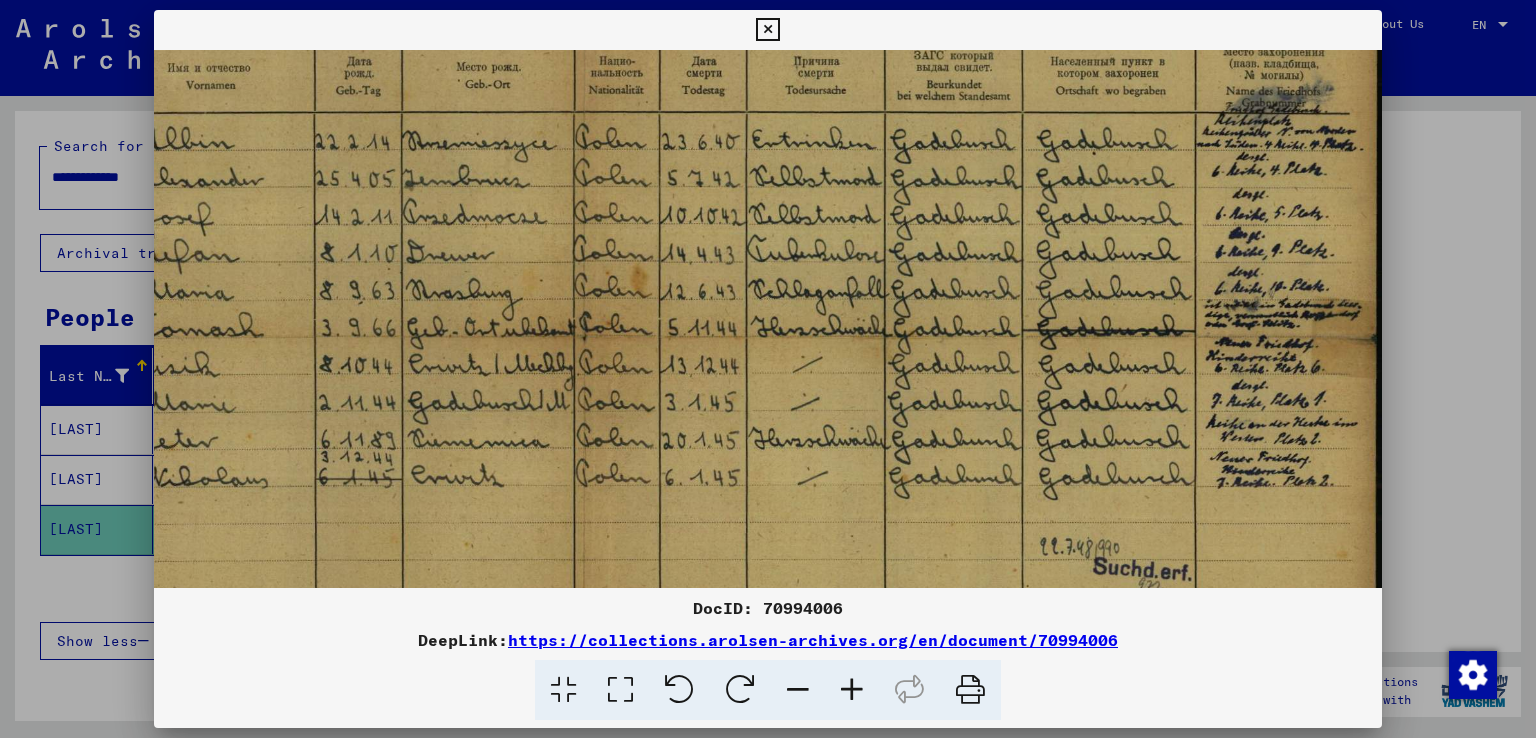 drag, startPoint x: 1164, startPoint y: 471, endPoint x: 595, endPoint y: 349, distance: 581.9321 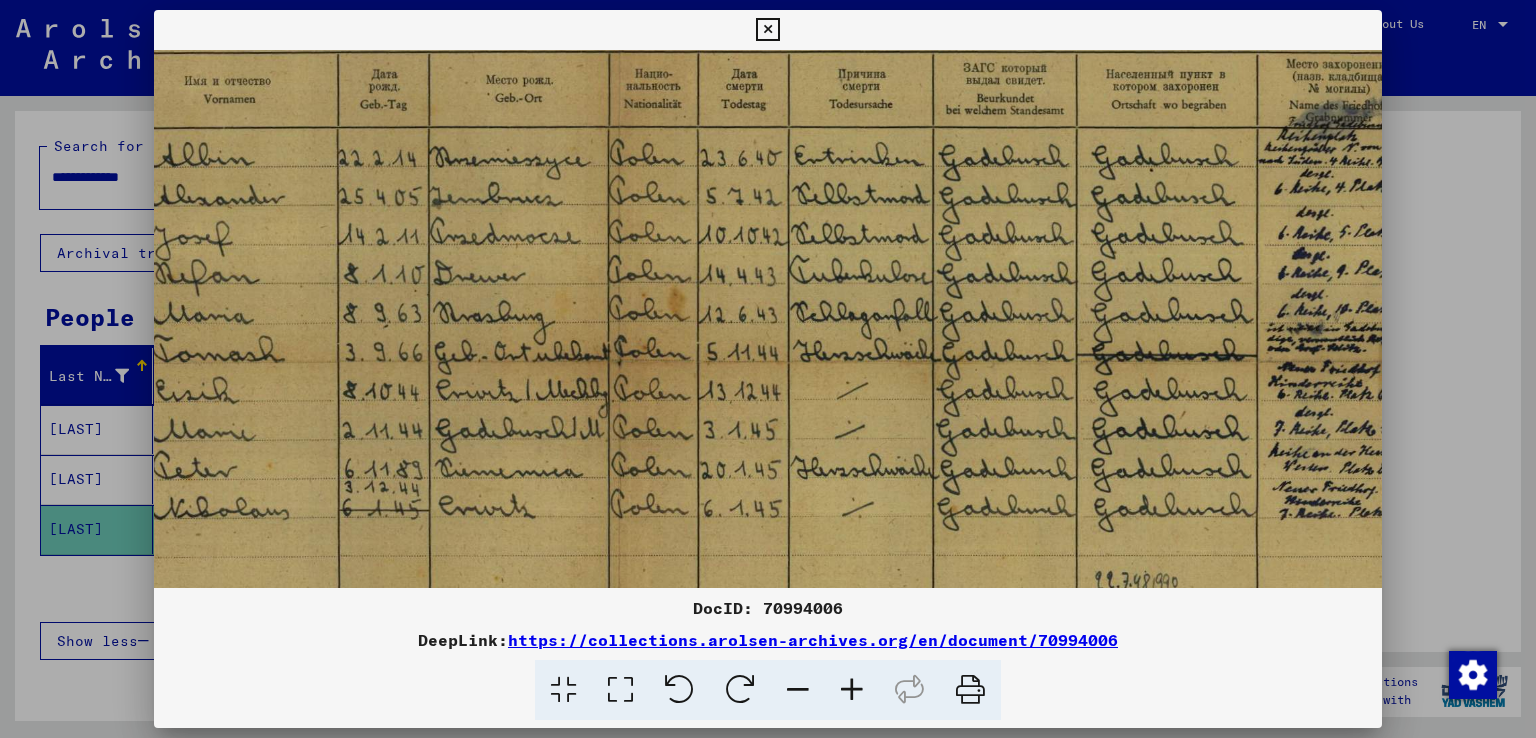 click at bounding box center (852, 690) 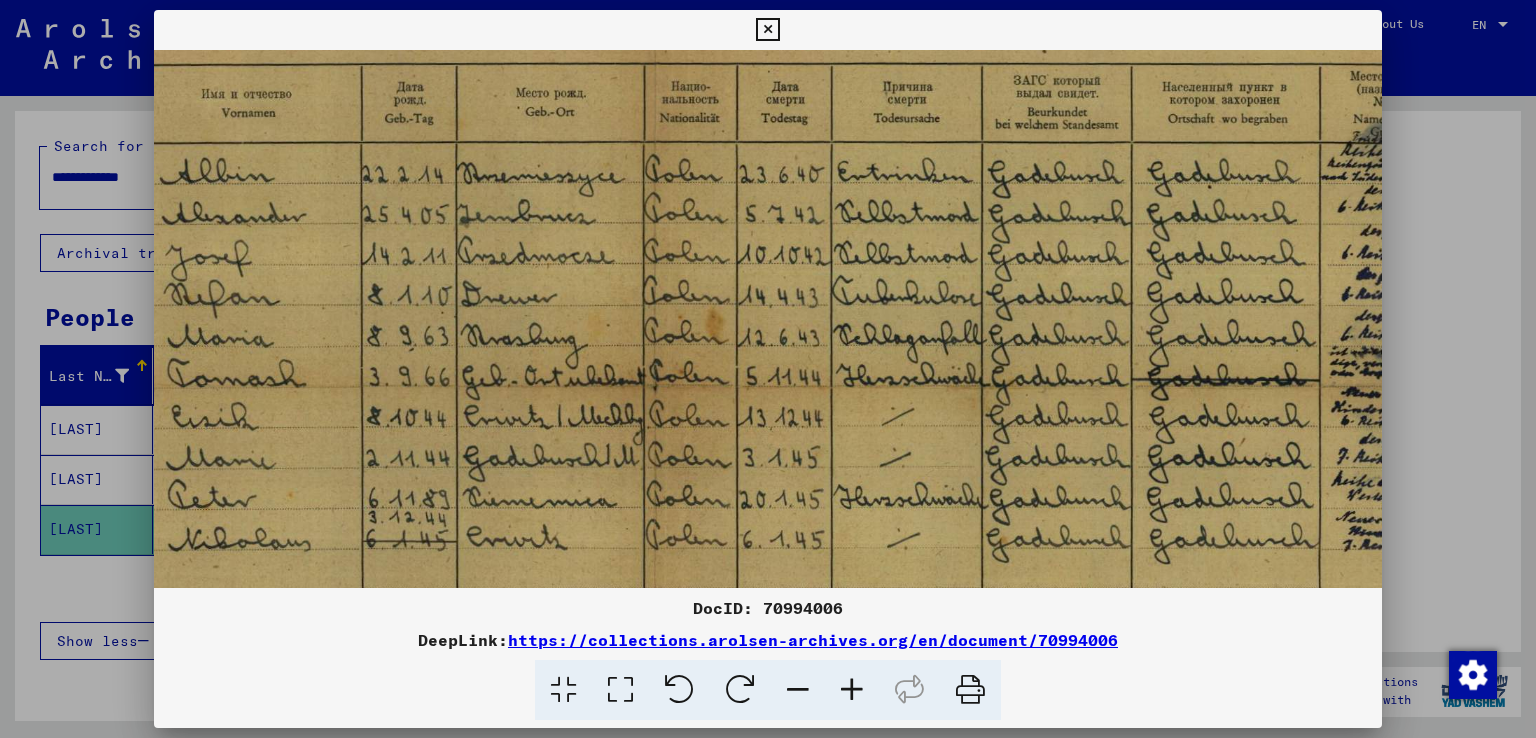 click at bounding box center [852, 690] 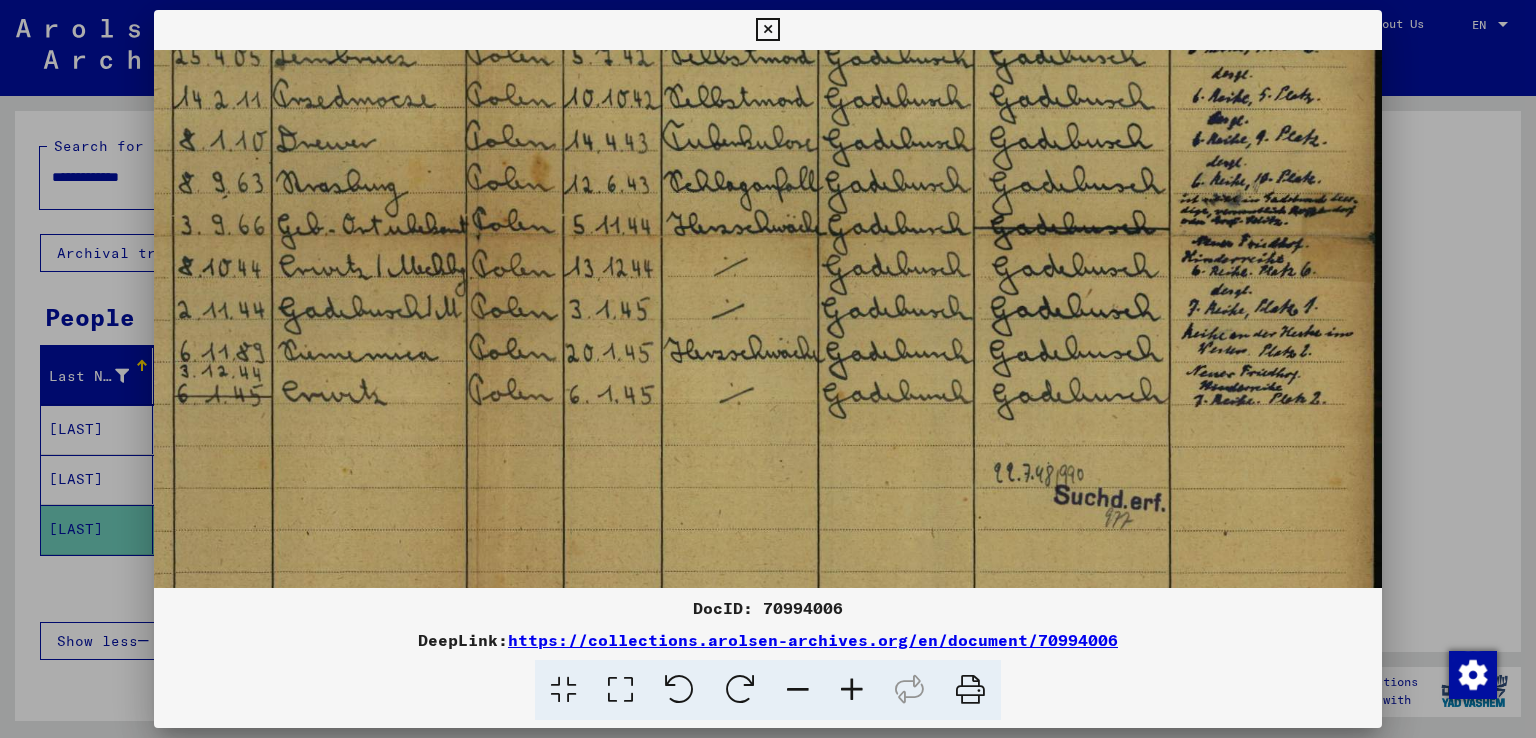 scroll, scrollTop: 448, scrollLeft: 584, axis: both 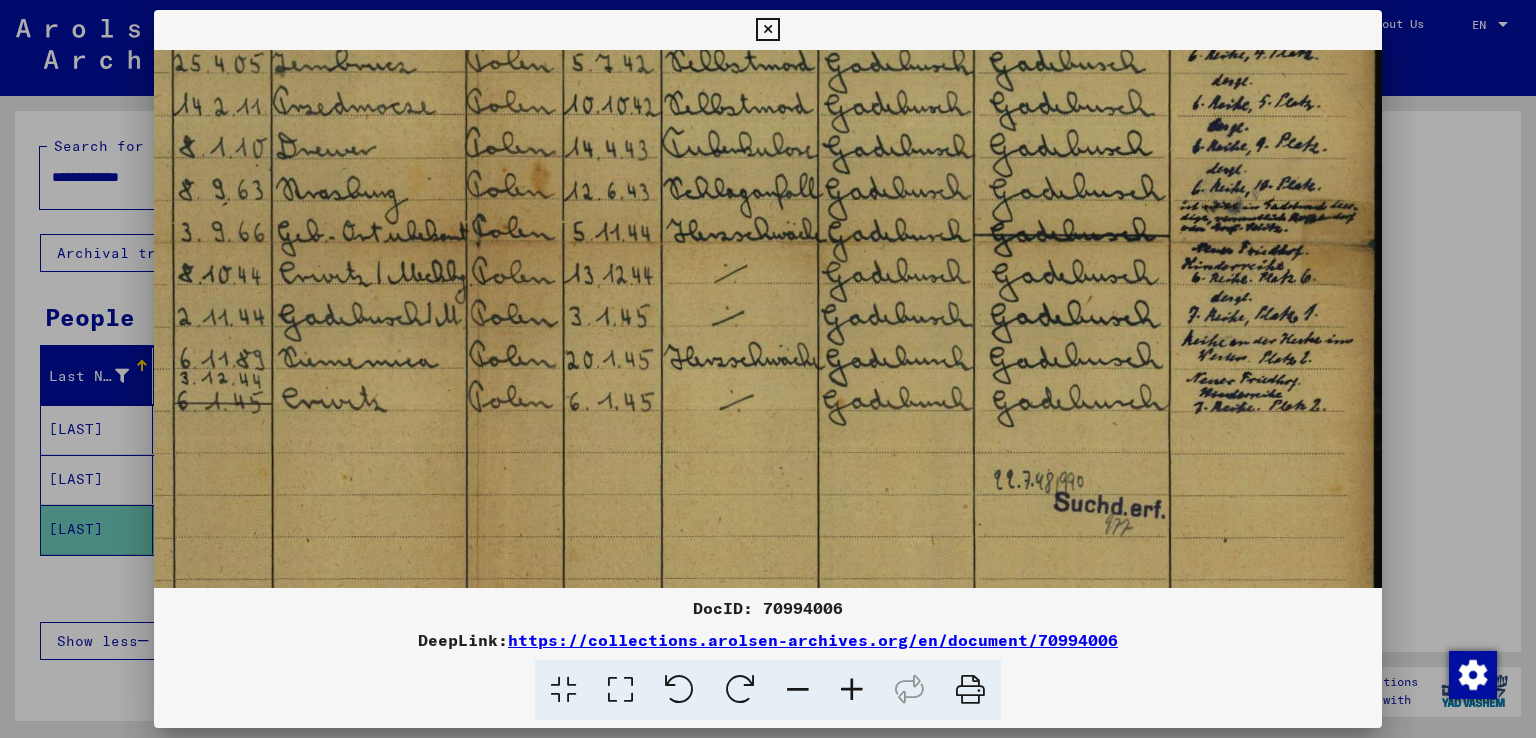 drag, startPoint x: 920, startPoint y: 492, endPoint x: 586, endPoint y: 333, distance: 369.91486 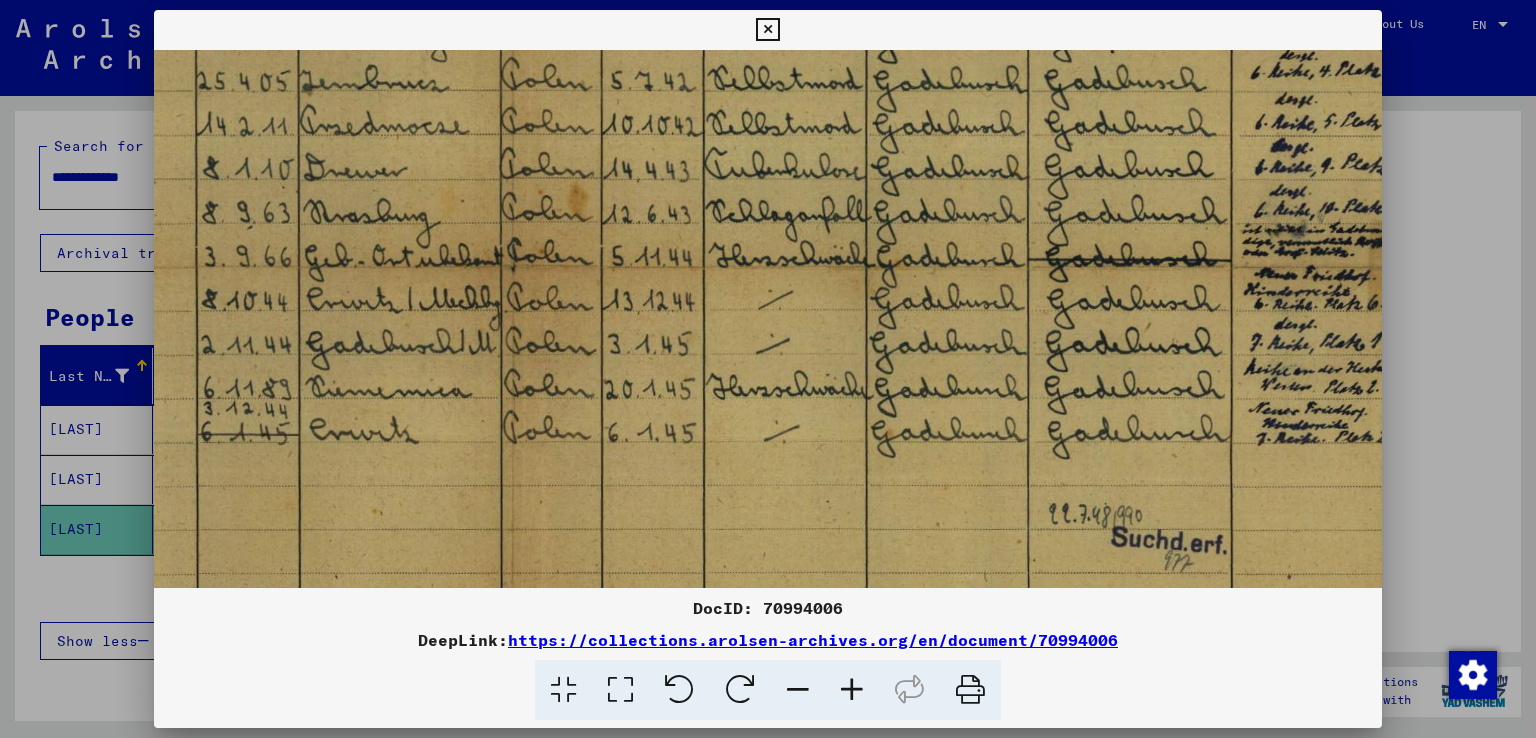 click at bounding box center [852, 690] 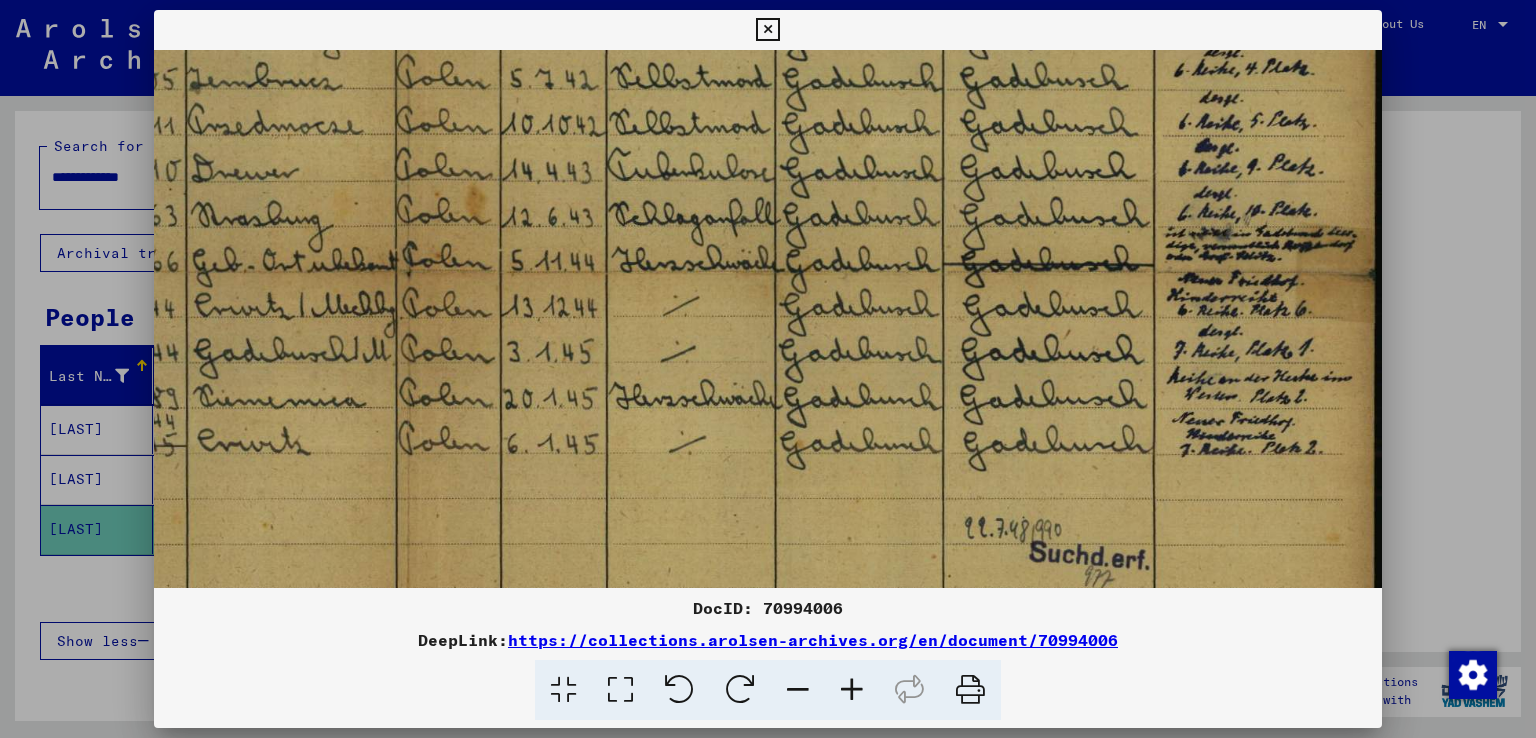 scroll, scrollTop: 470, scrollLeft: 724, axis: both 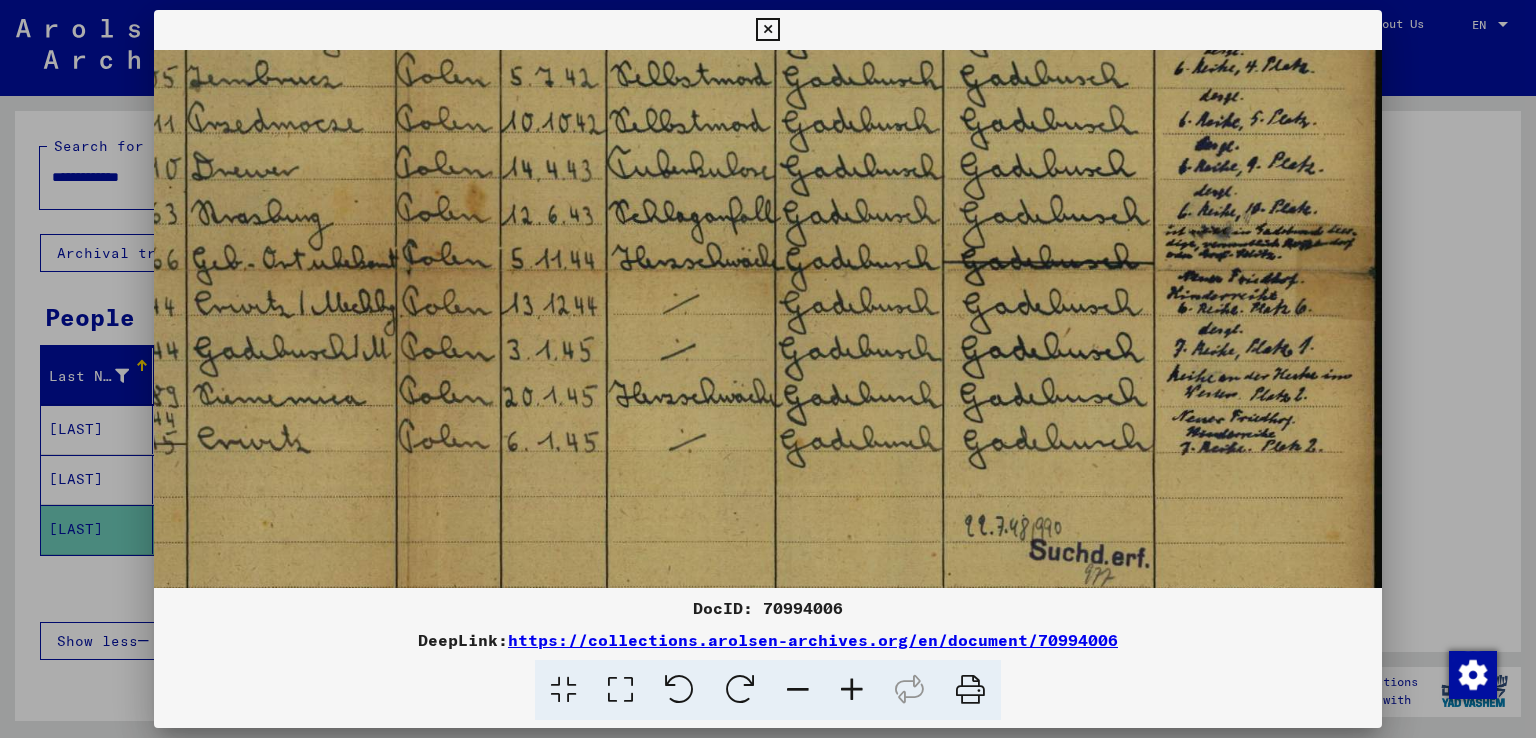 drag, startPoint x: 1154, startPoint y: 405, endPoint x: 627, endPoint y: 379, distance: 527.641 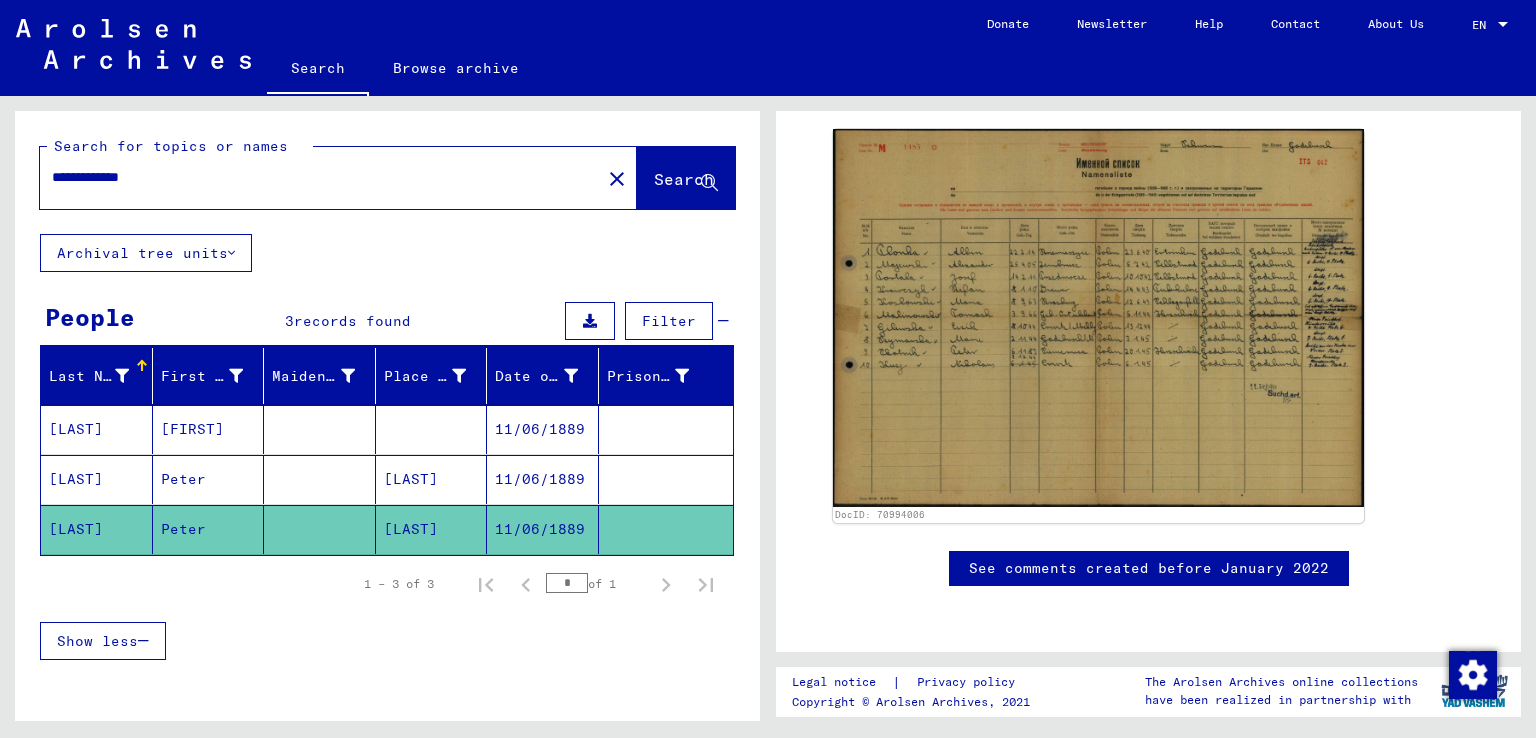 click on "[LAST]" at bounding box center [97, 479] 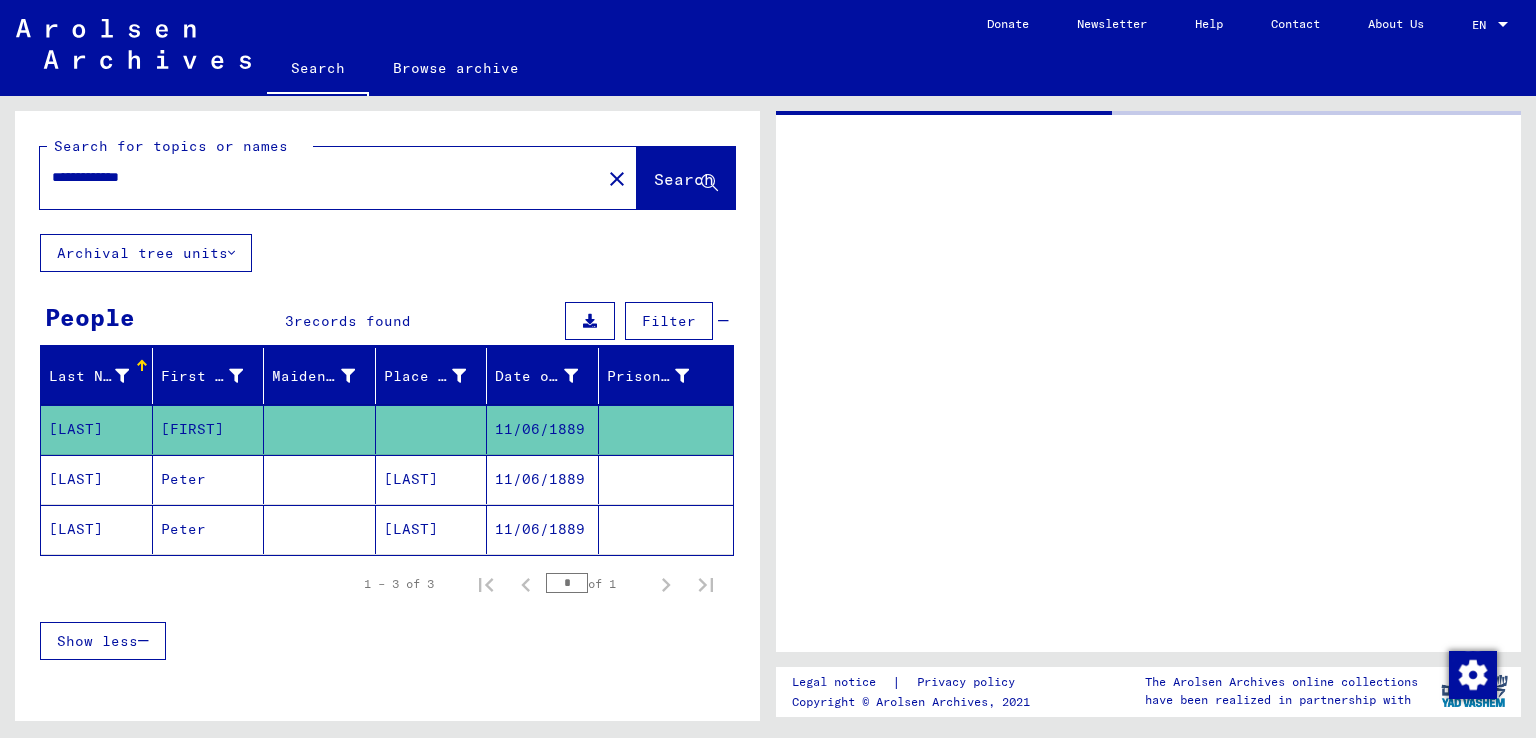scroll, scrollTop: 0, scrollLeft: 0, axis: both 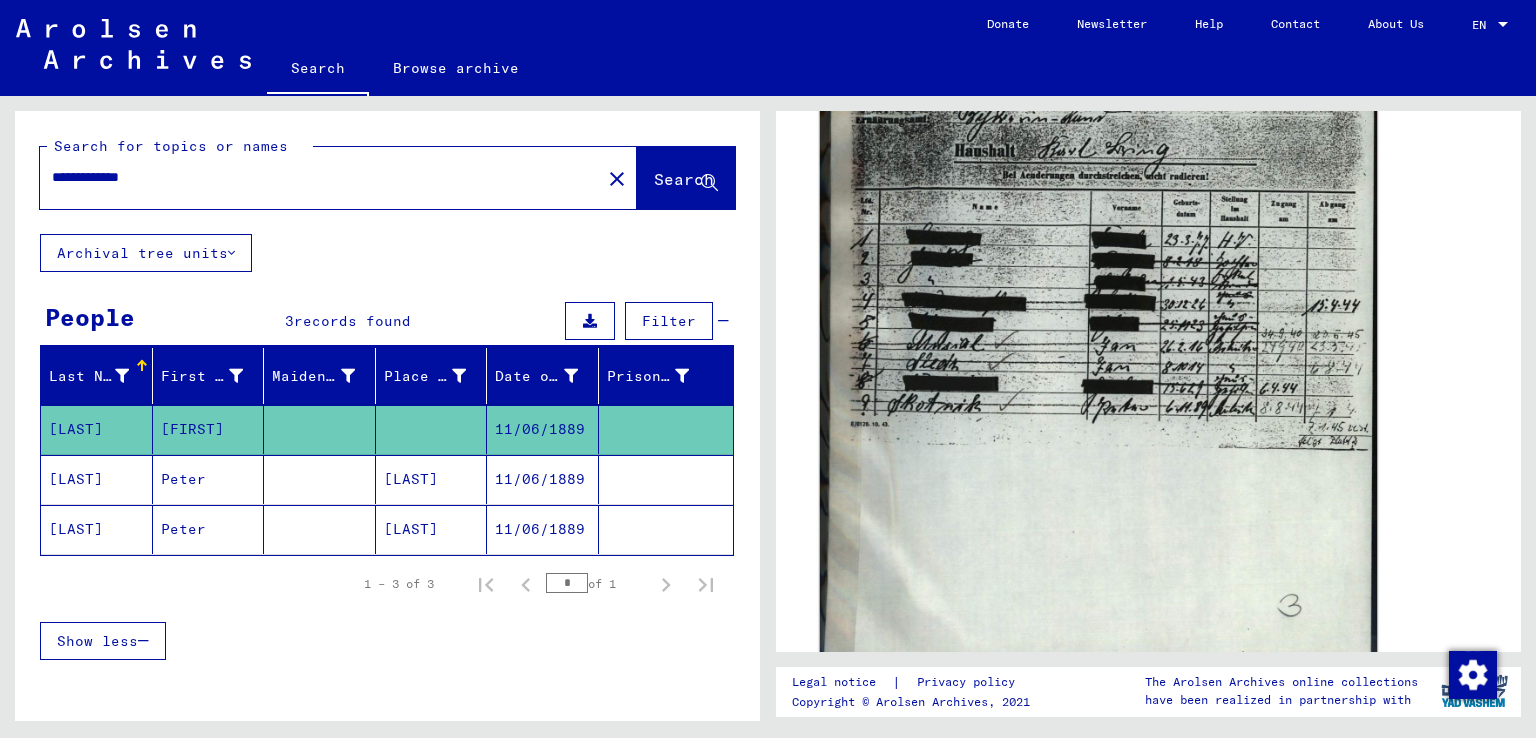 click 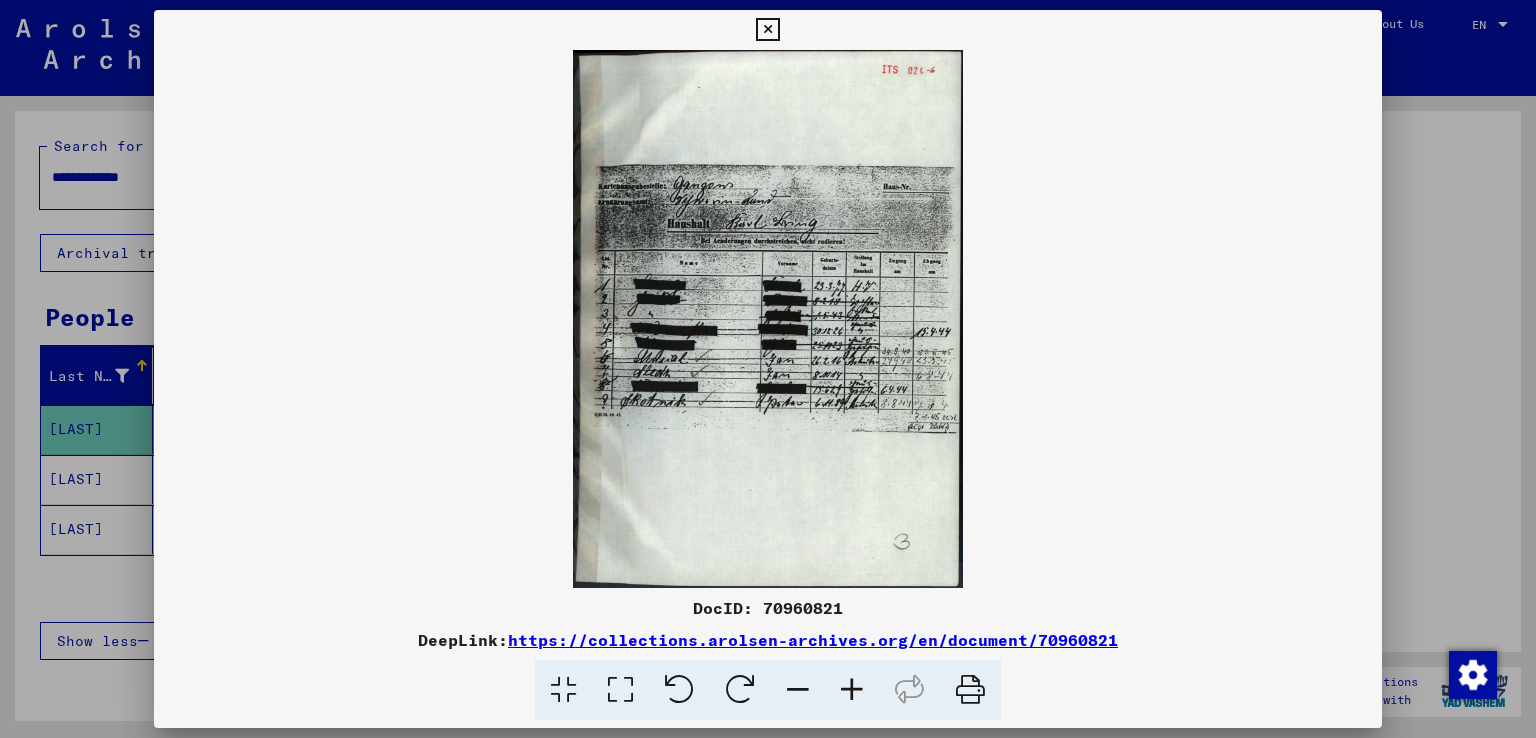 click at bounding box center (852, 690) 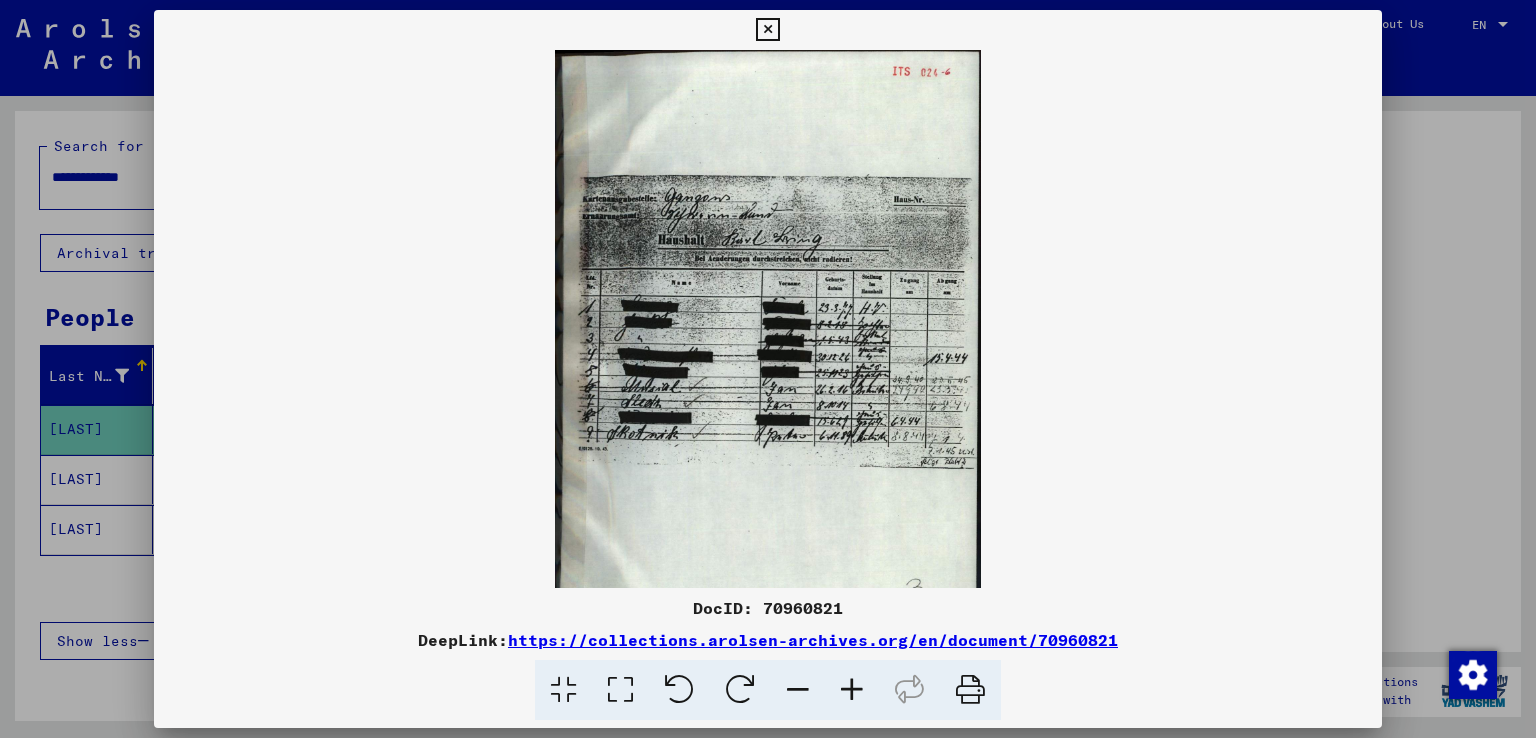 click at bounding box center (852, 690) 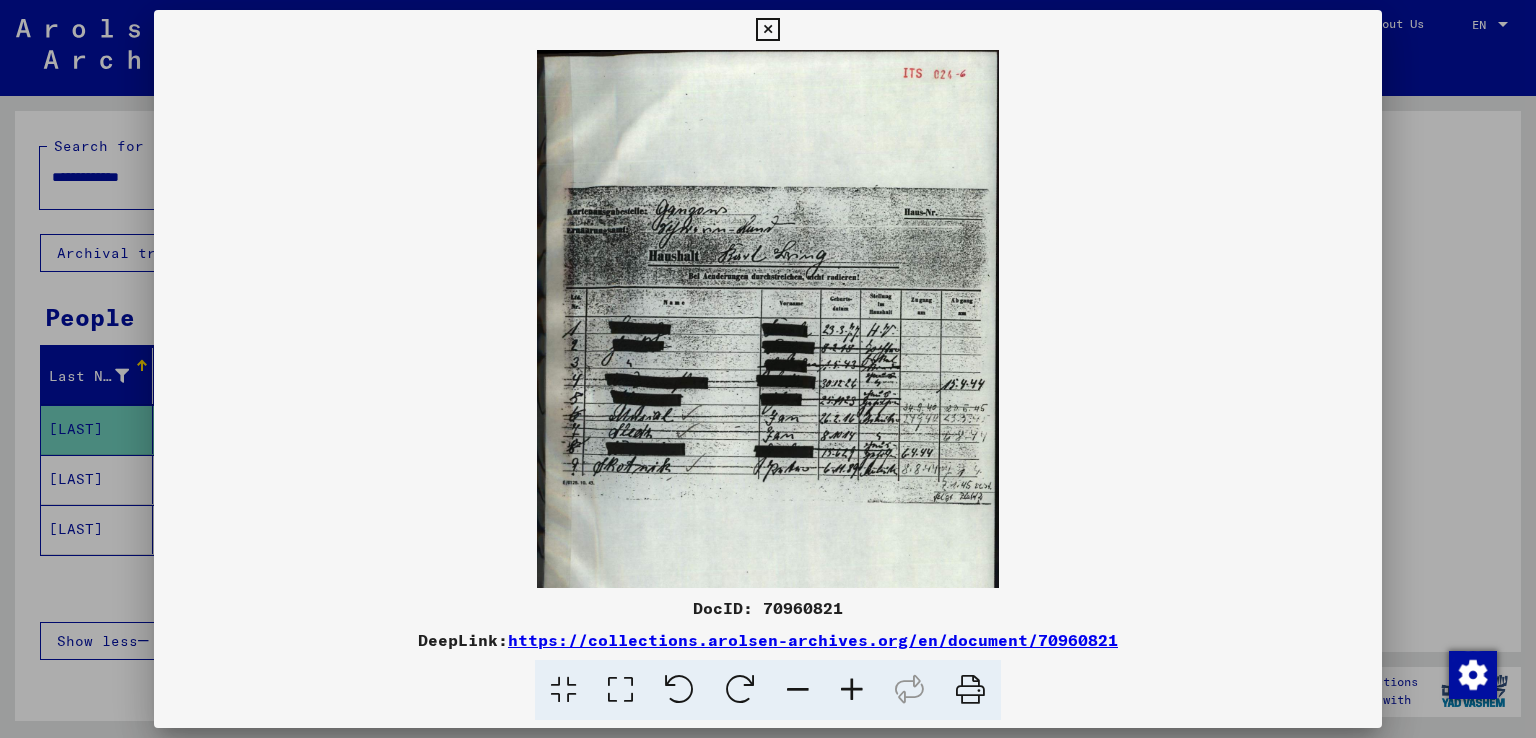 click at bounding box center [852, 690] 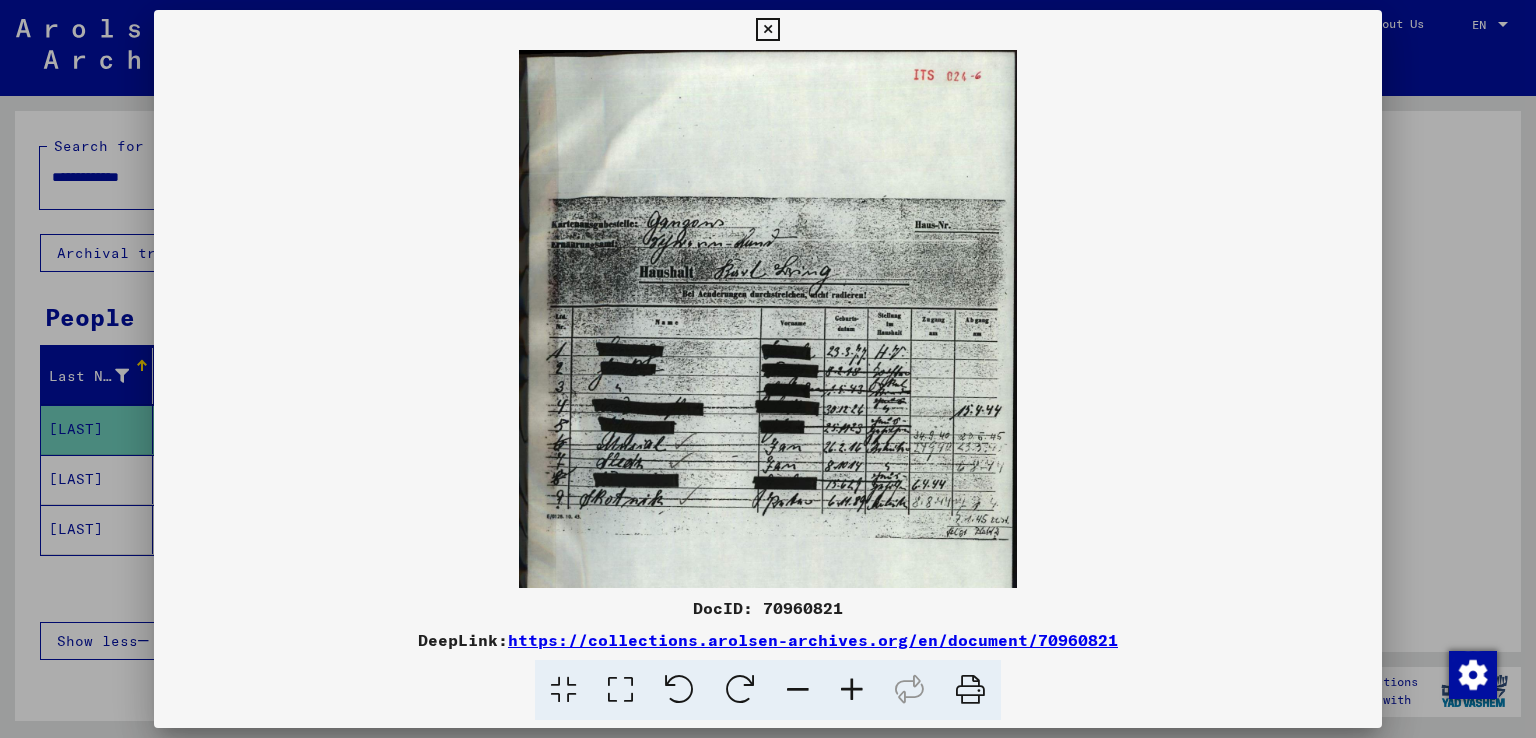 click at bounding box center (852, 690) 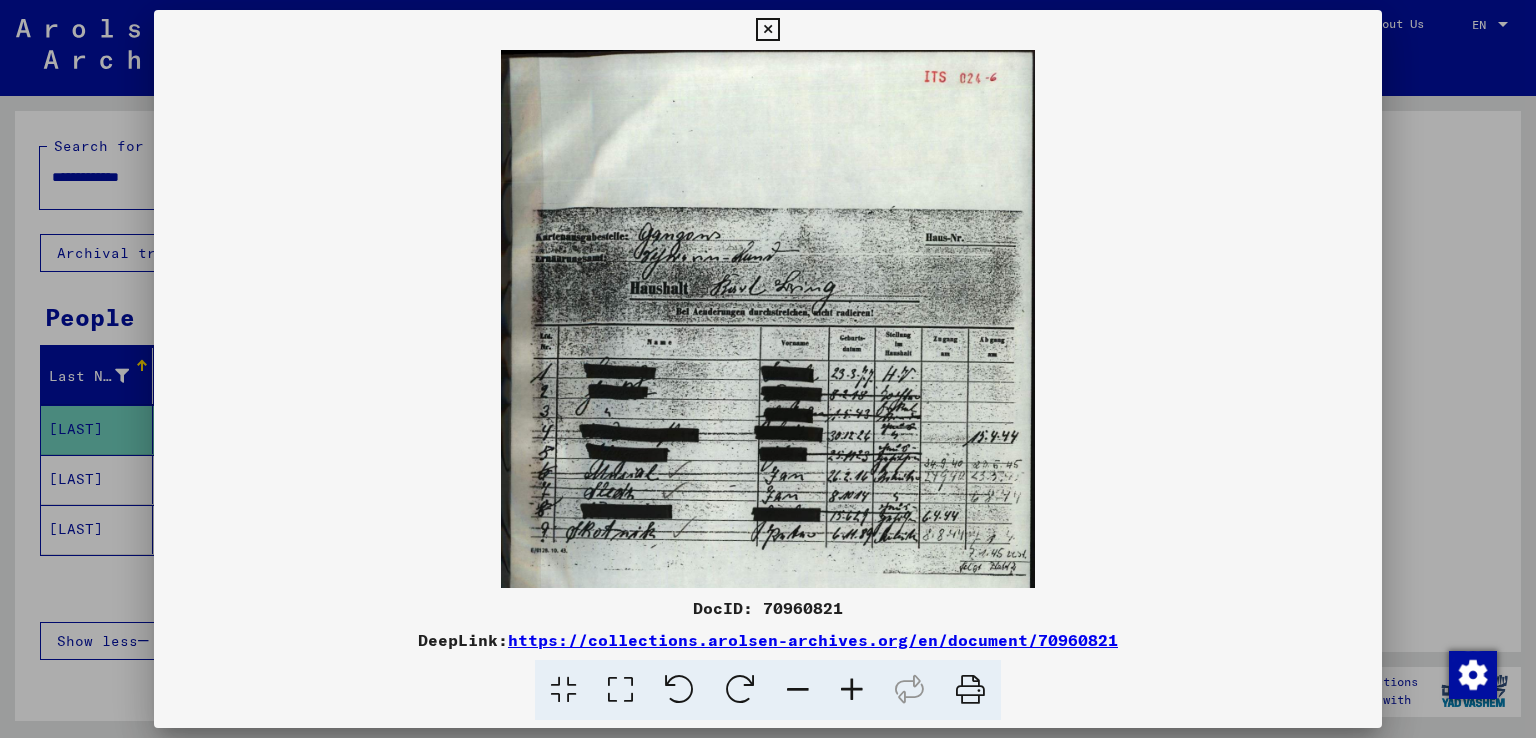 click at bounding box center (852, 690) 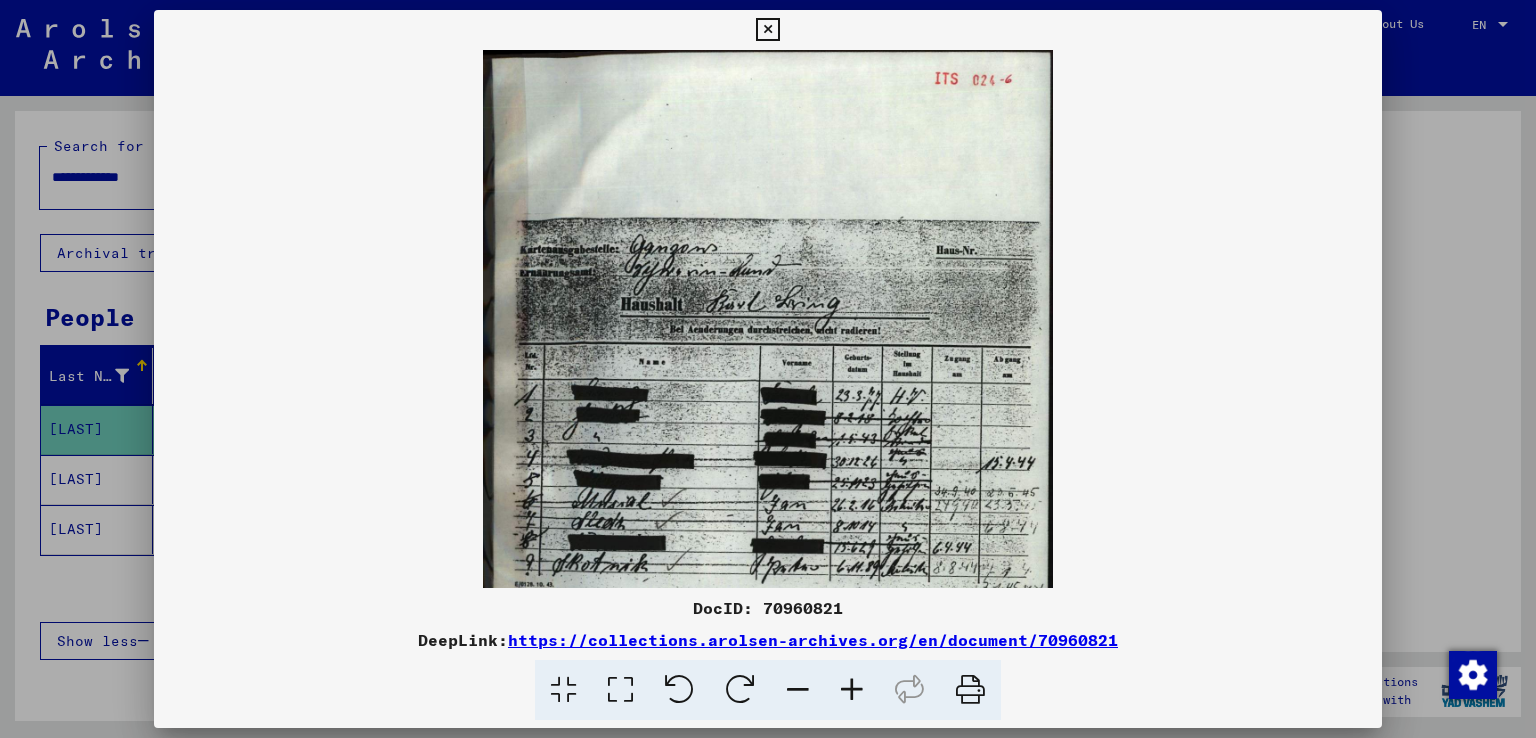 click at bounding box center [852, 690] 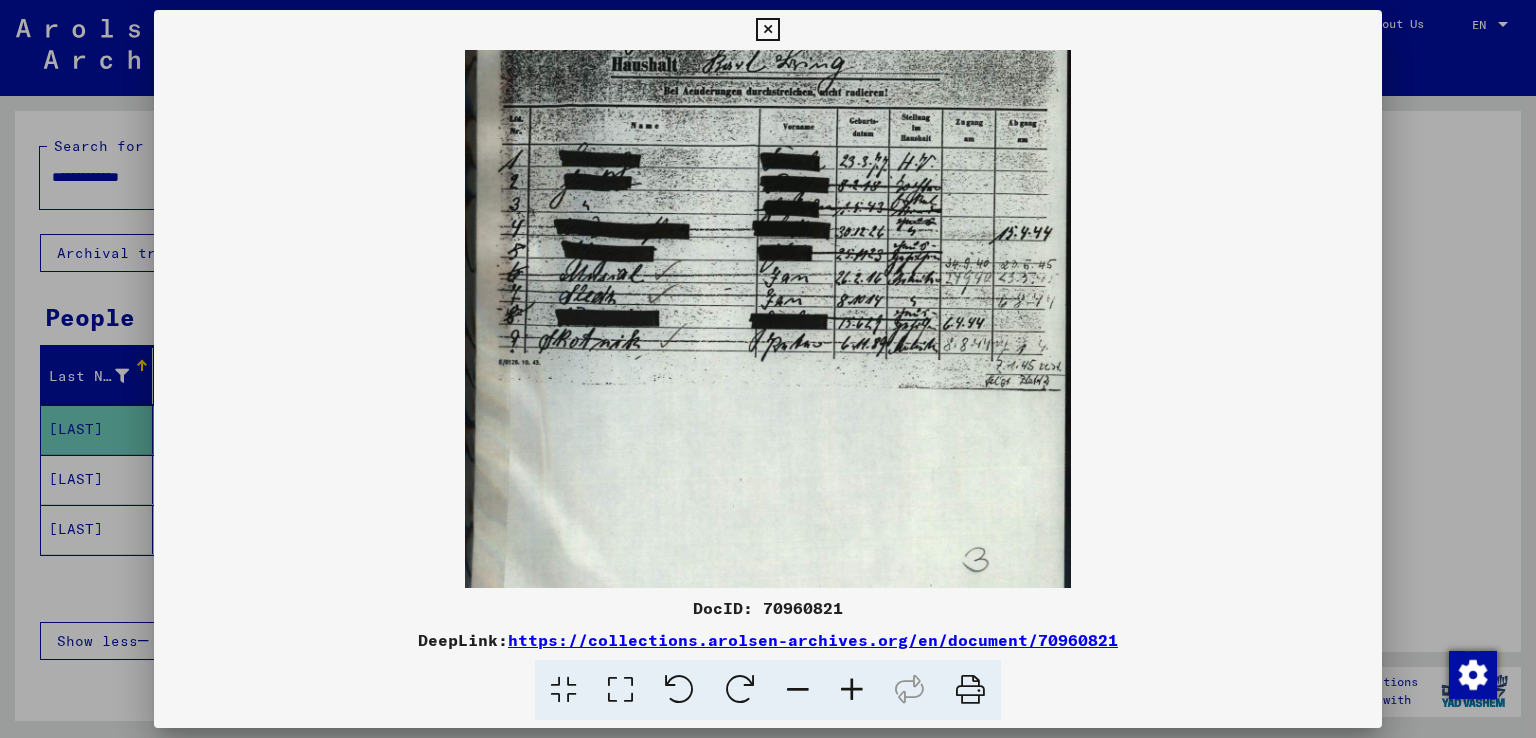 drag, startPoint x: 858, startPoint y: 494, endPoint x: 818, endPoint y: 253, distance: 244.29695 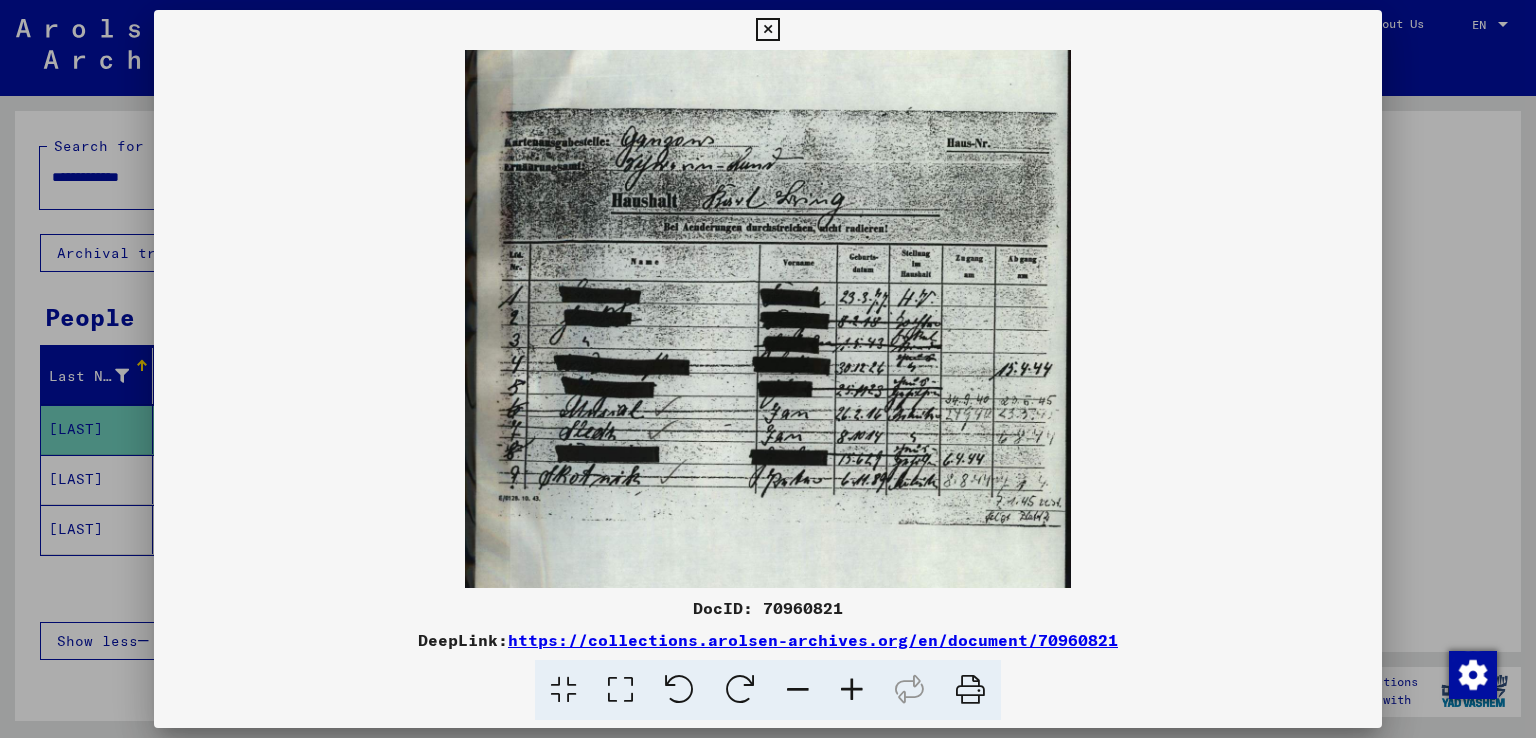 scroll, scrollTop: 114, scrollLeft: 0, axis: vertical 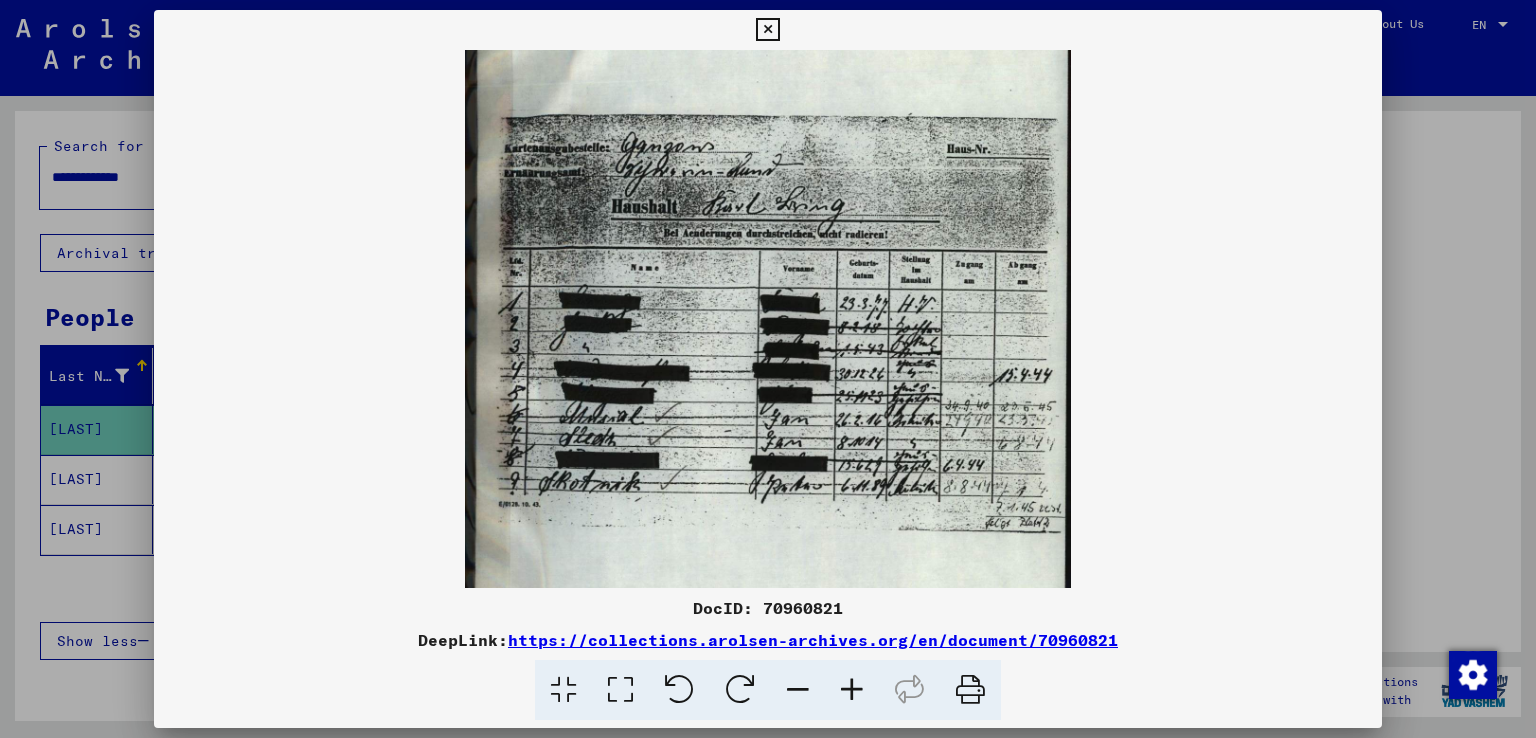 drag, startPoint x: 801, startPoint y: 333, endPoint x: 817, endPoint y: 431, distance: 99.29753 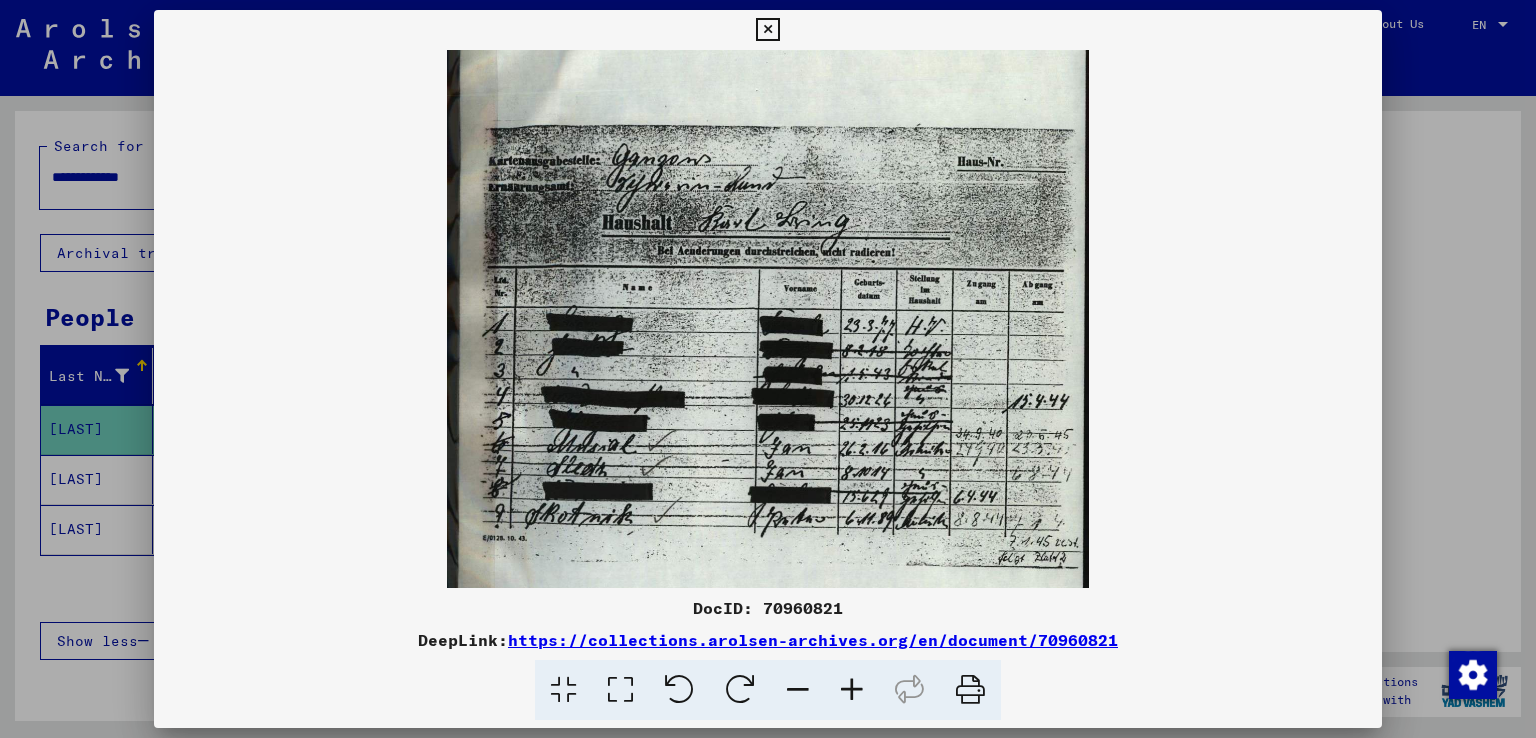 click at bounding box center (852, 690) 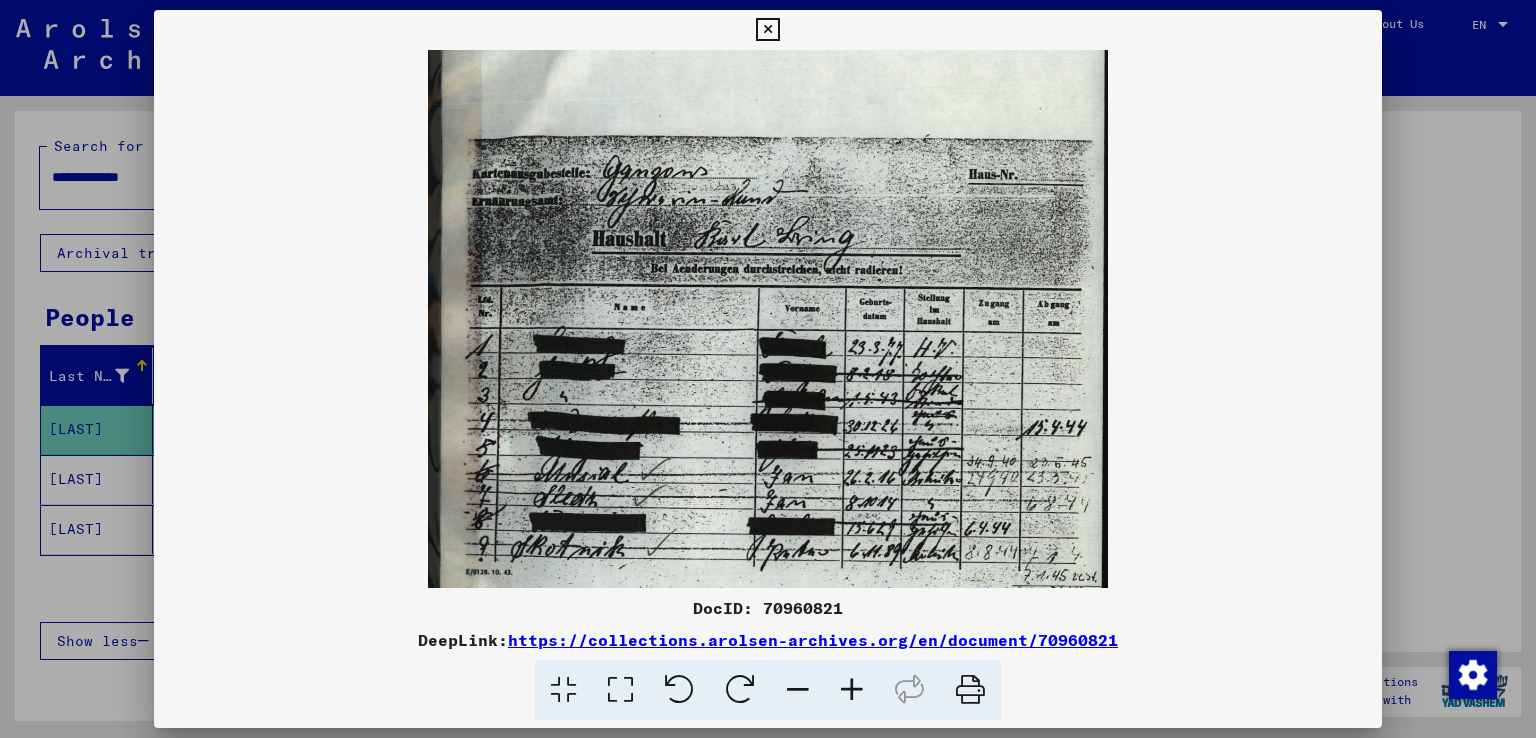 click at bounding box center [852, 690] 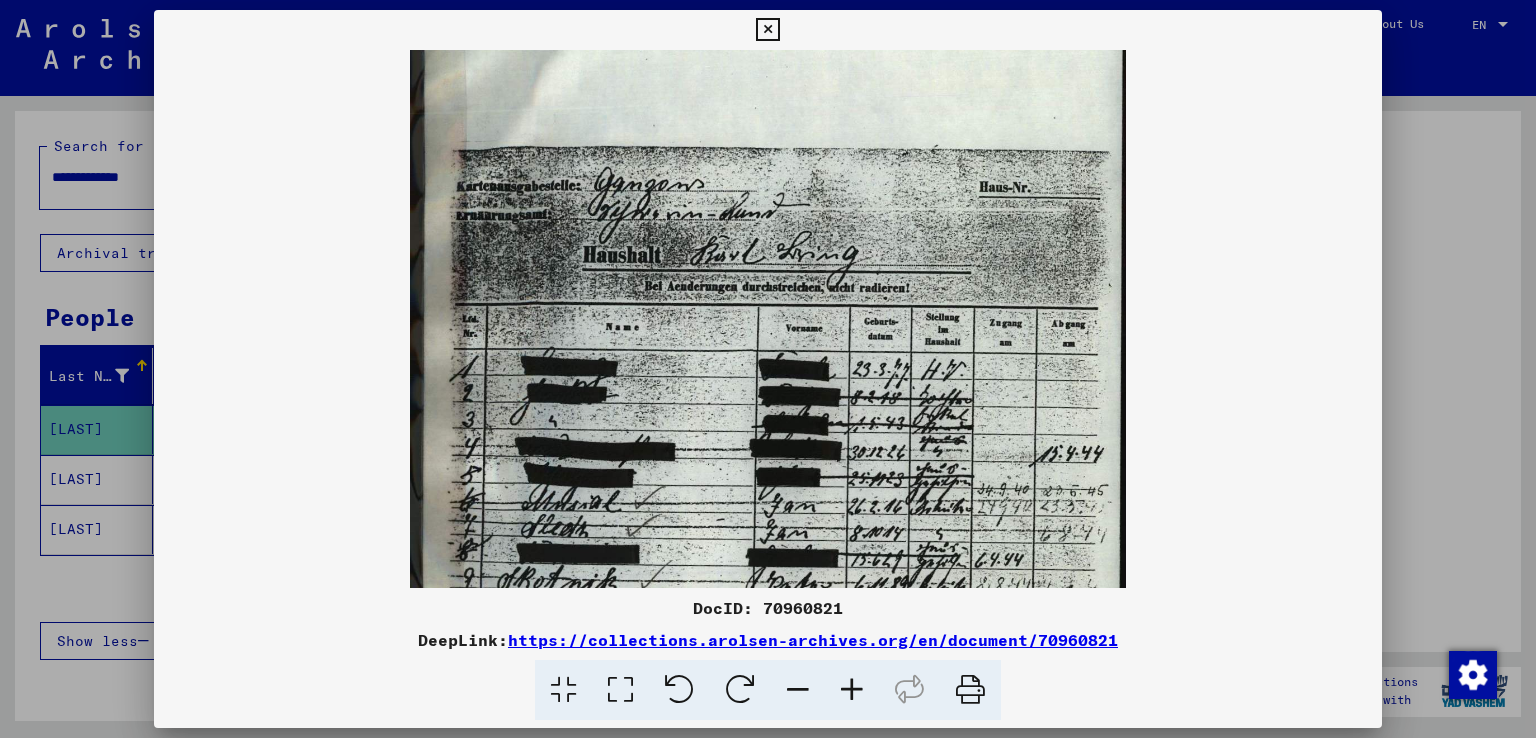 click at bounding box center (852, 690) 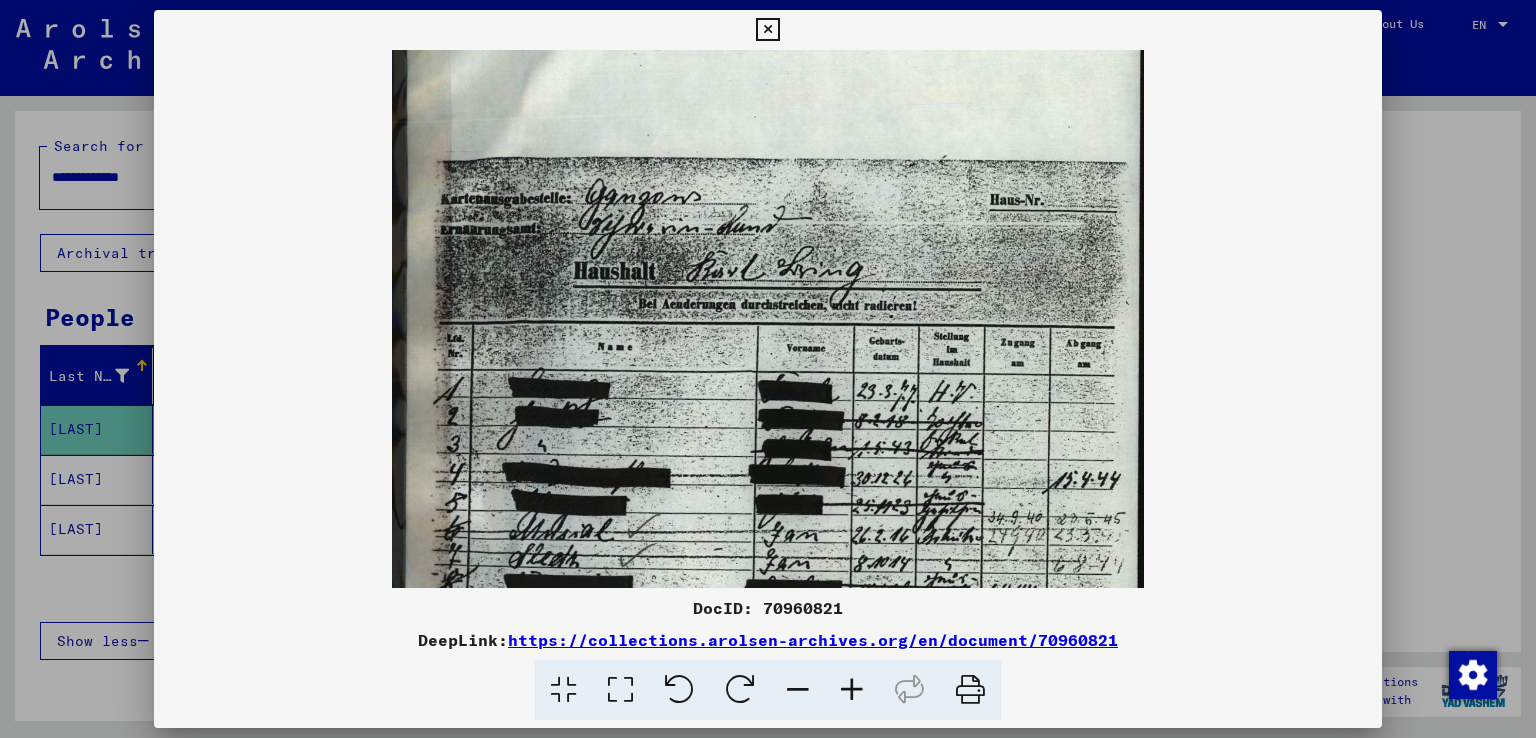 click at bounding box center [852, 690] 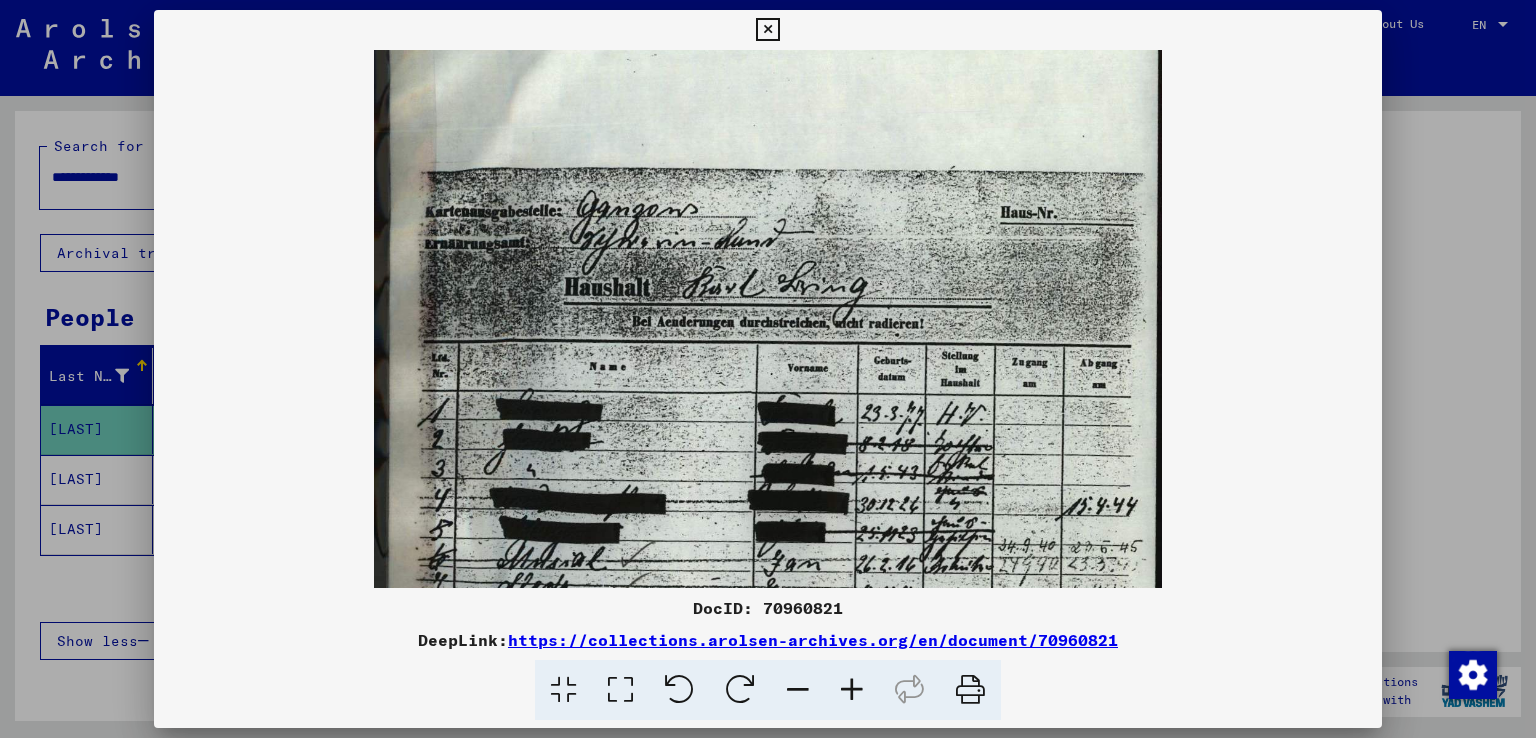 click at bounding box center (852, 690) 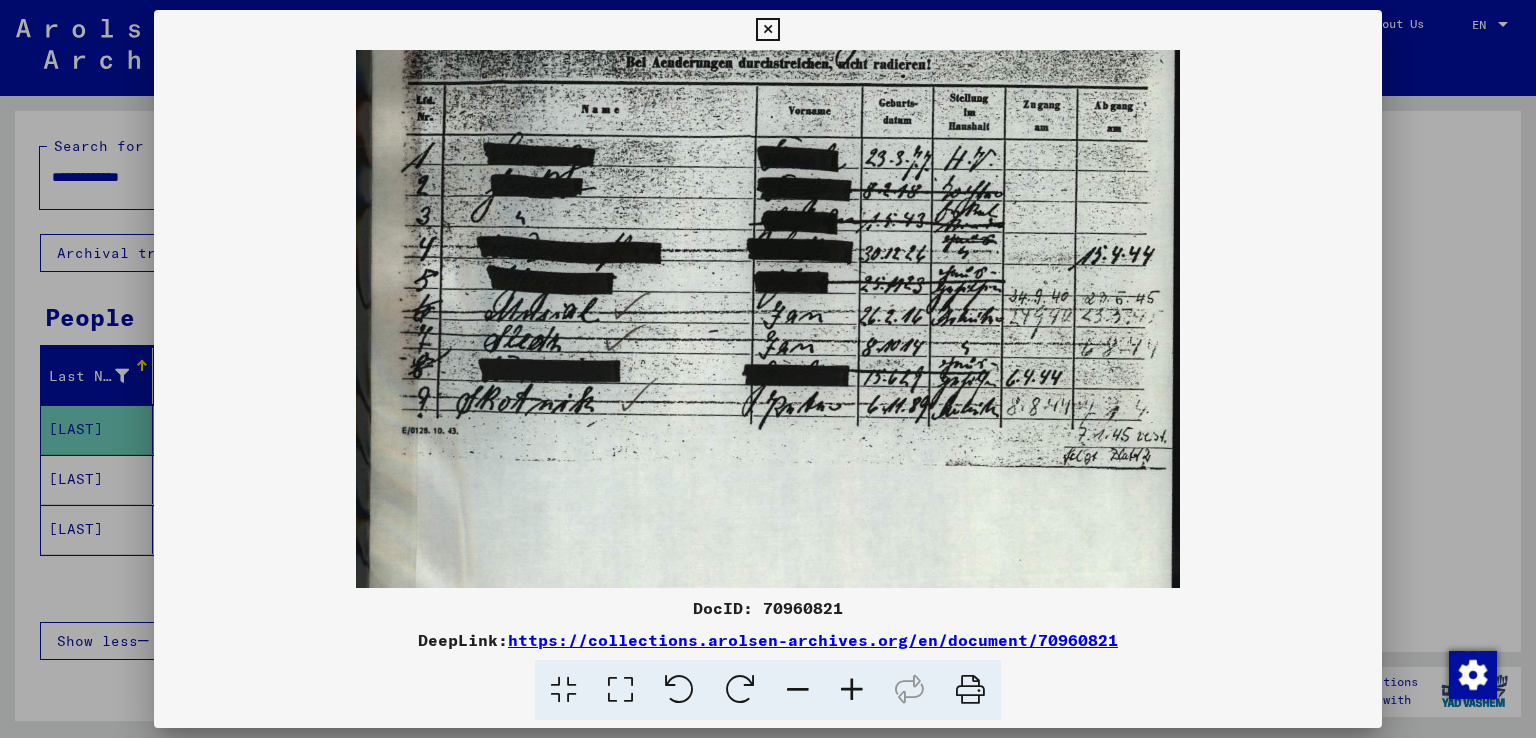 scroll, scrollTop: 411, scrollLeft: 0, axis: vertical 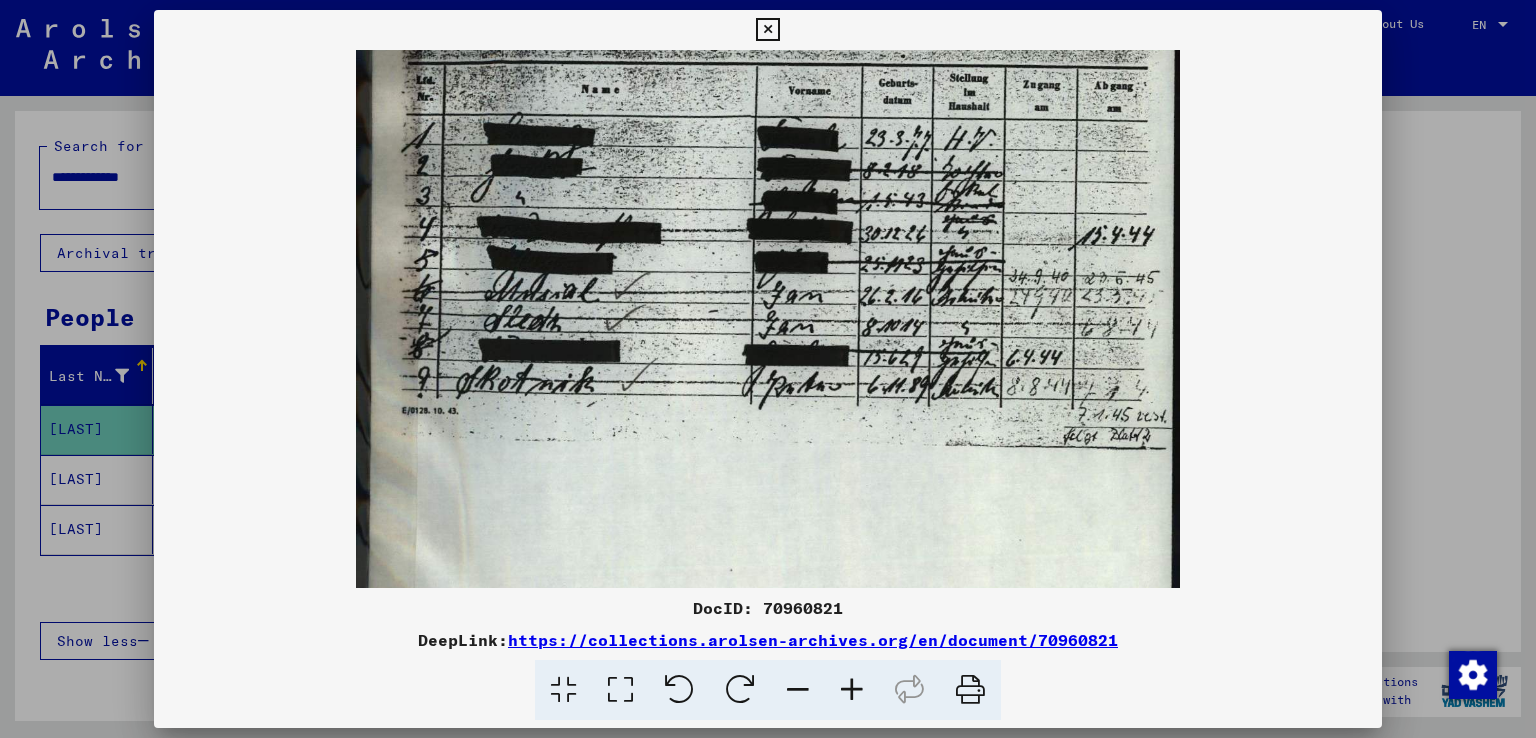 drag, startPoint x: 784, startPoint y: 450, endPoint x: 730, endPoint y: 157, distance: 297.93457 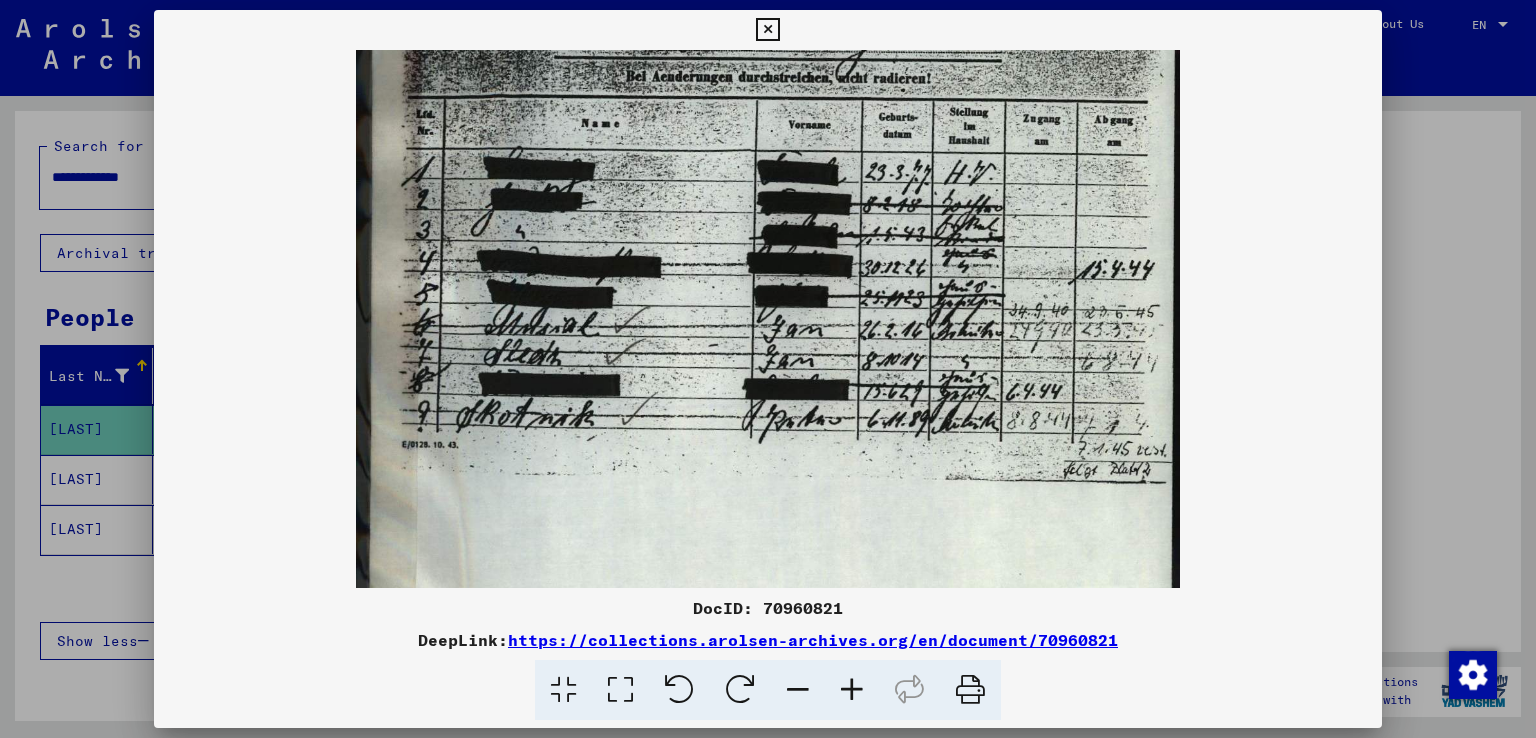 scroll, scrollTop: 374, scrollLeft: 0, axis: vertical 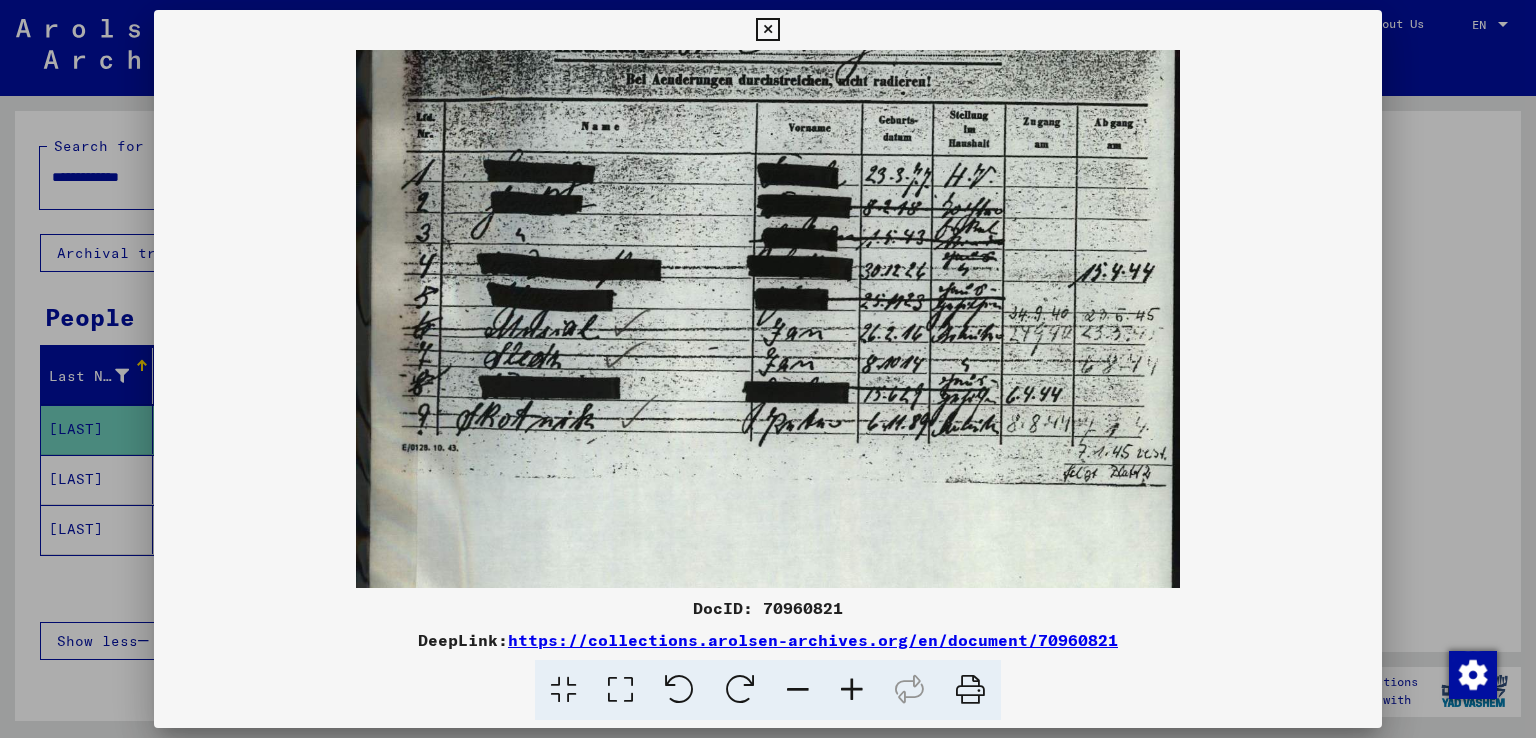 drag, startPoint x: 895, startPoint y: 384, endPoint x: 816, endPoint y: 428, distance: 90.426765 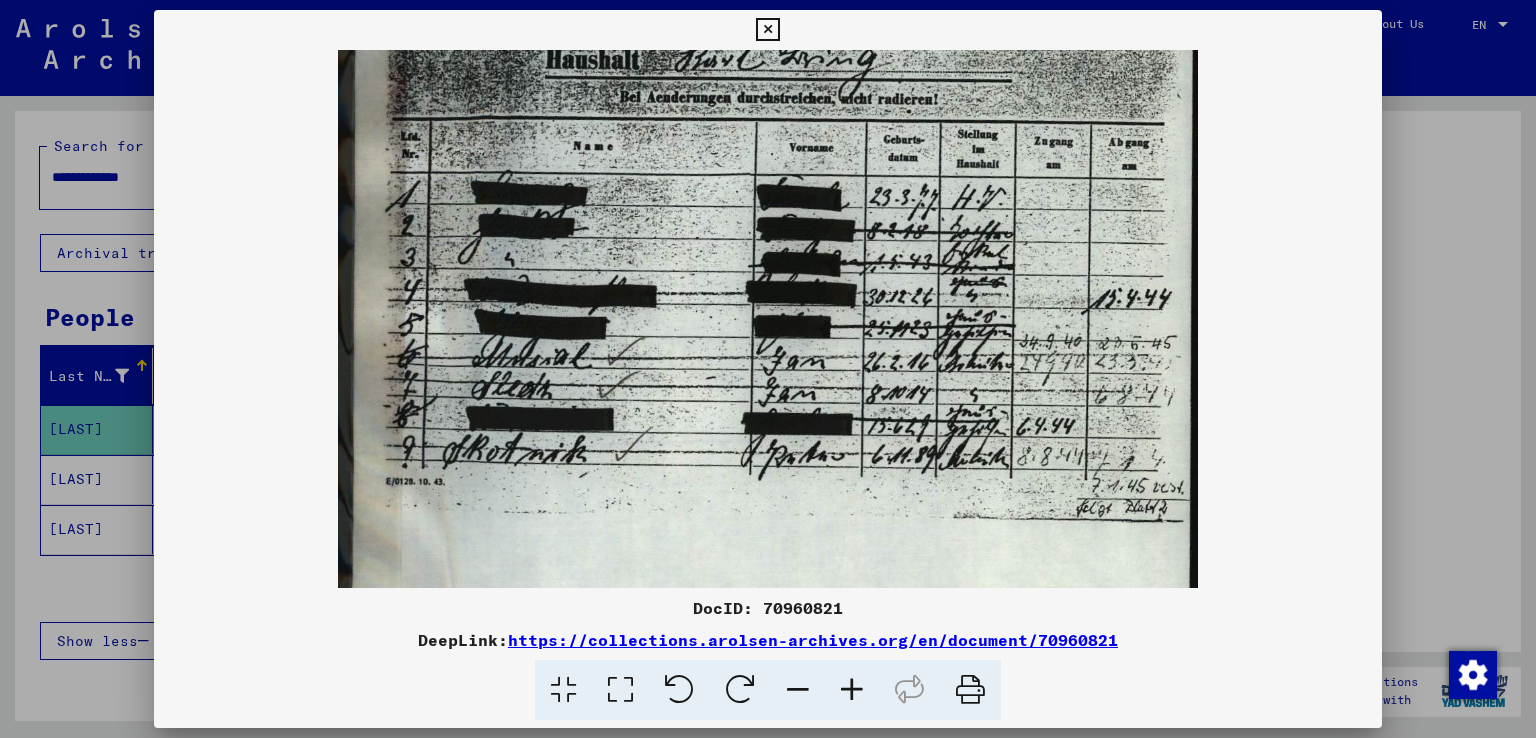 click at bounding box center [852, 690] 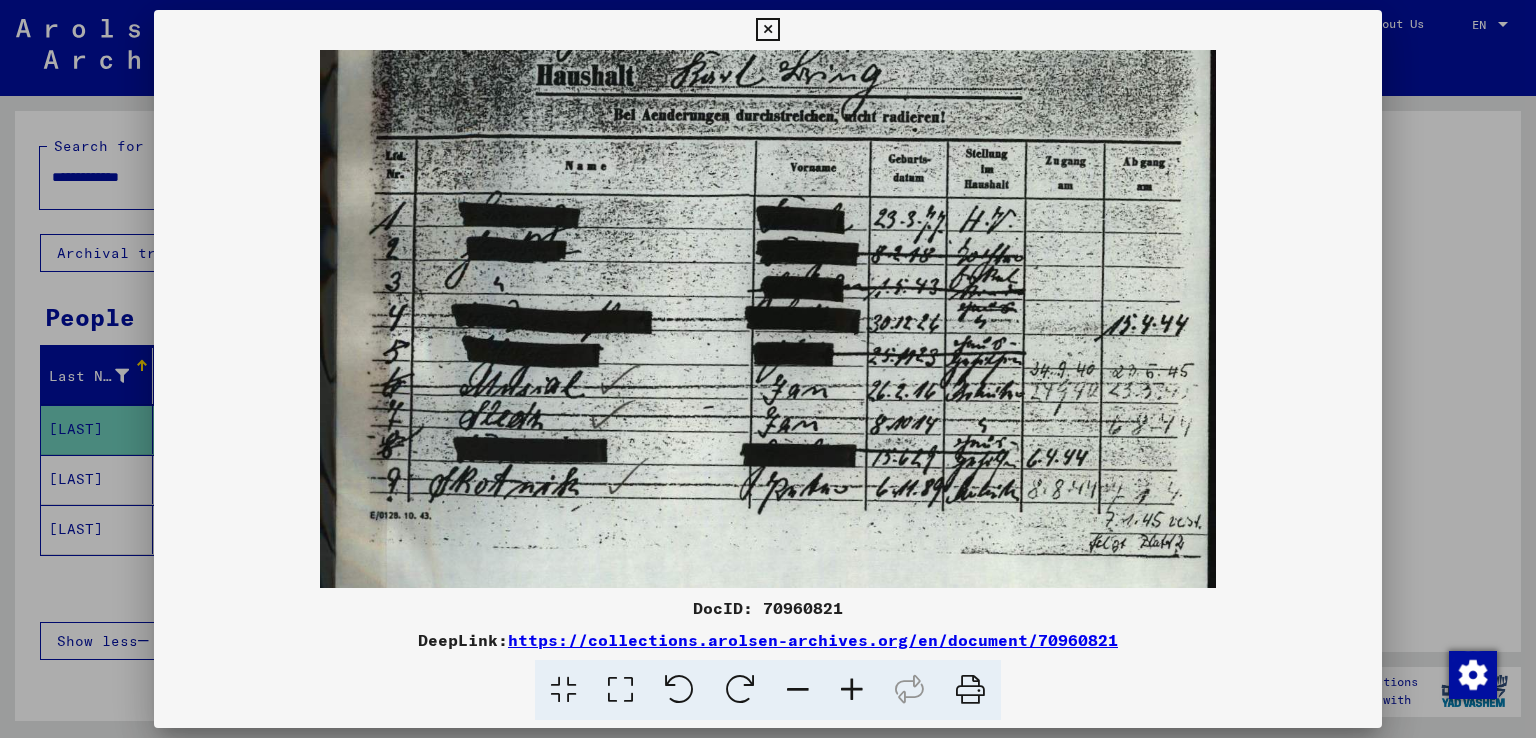 click at bounding box center [852, 690] 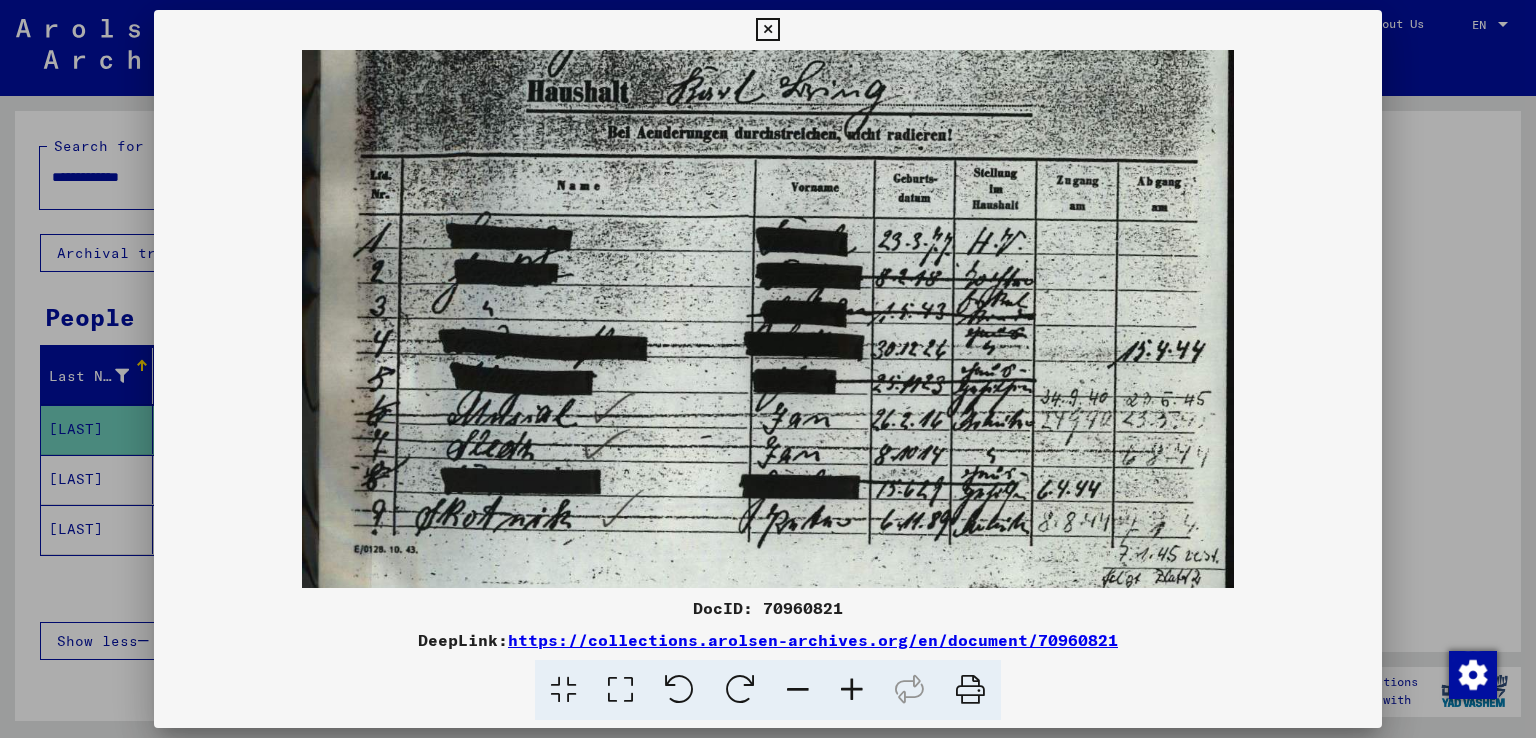 click at bounding box center (852, 690) 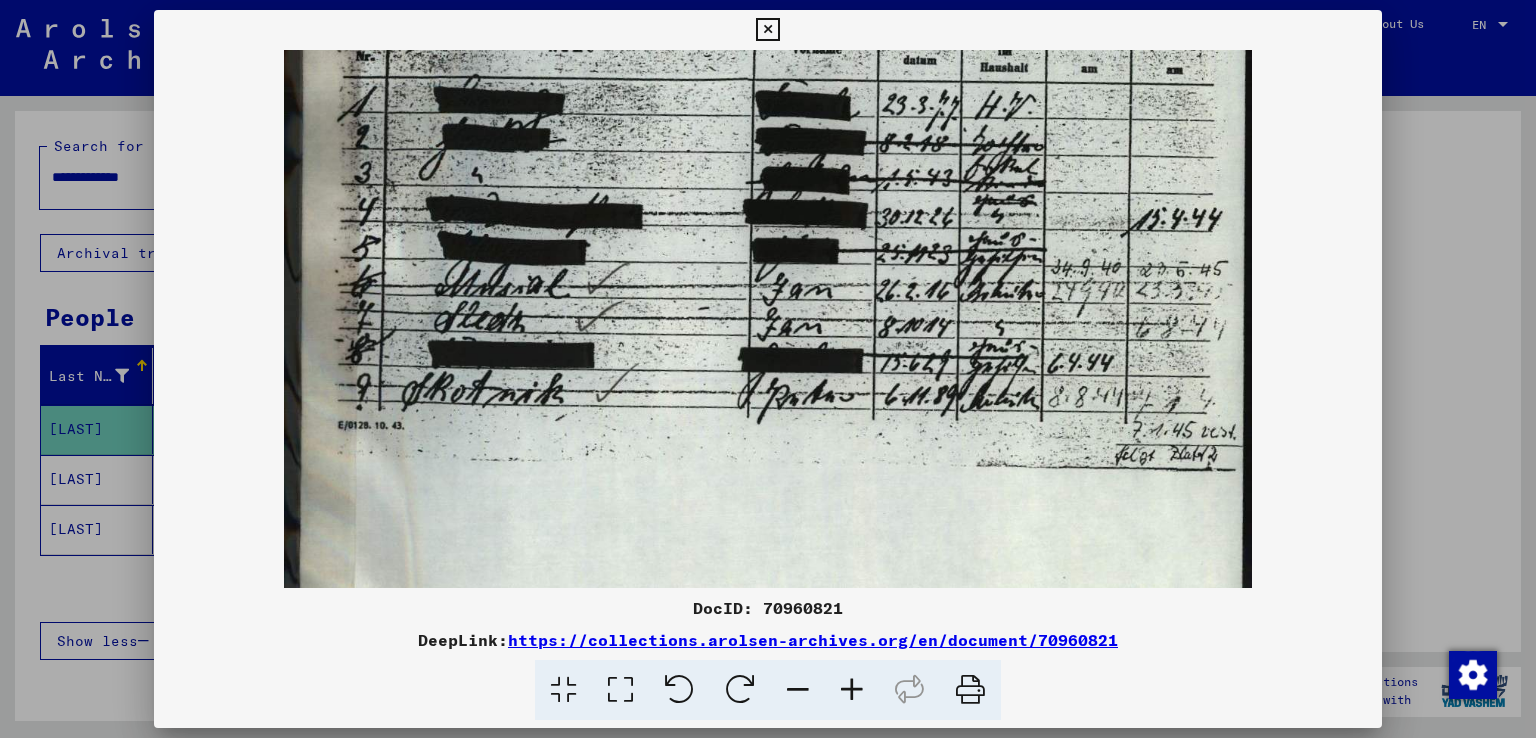 scroll, scrollTop: 540, scrollLeft: 0, axis: vertical 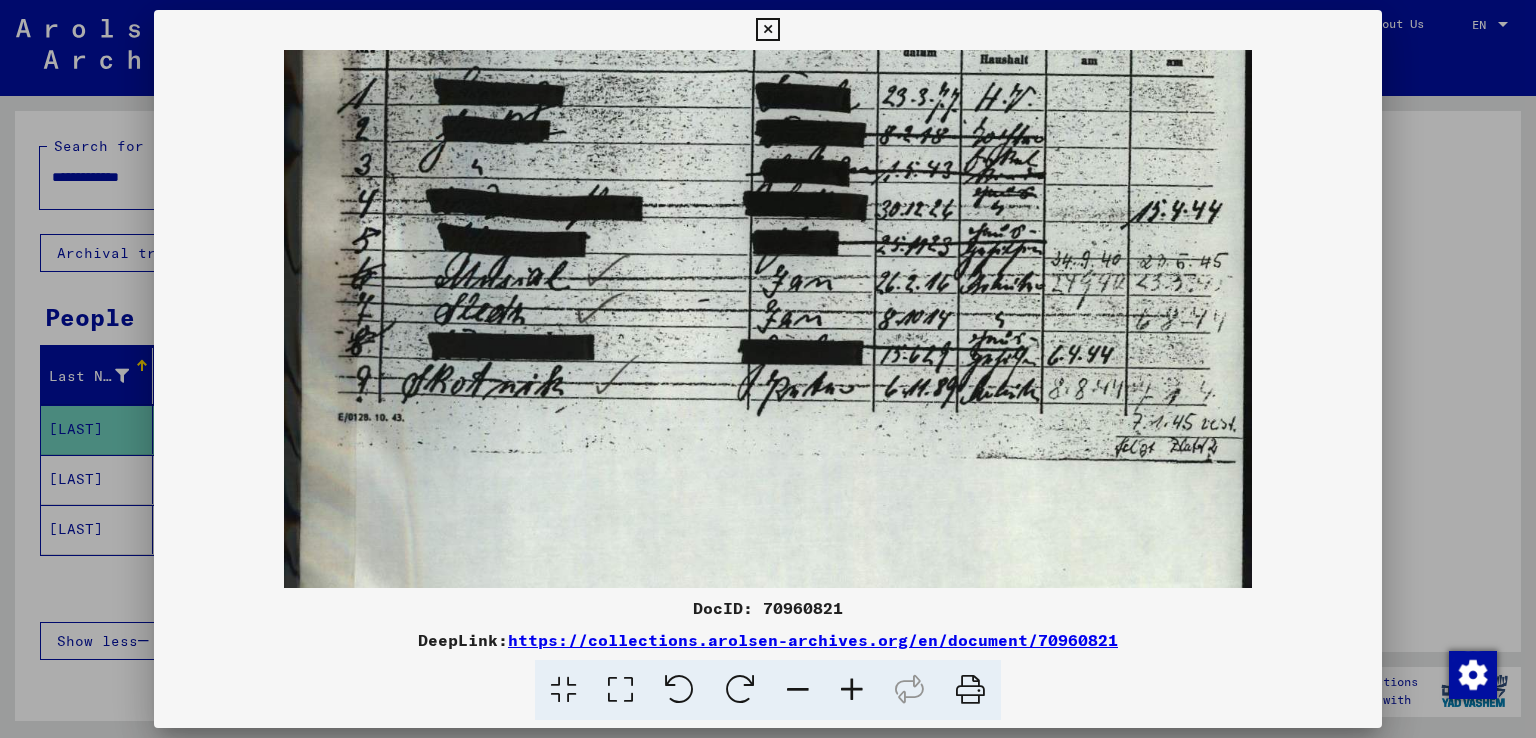 drag, startPoint x: 993, startPoint y: 452, endPoint x: 898, endPoint y: 287, distance: 190.39433 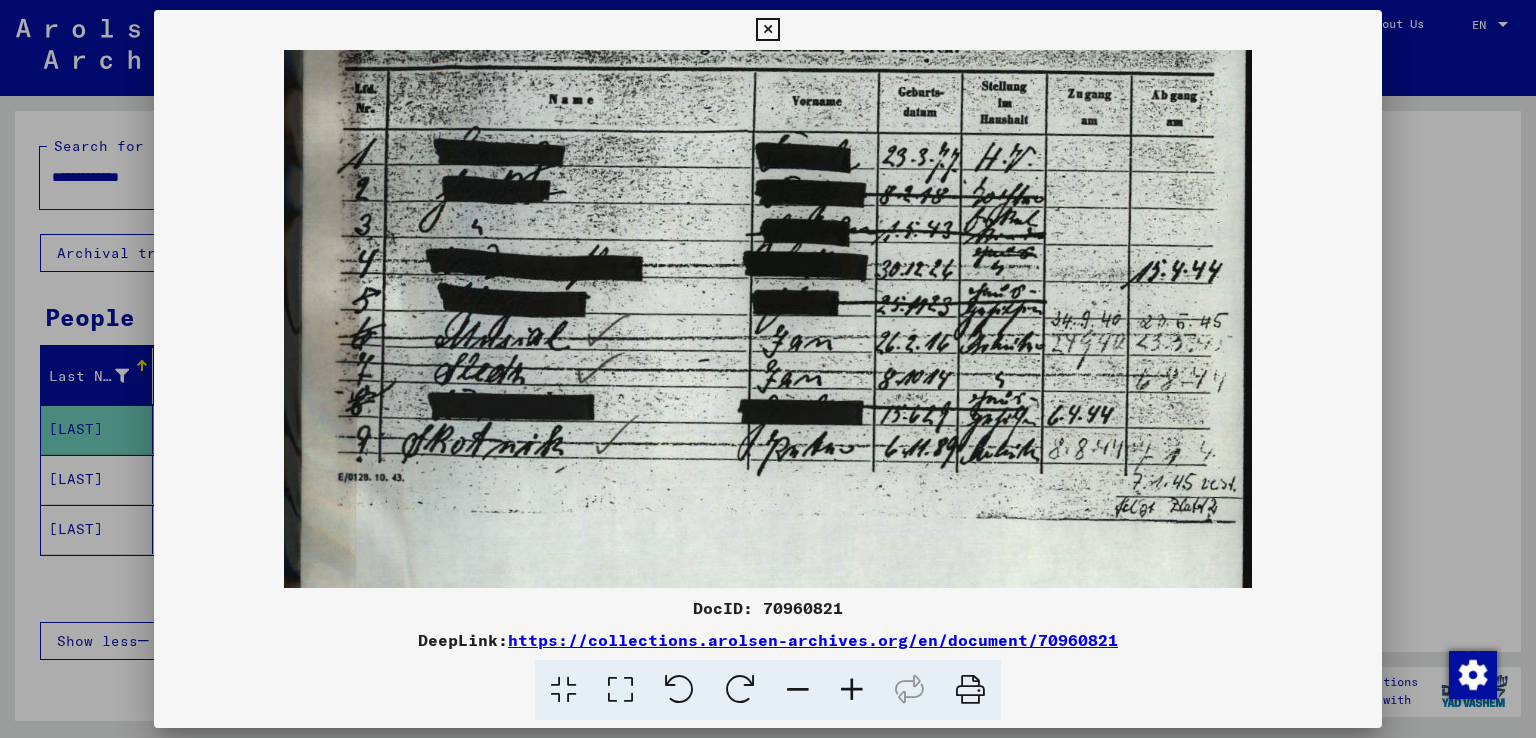 scroll, scrollTop: 475, scrollLeft: 0, axis: vertical 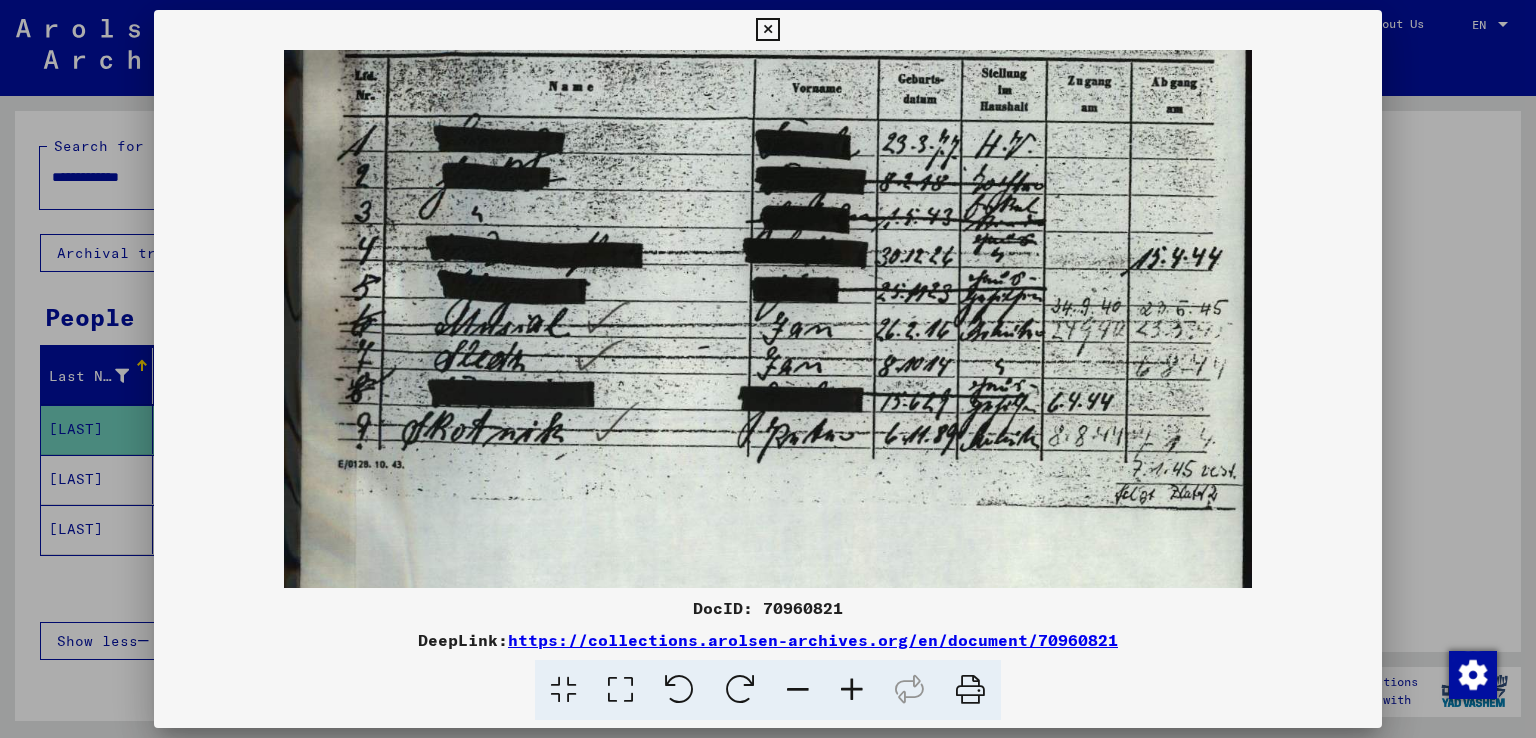 drag, startPoint x: 972, startPoint y: 369, endPoint x: 964, endPoint y: 407, distance: 38.832977 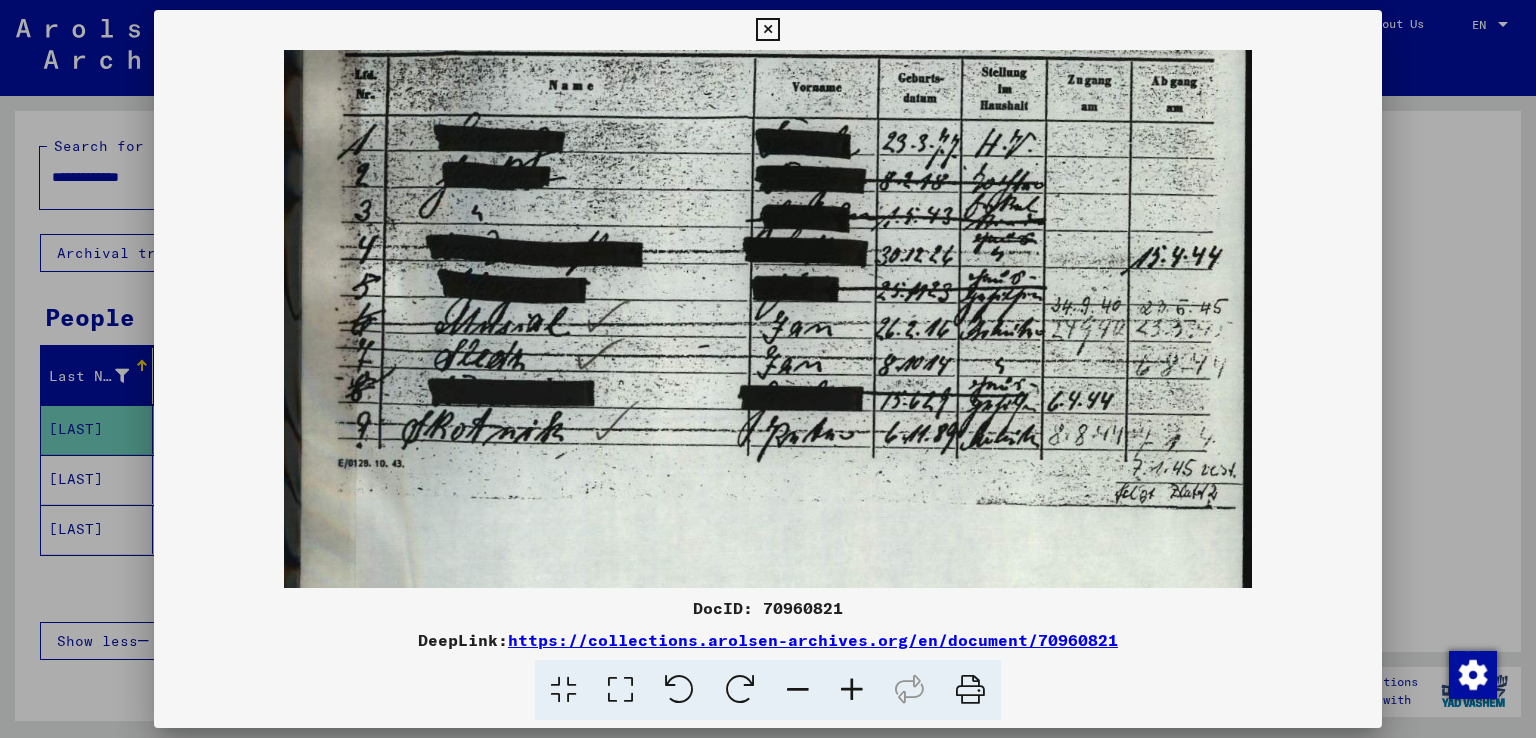 click at bounding box center [852, 690] 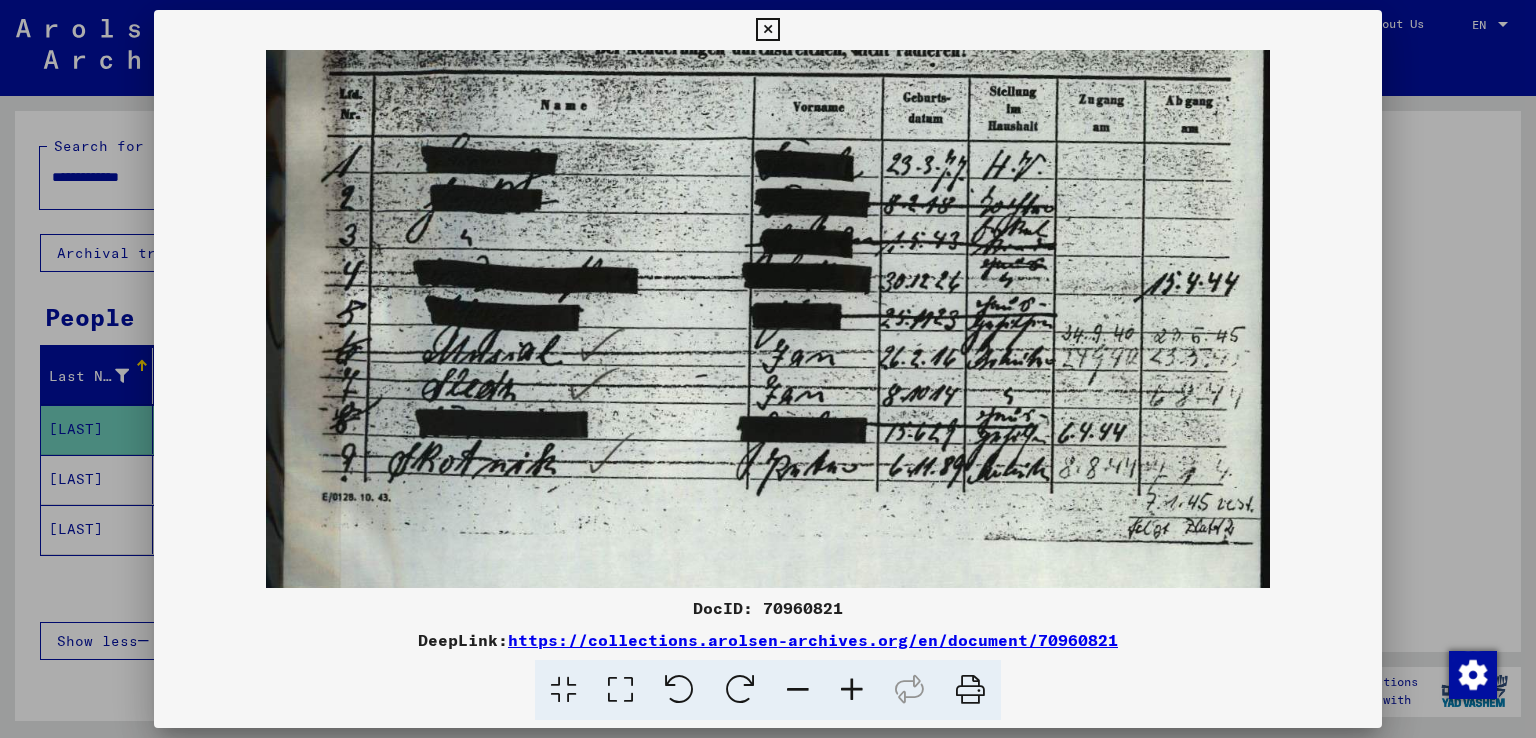 click at bounding box center (852, 690) 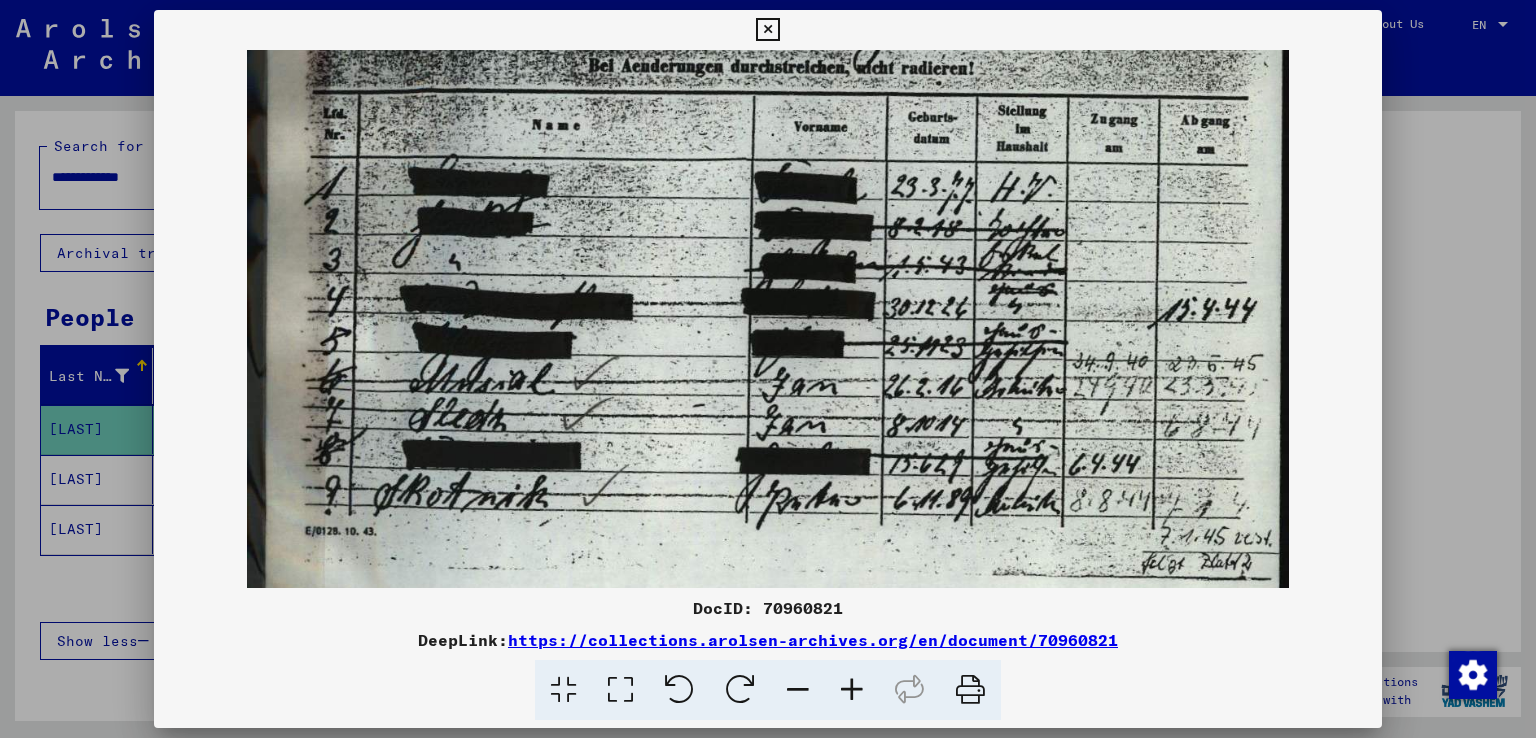click at bounding box center (852, 690) 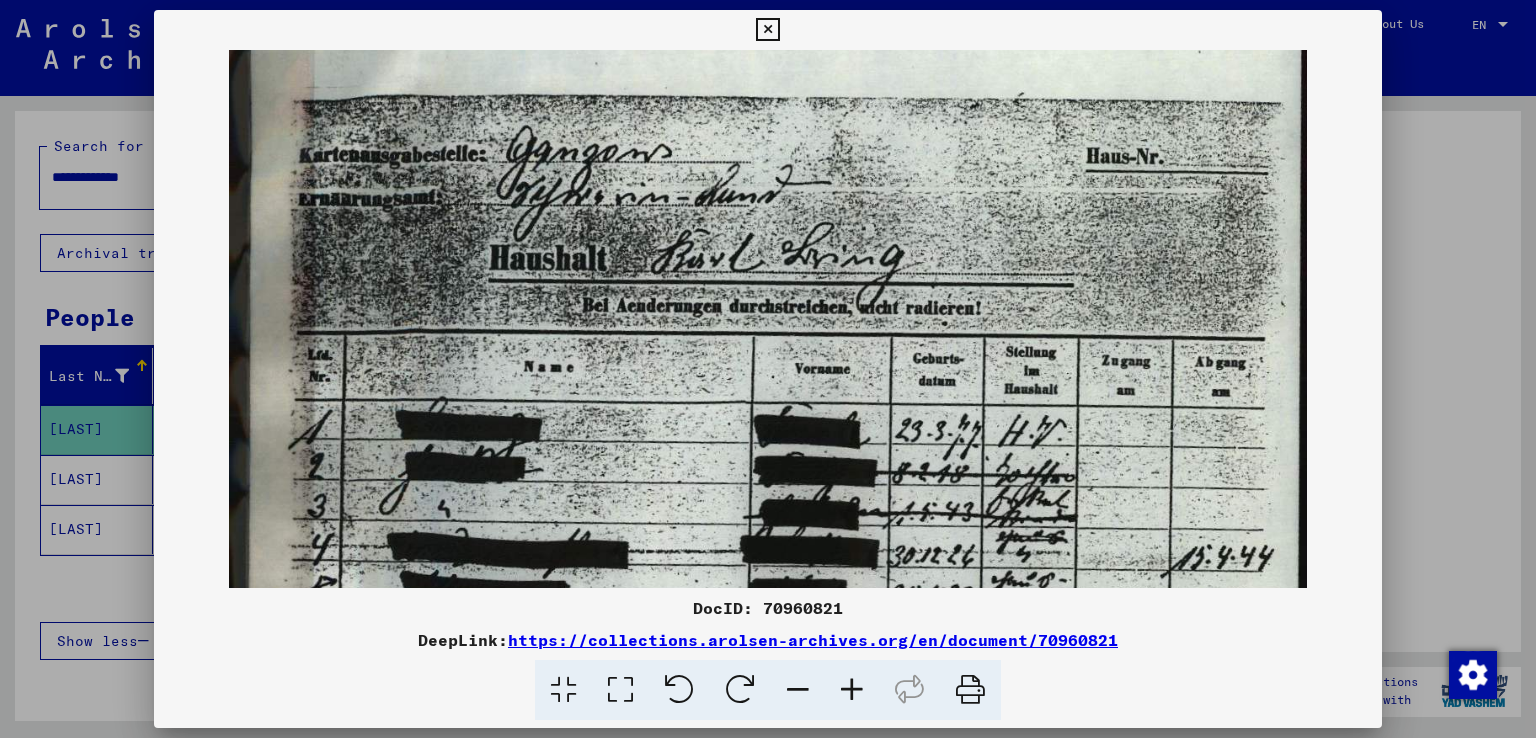 scroll, scrollTop: 272, scrollLeft: 0, axis: vertical 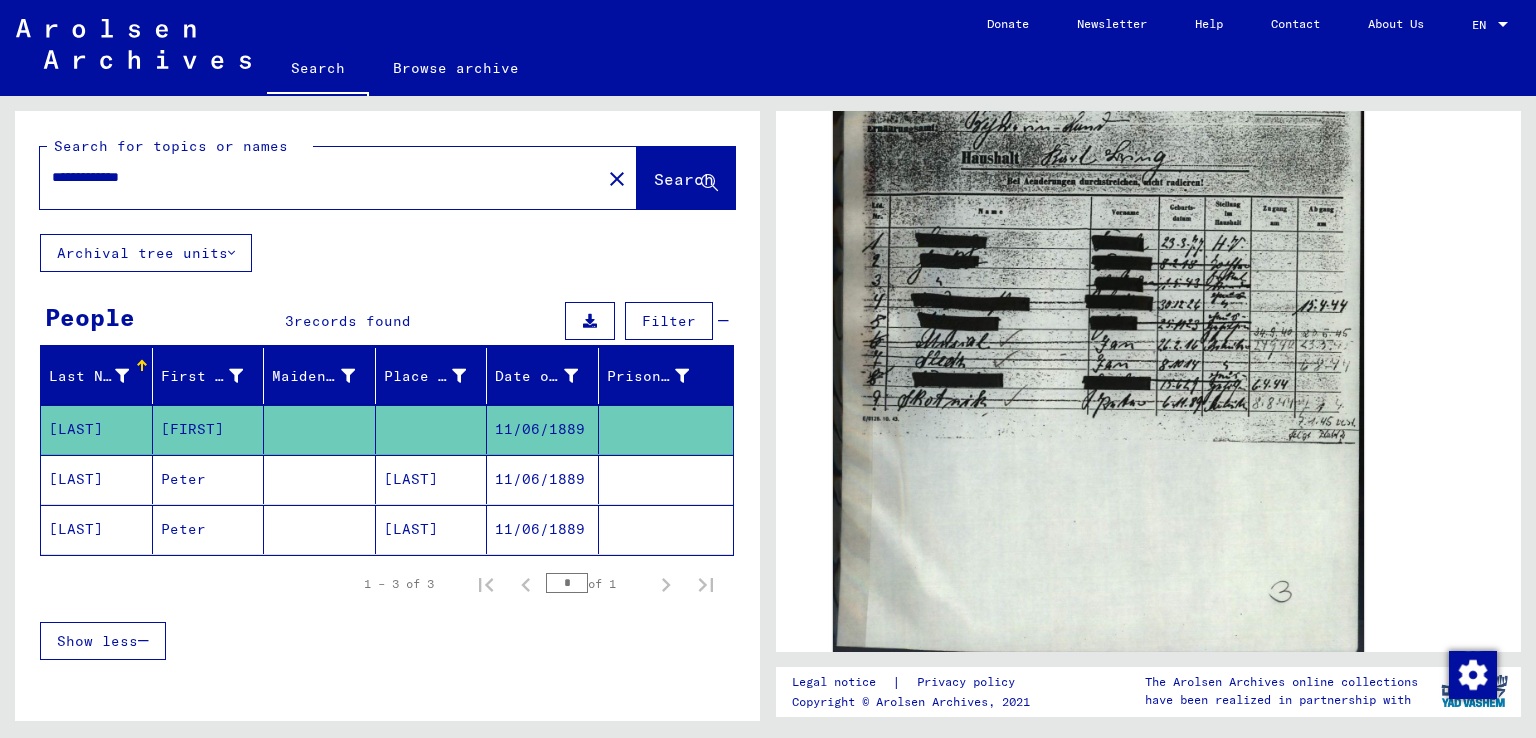 click on "**********" at bounding box center [320, 177] 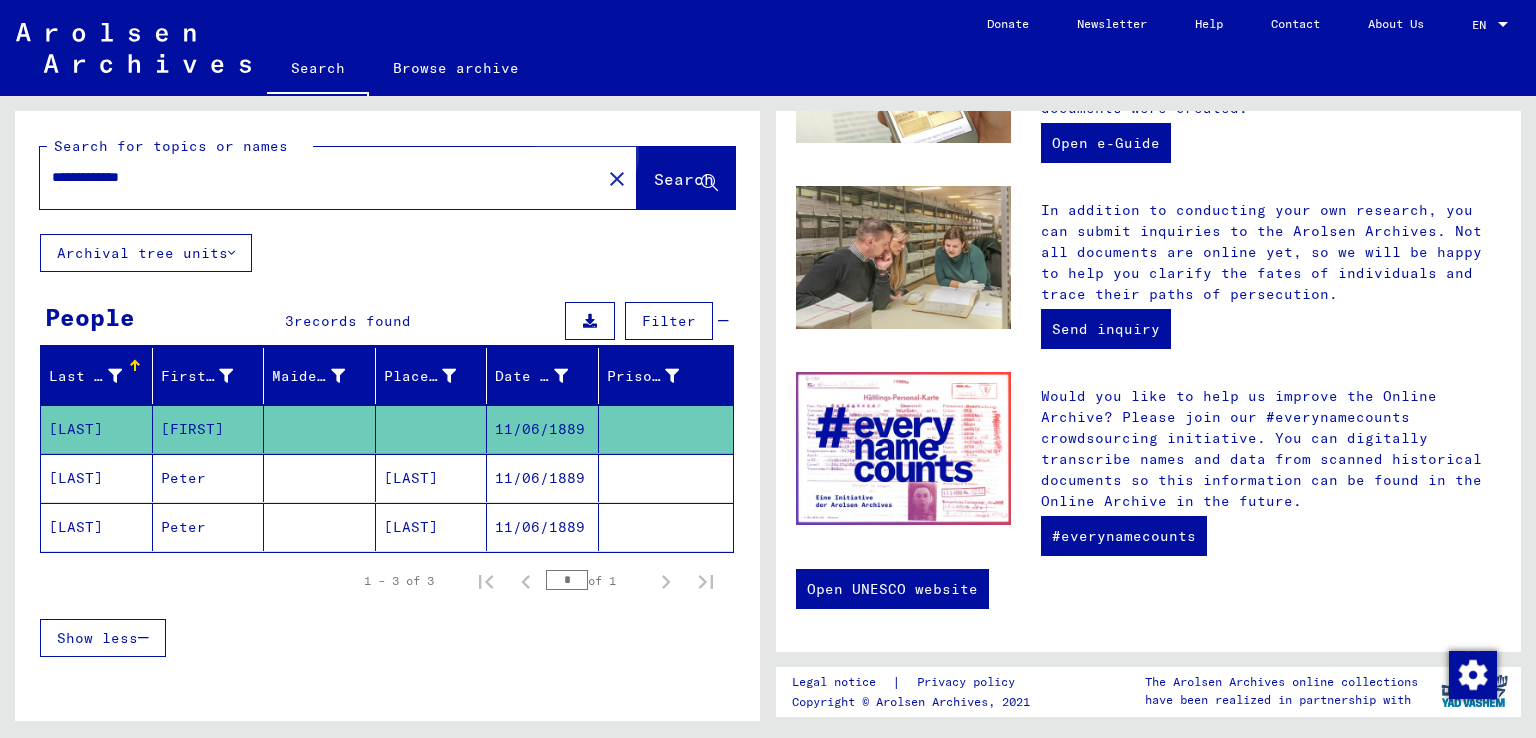 scroll, scrollTop: 0, scrollLeft: 0, axis: both 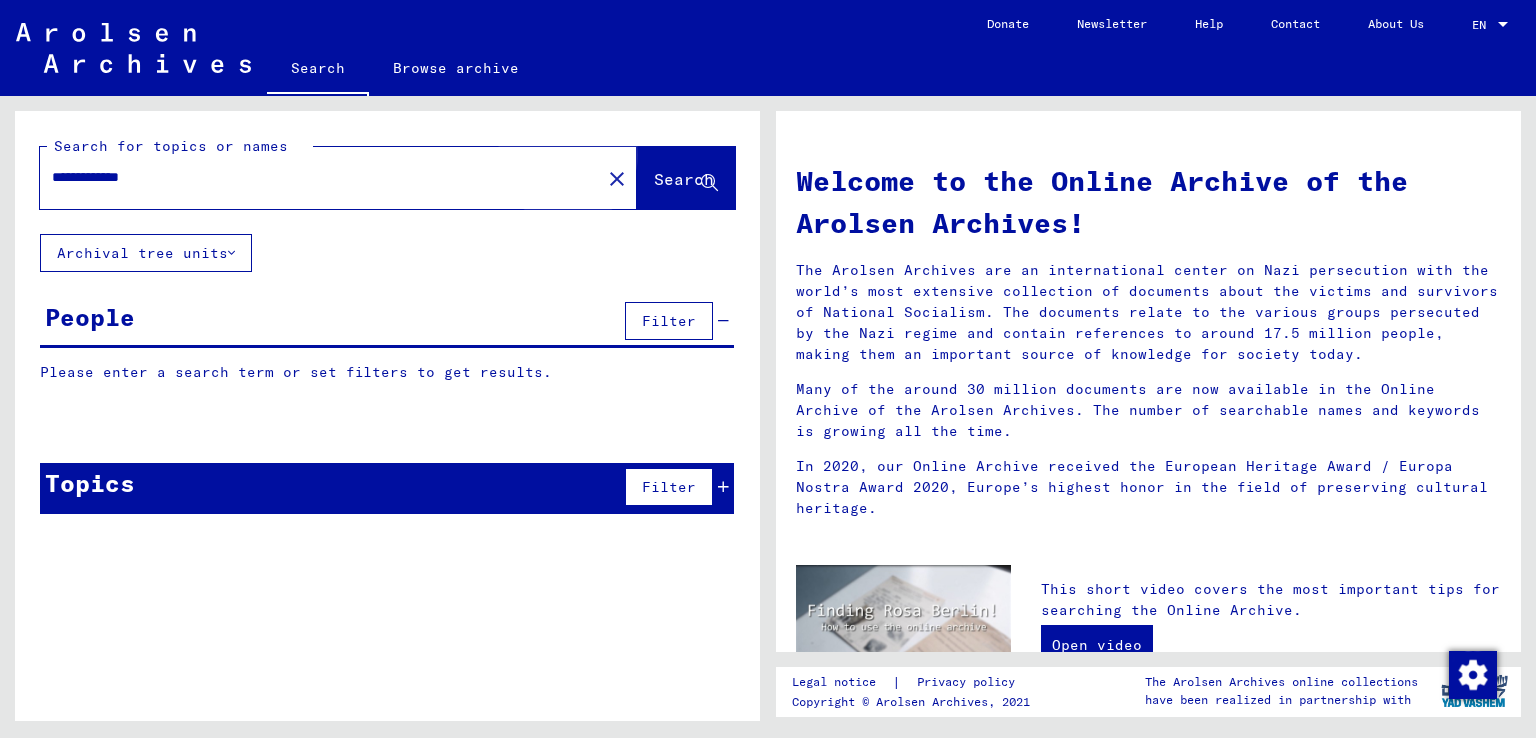 click on "Search" 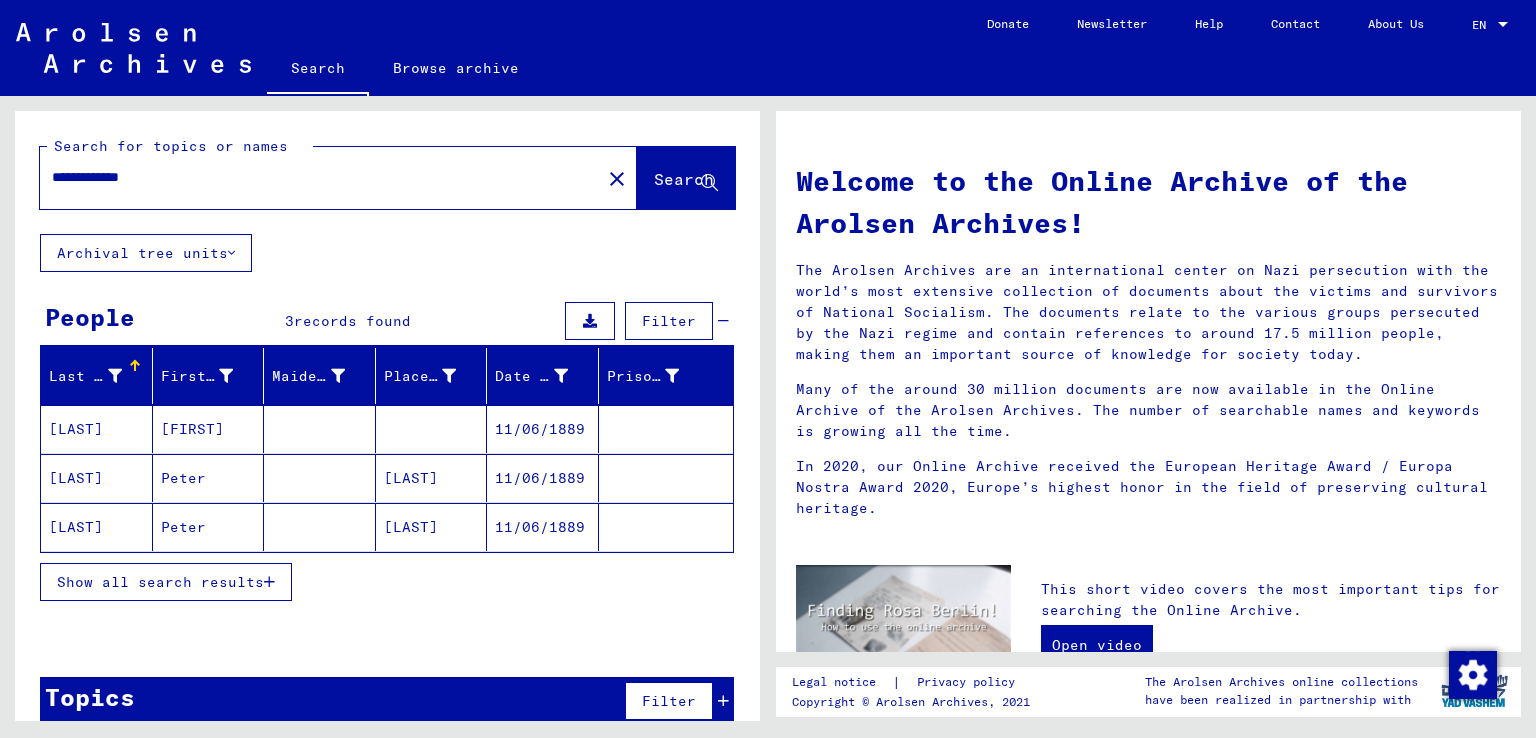 click at bounding box center [269, 582] 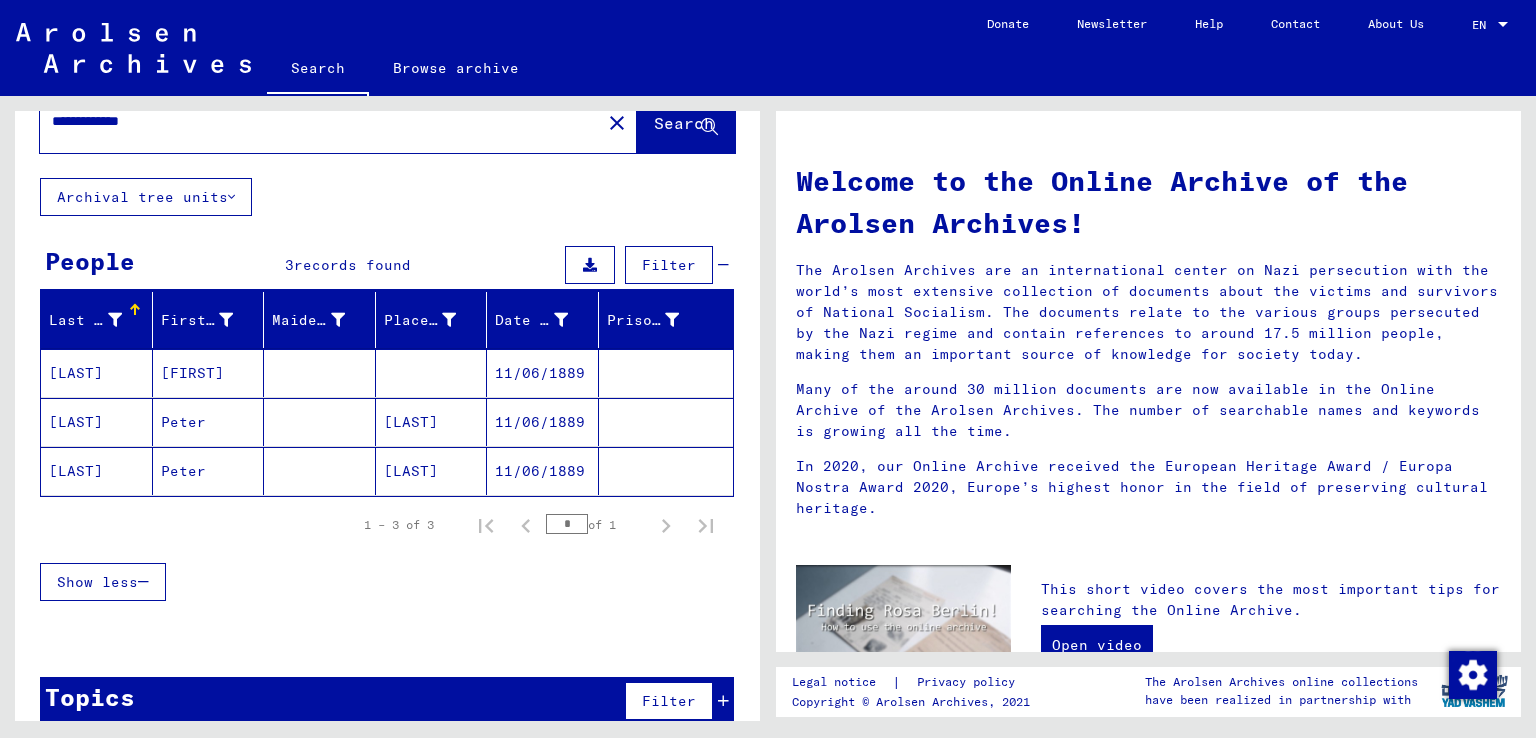 scroll, scrollTop: 80, scrollLeft: 0, axis: vertical 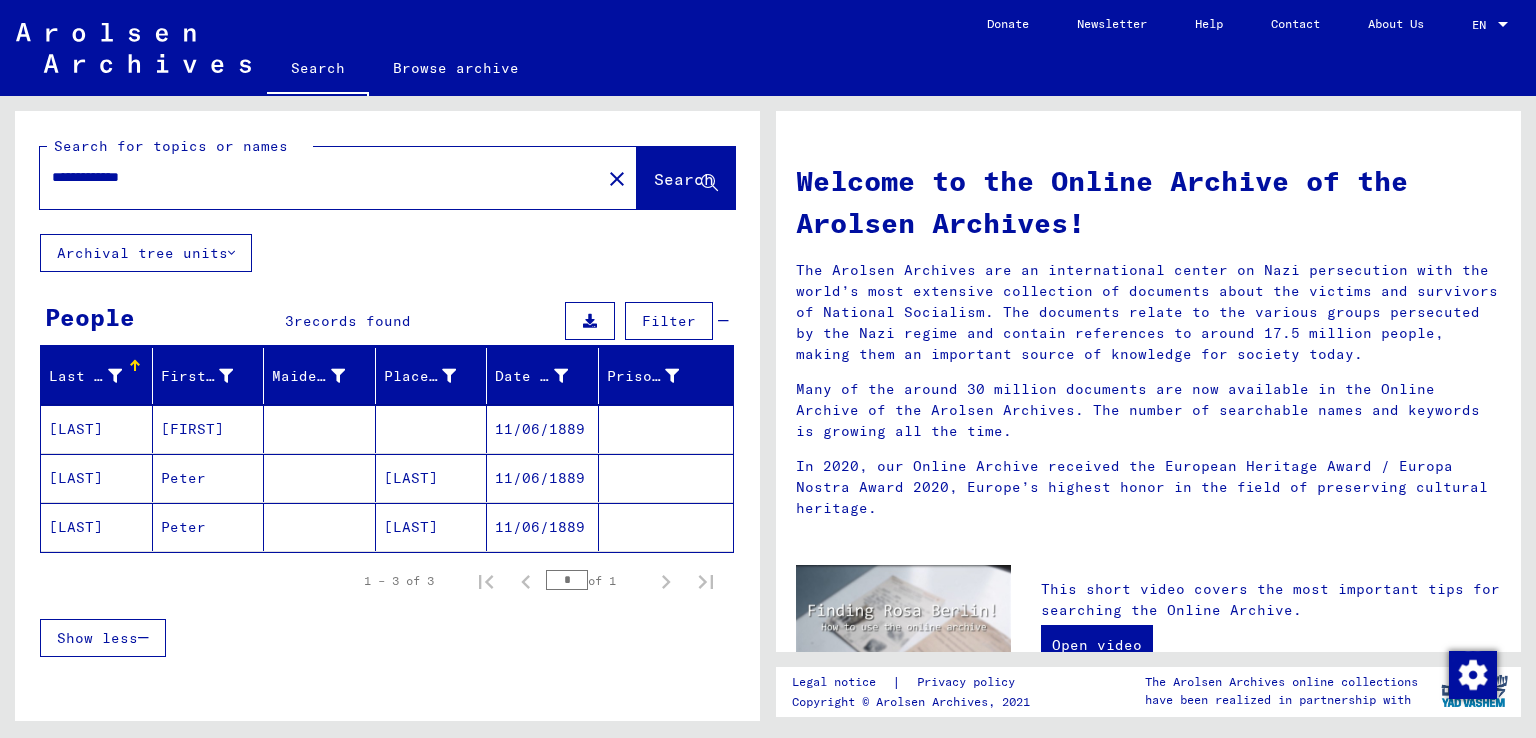 click on "[LAST]" at bounding box center [97, 478] 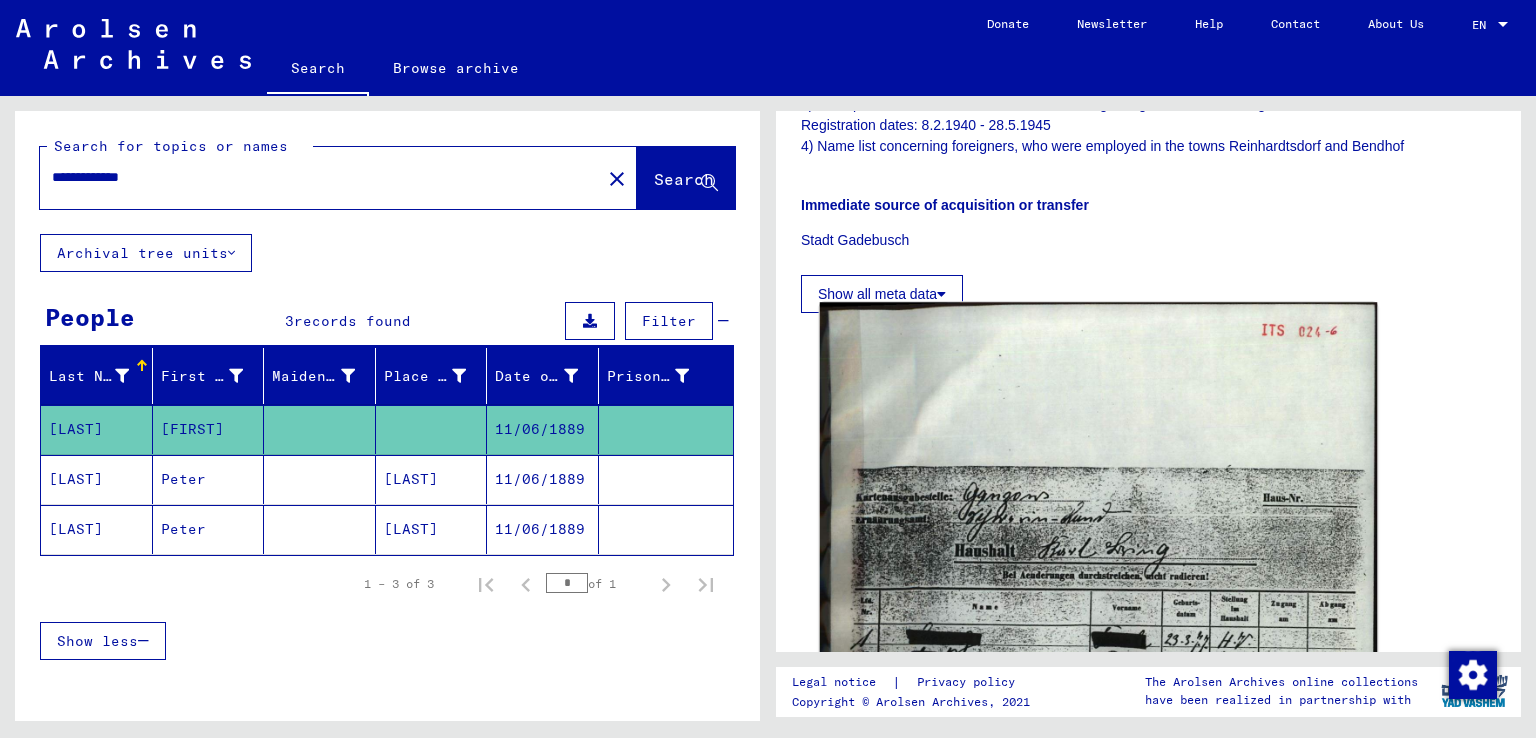 scroll, scrollTop: 900, scrollLeft: 0, axis: vertical 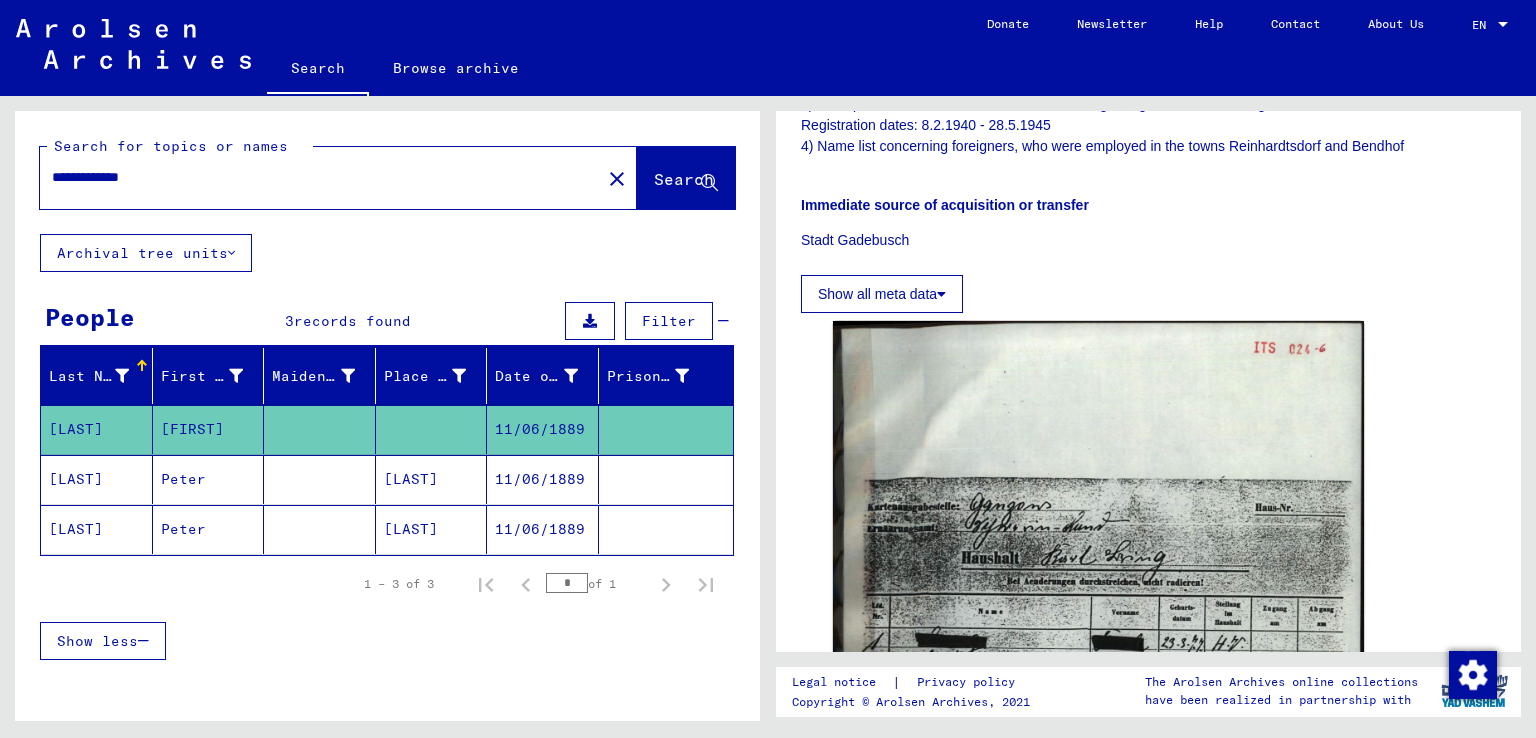 click on "[LAST]" at bounding box center [97, 529] 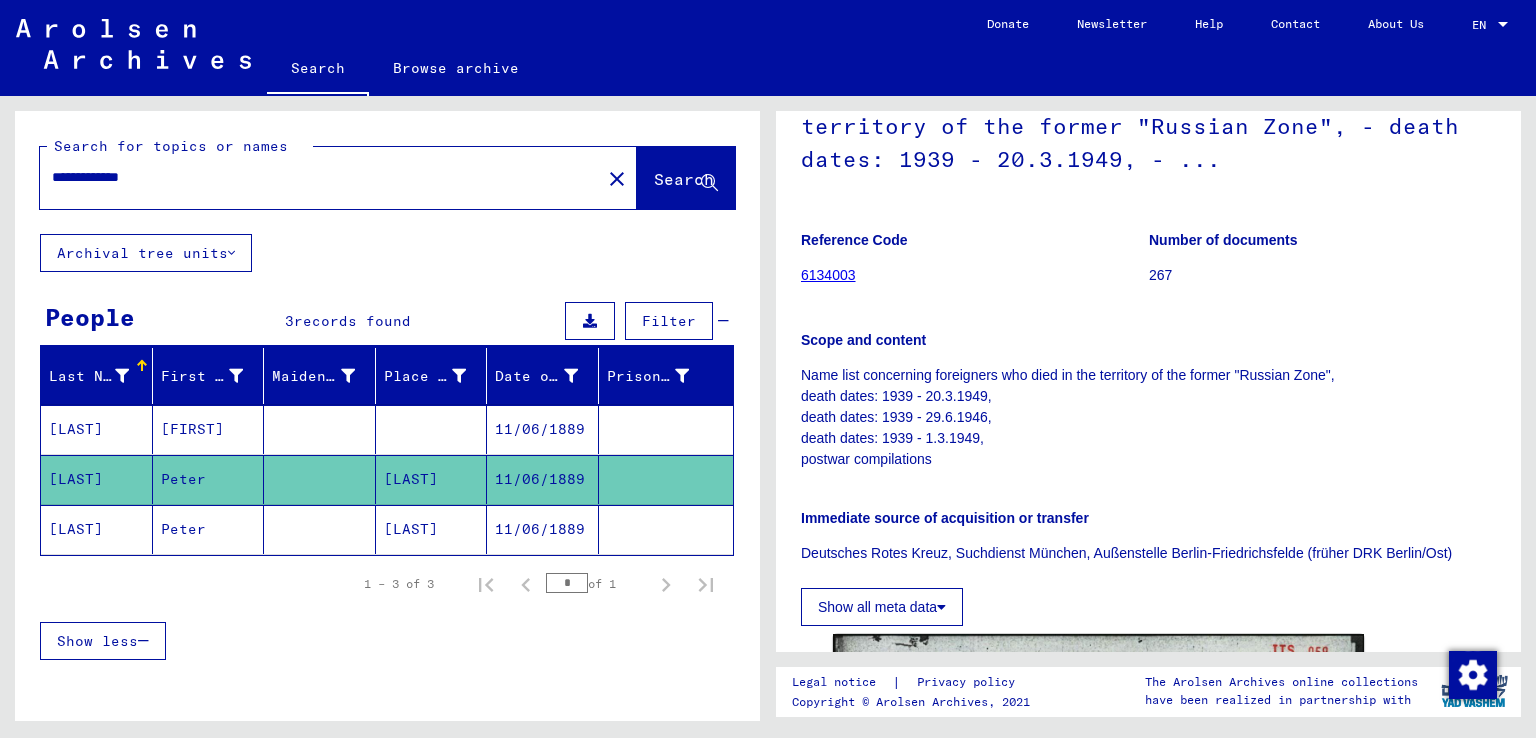 scroll, scrollTop: 400, scrollLeft: 0, axis: vertical 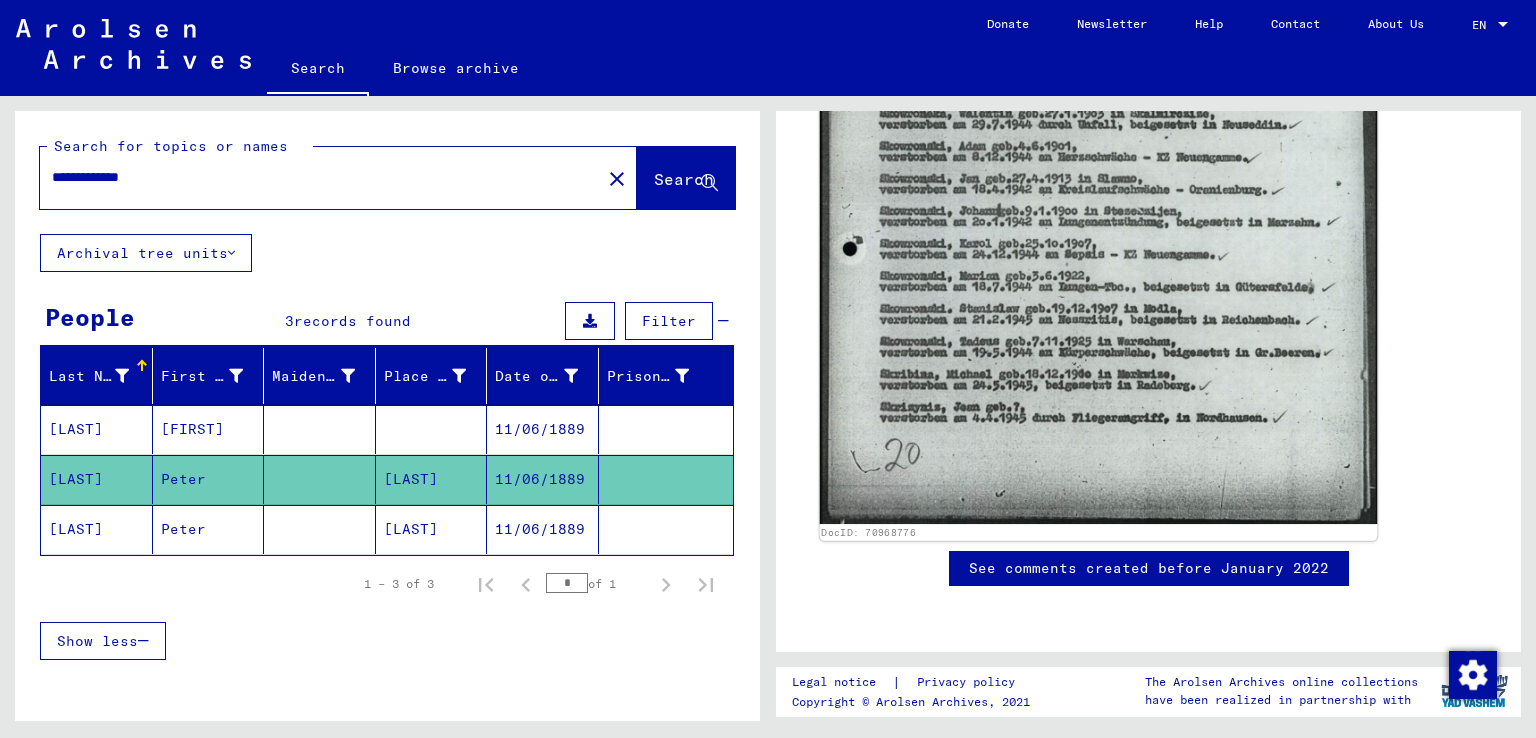 click 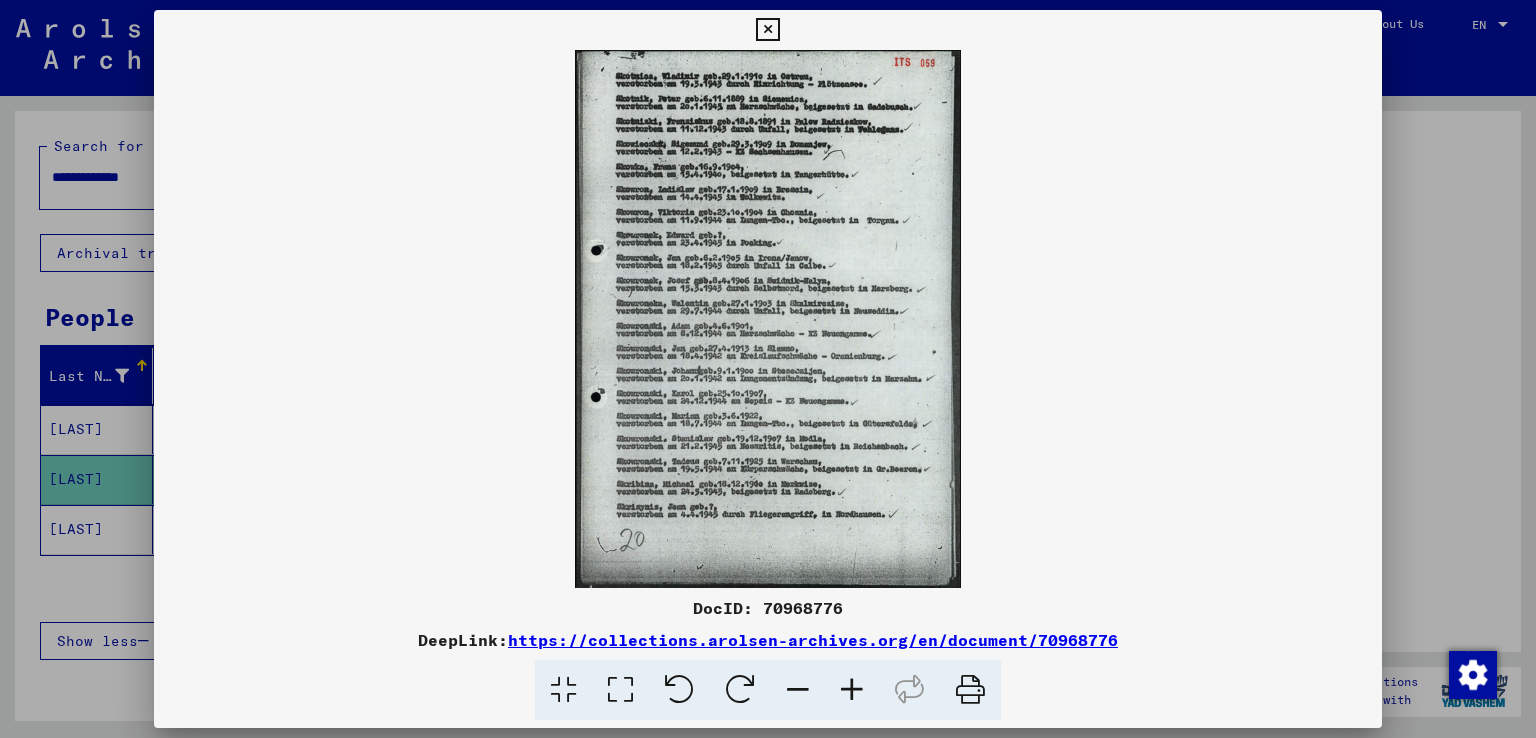 click at bounding box center (852, 690) 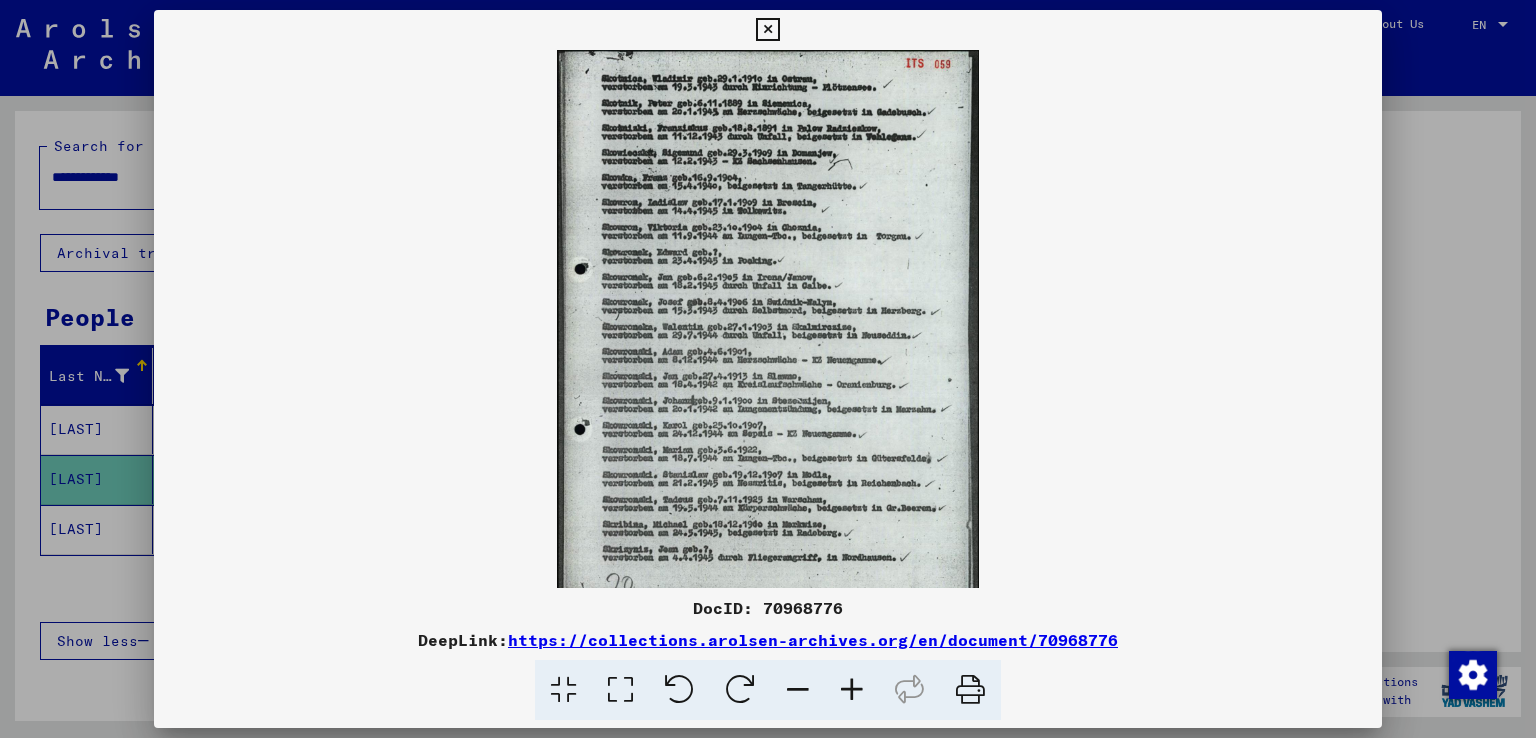click at bounding box center [852, 690] 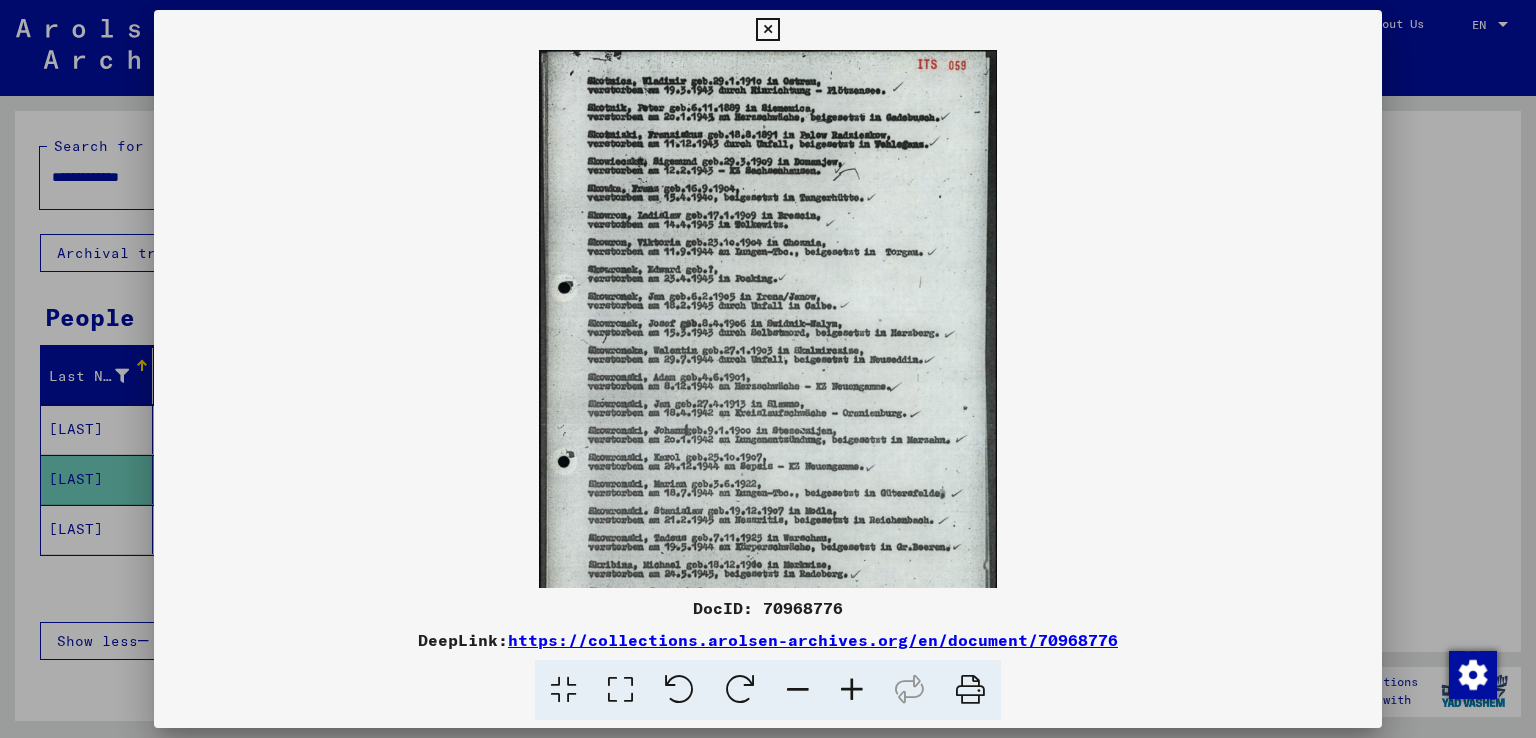click at bounding box center (852, 690) 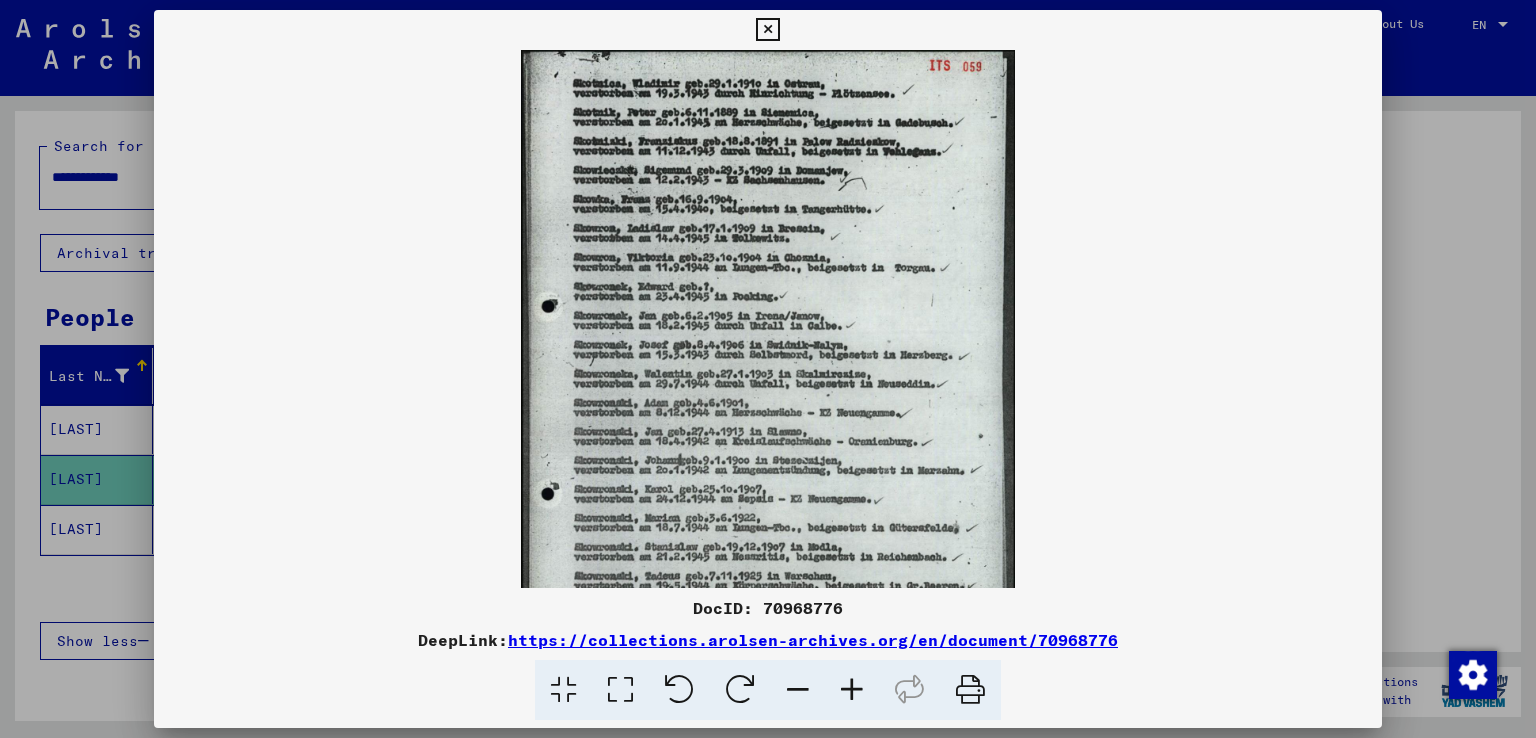 click at bounding box center [852, 690] 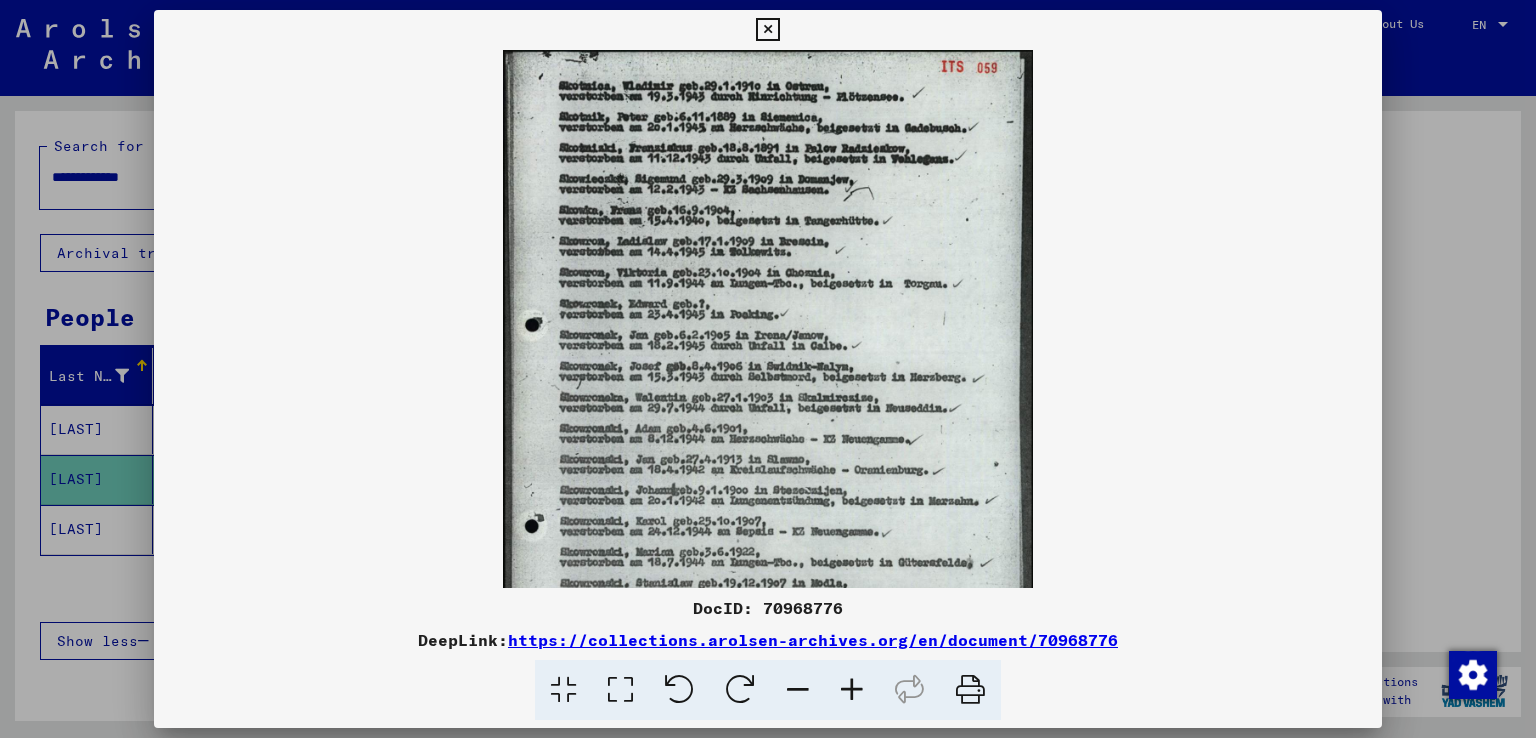 click at bounding box center (852, 690) 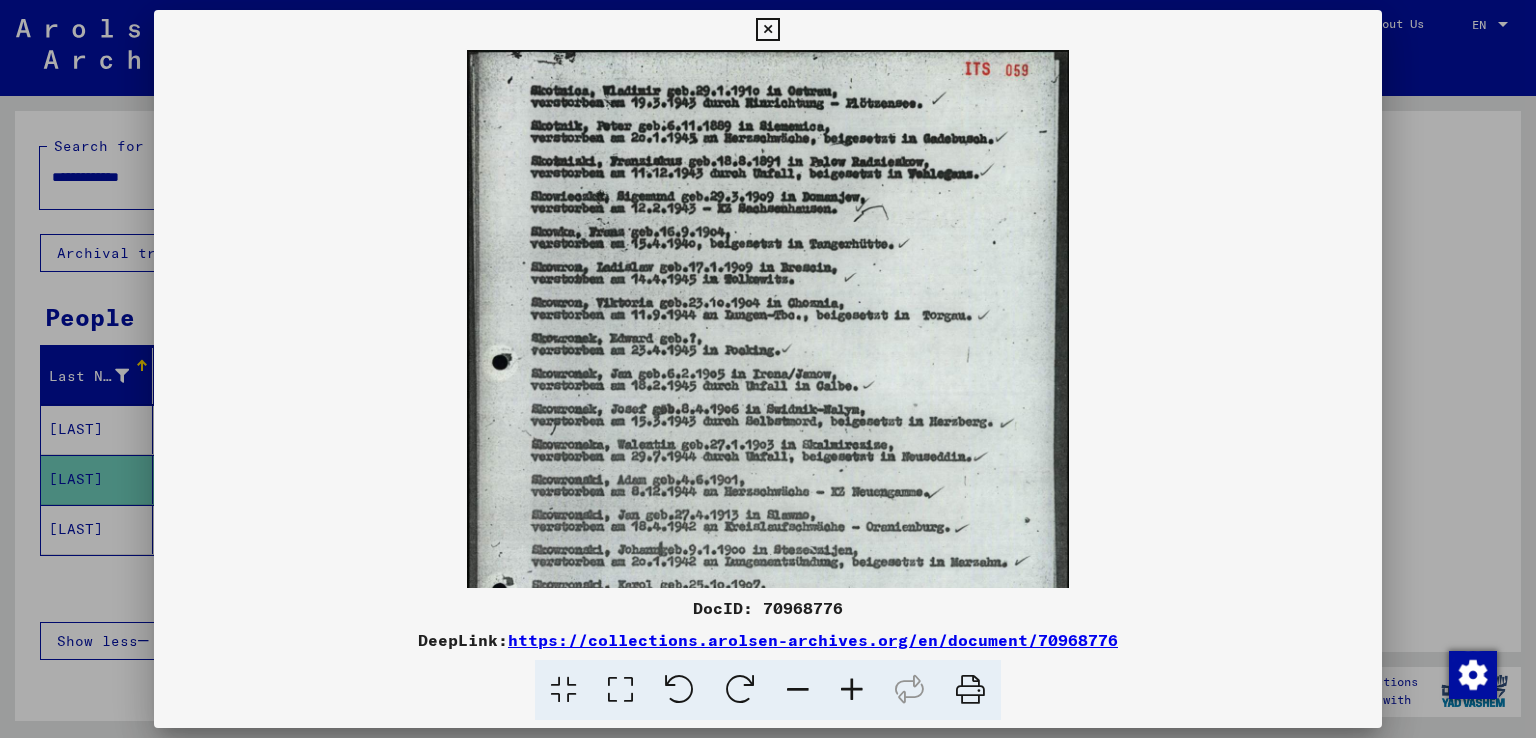 click at bounding box center (852, 690) 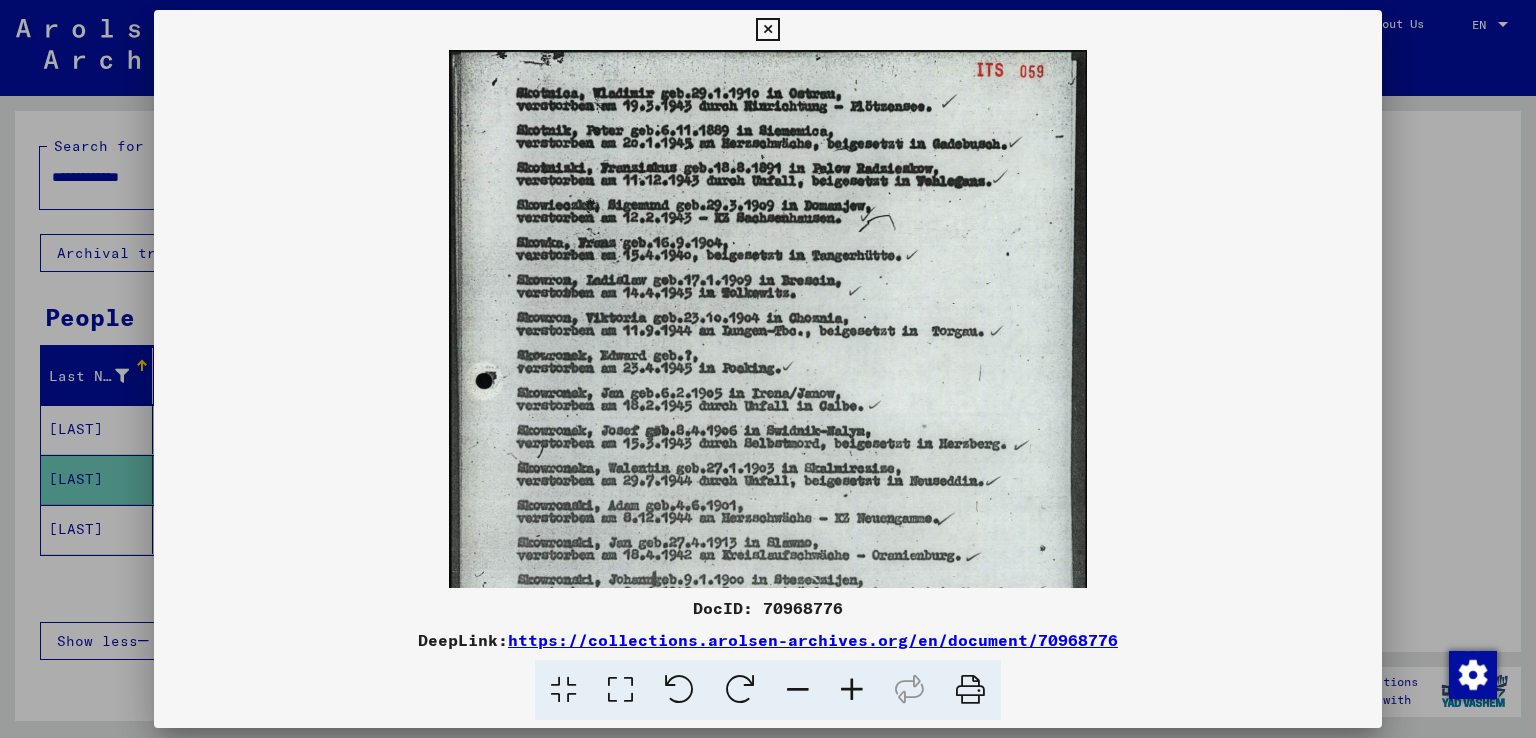 click at bounding box center (852, 690) 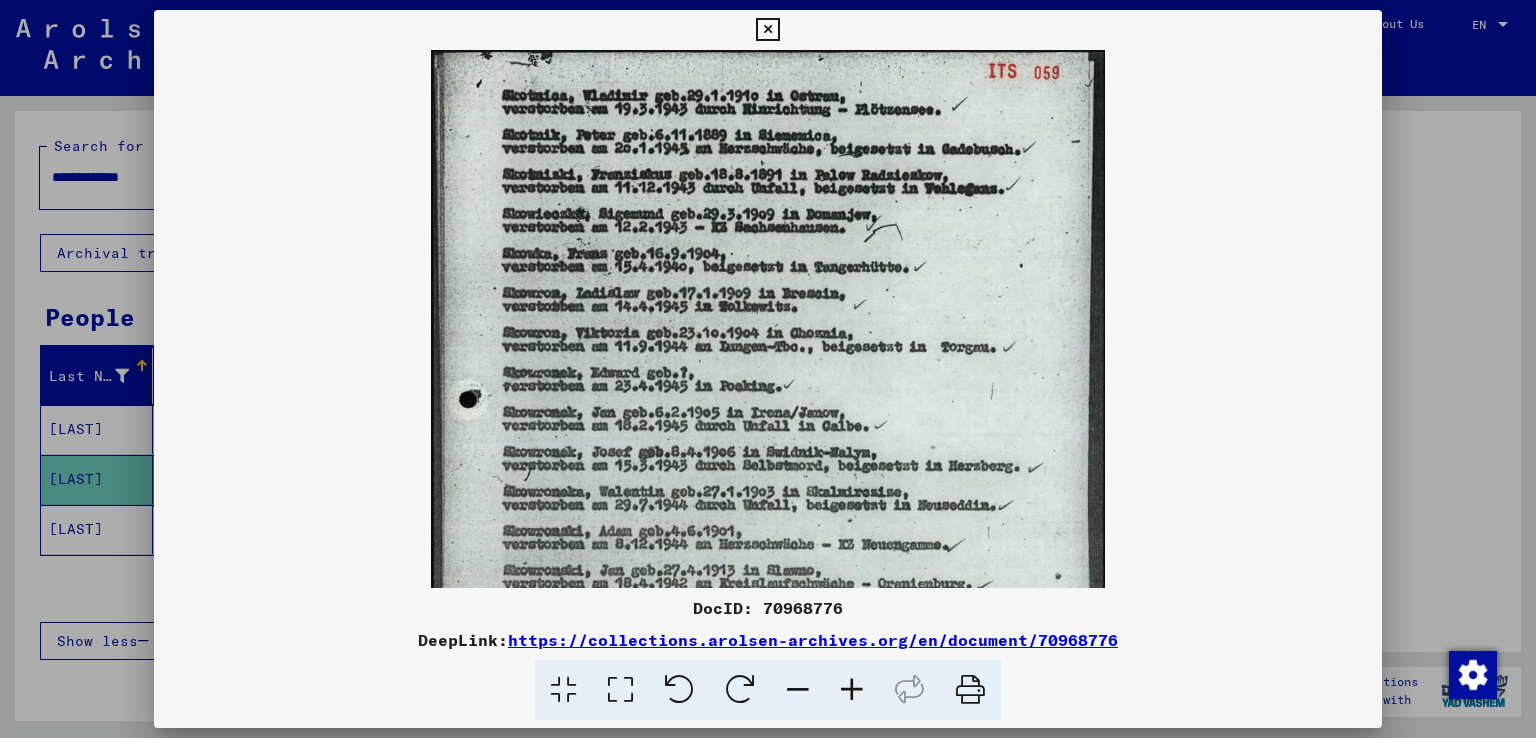click at bounding box center [852, 690] 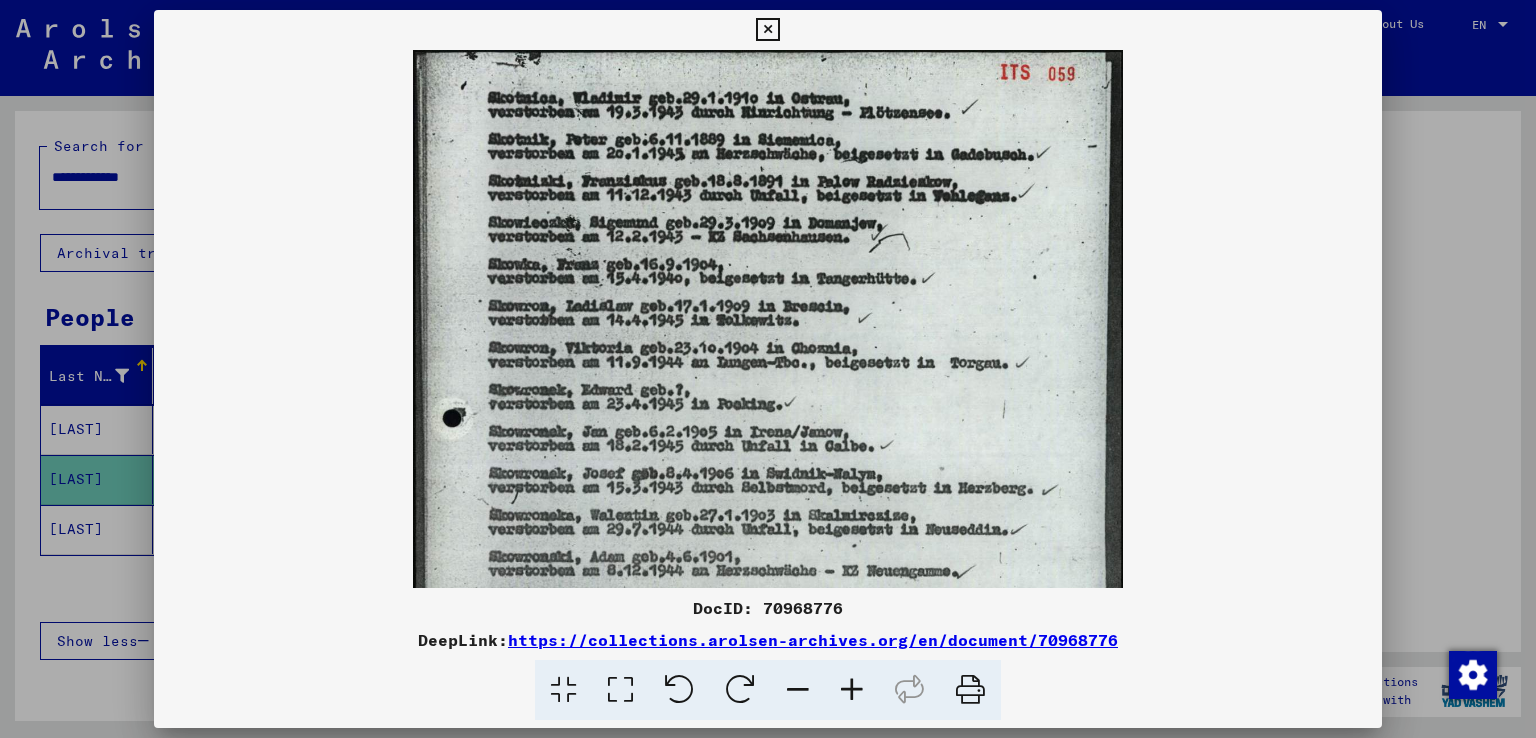 click at bounding box center (852, 690) 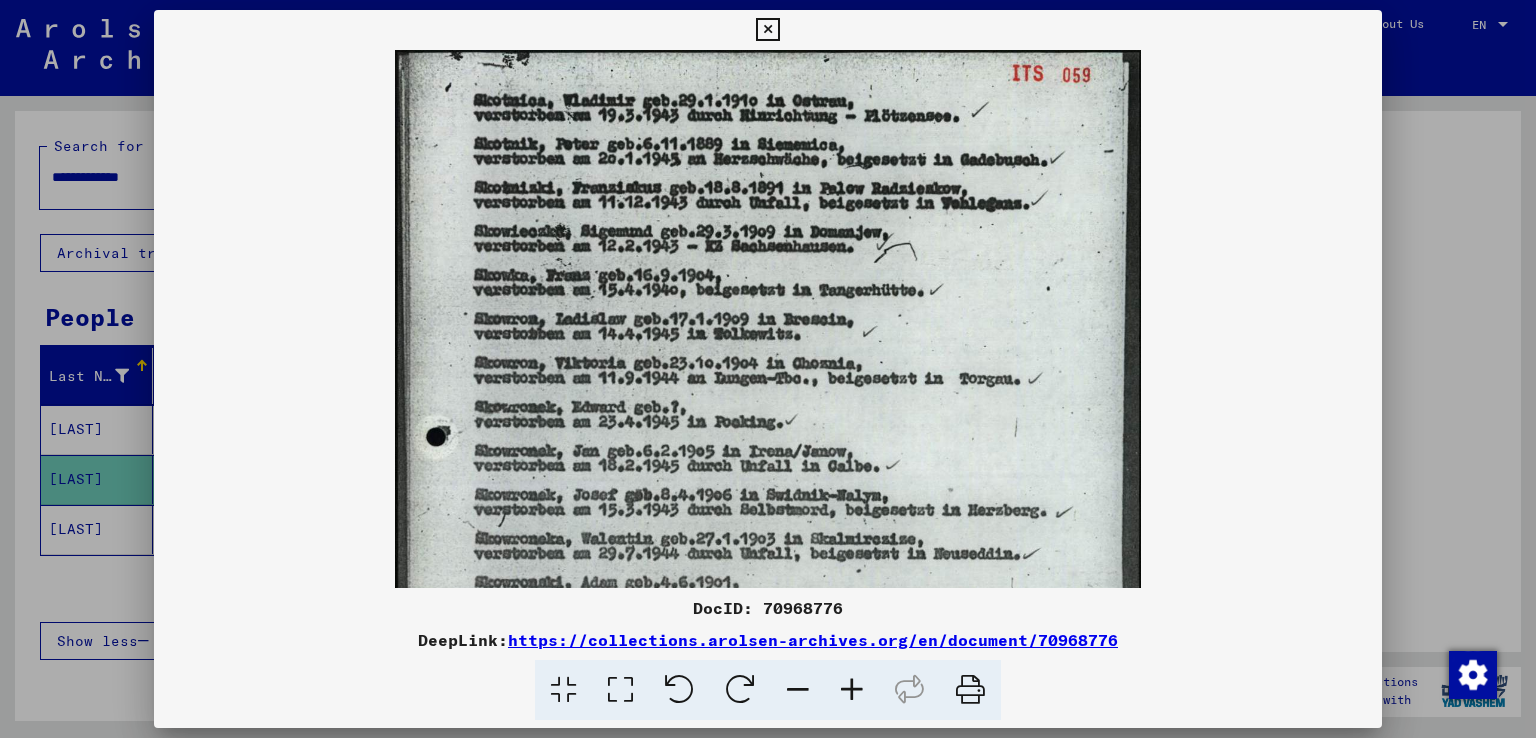 click at bounding box center [852, 690] 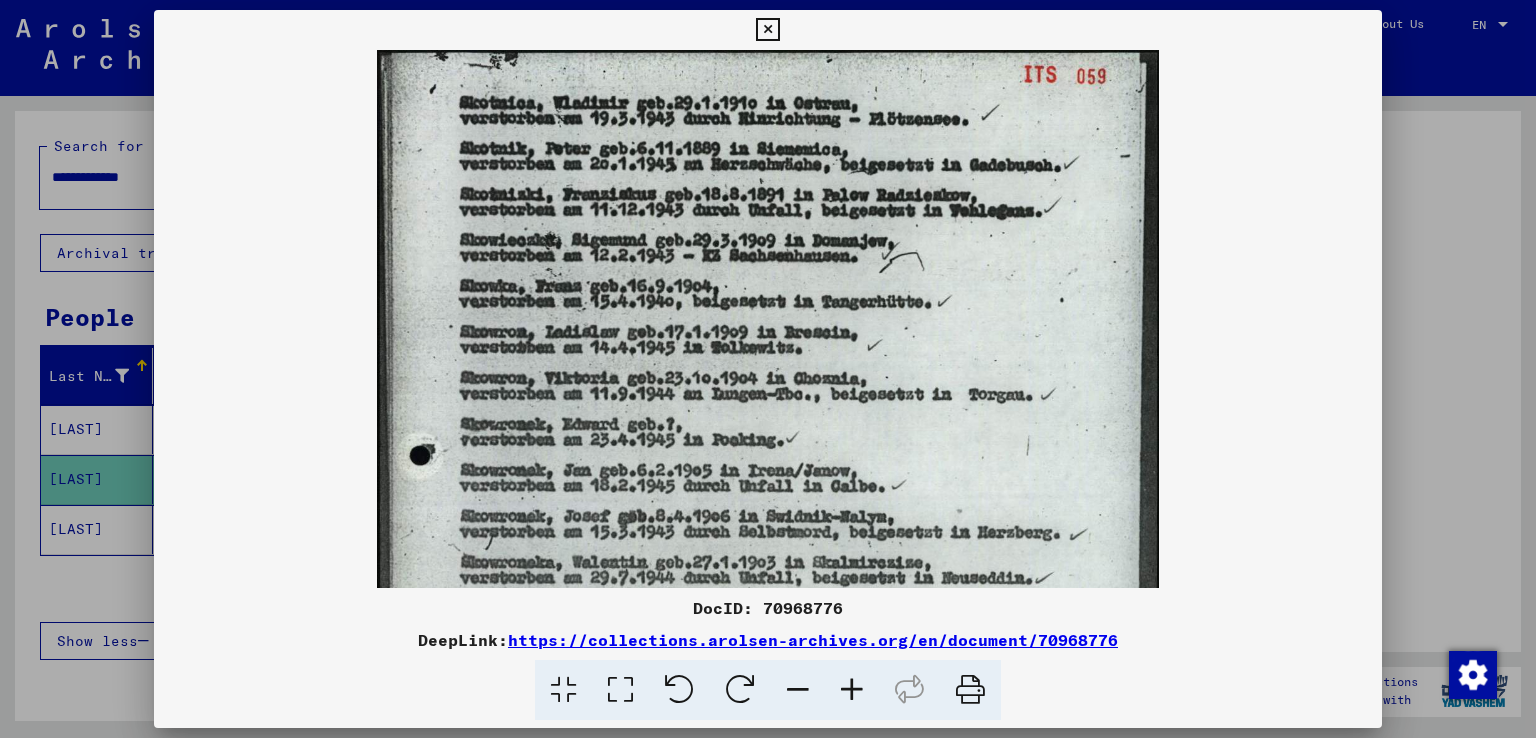 click at bounding box center (852, 690) 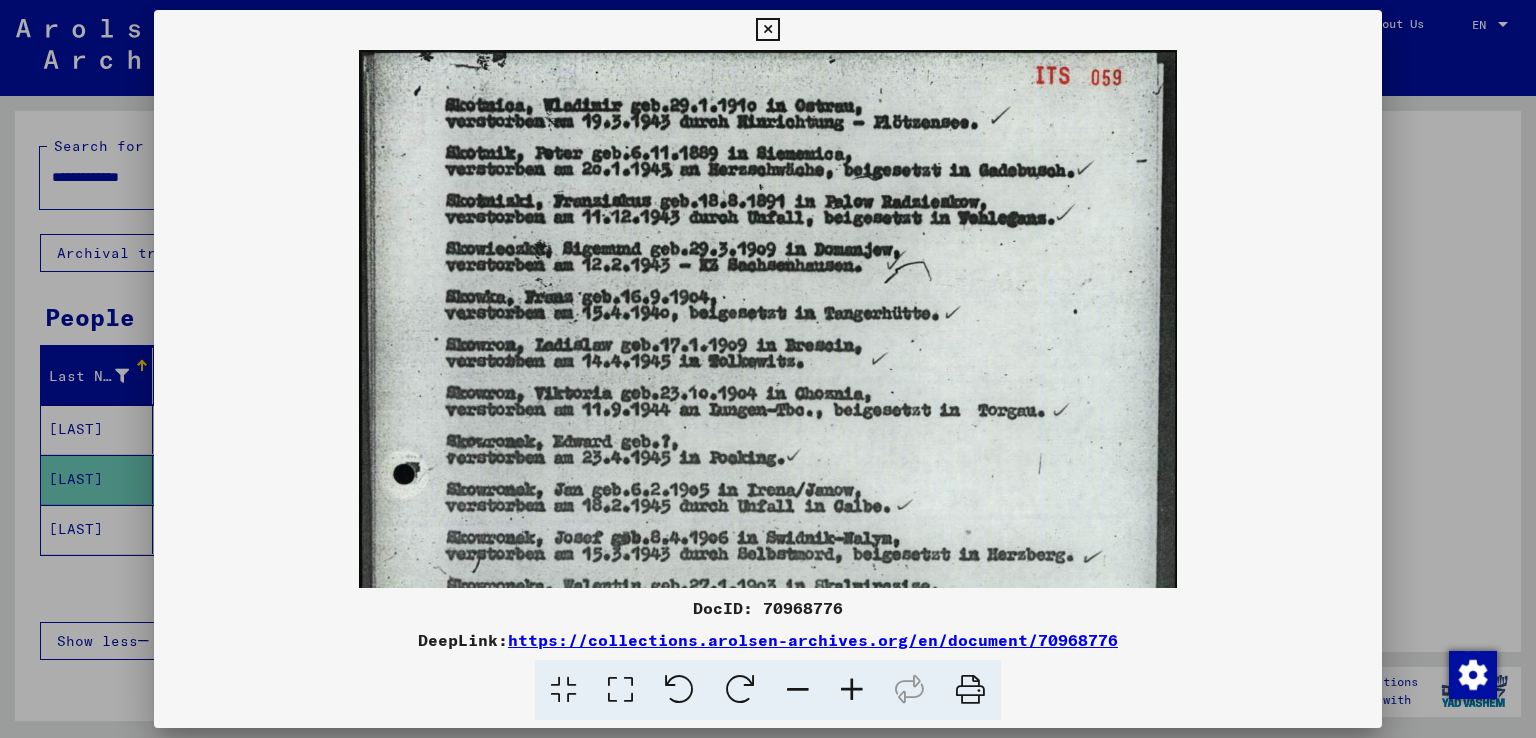 click at bounding box center [852, 690] 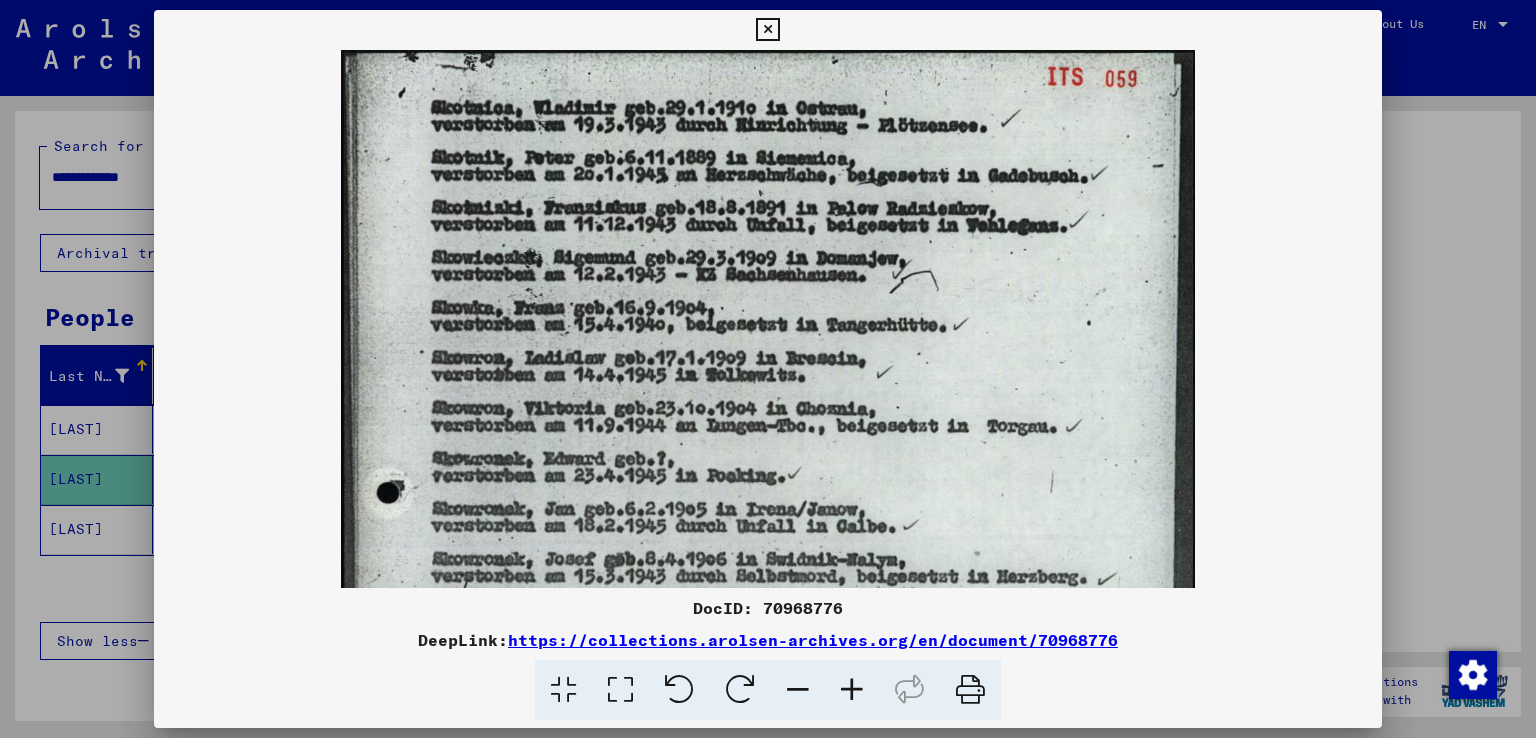 click at bounding box center [852, 690] 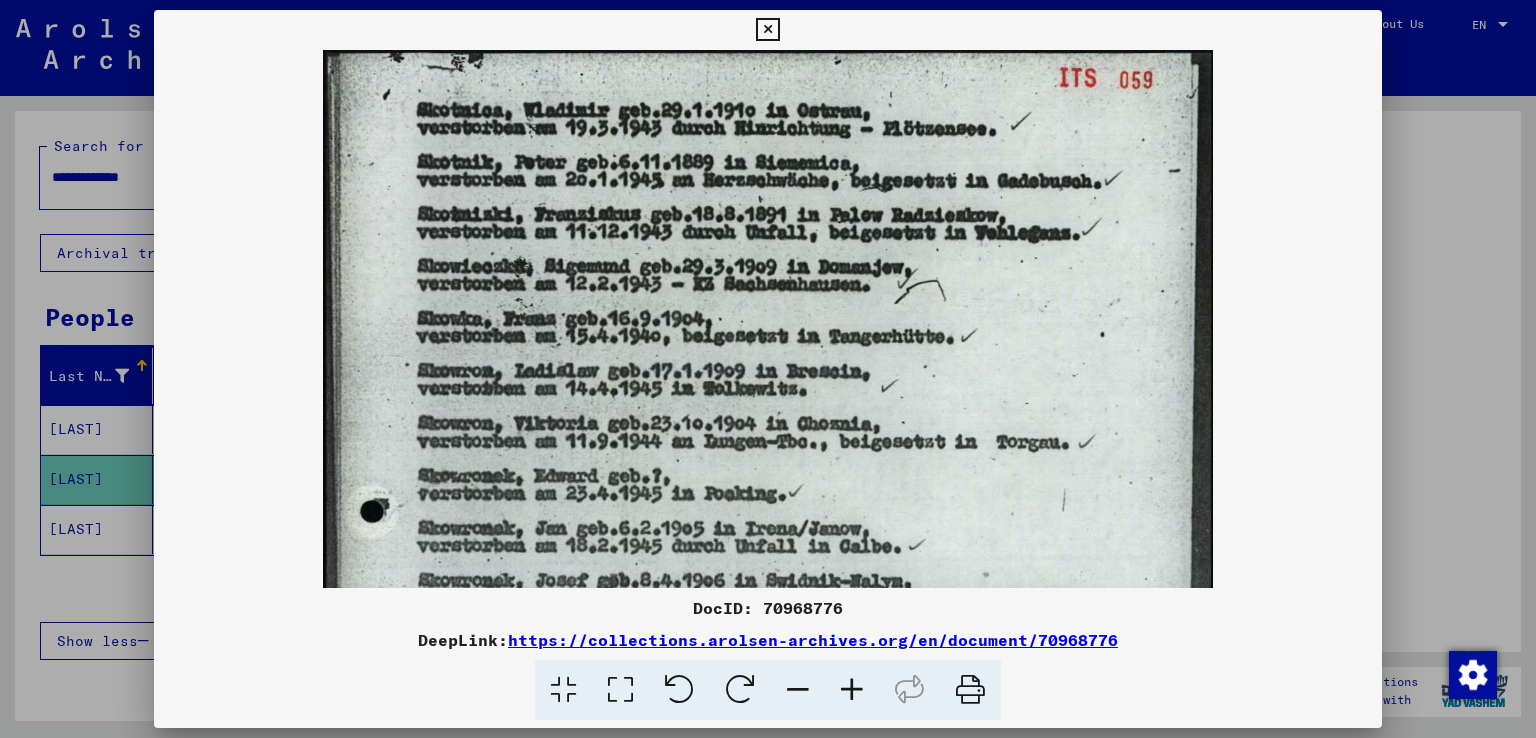 click at bounding box center [852, 690] 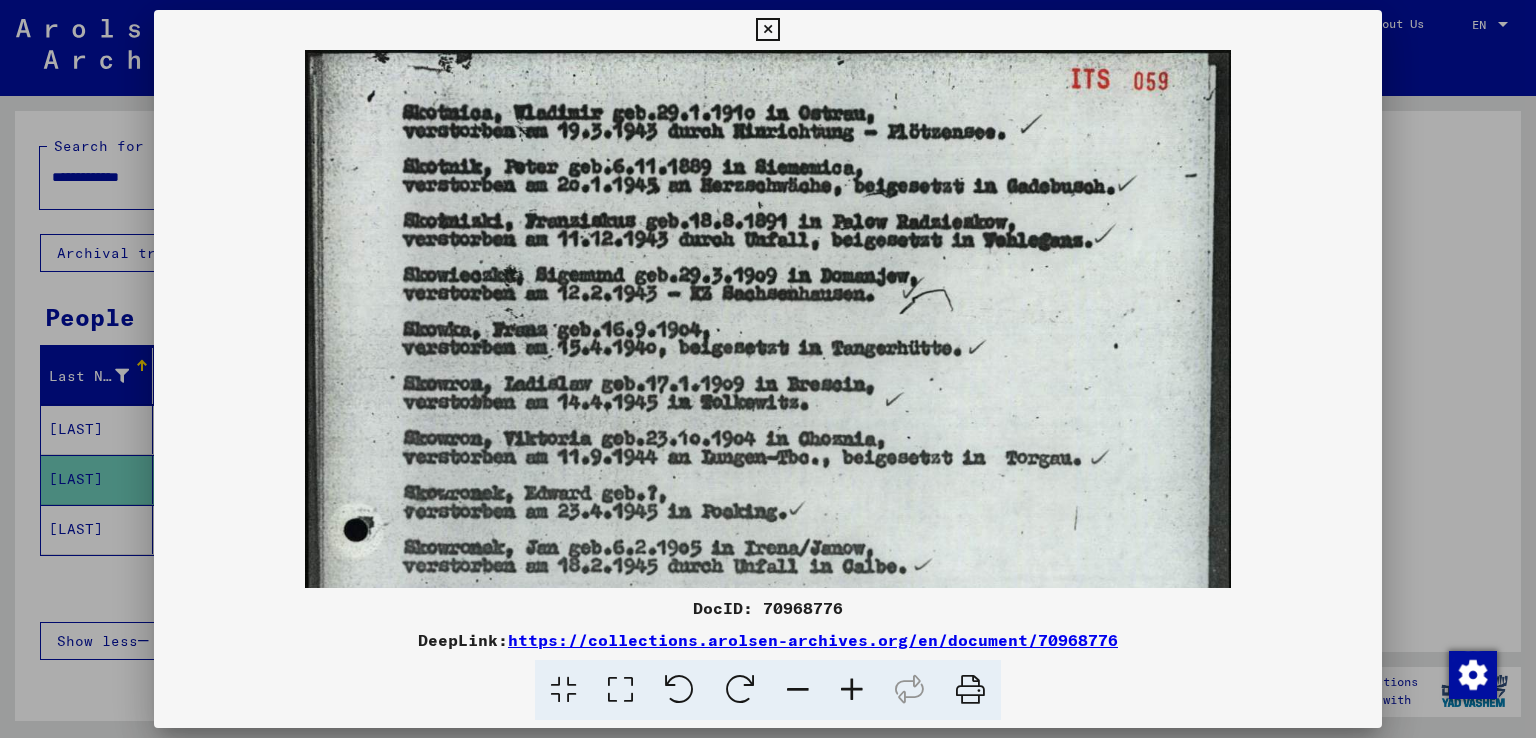 click at bounding box center (852, 690) 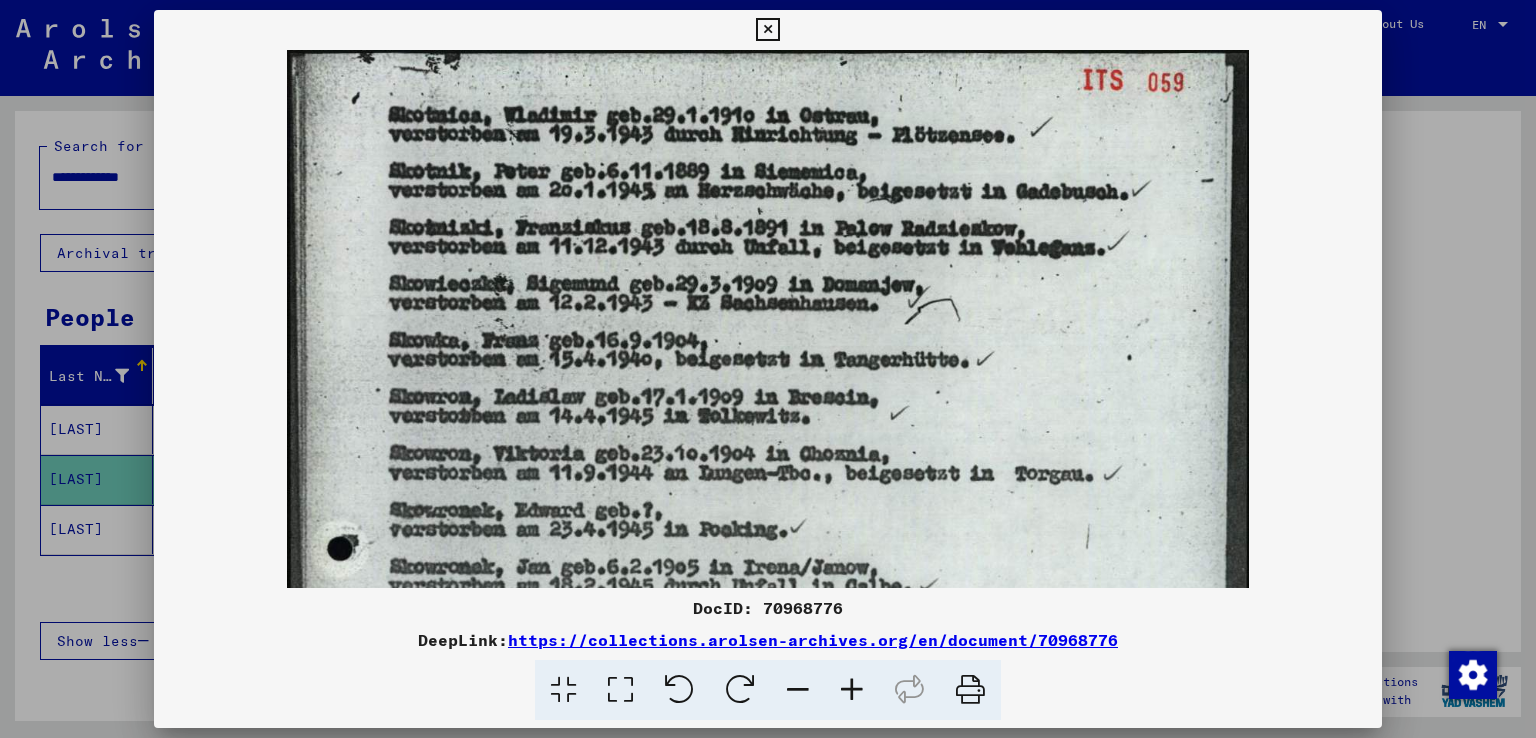 click at bounding box center (852, 690) 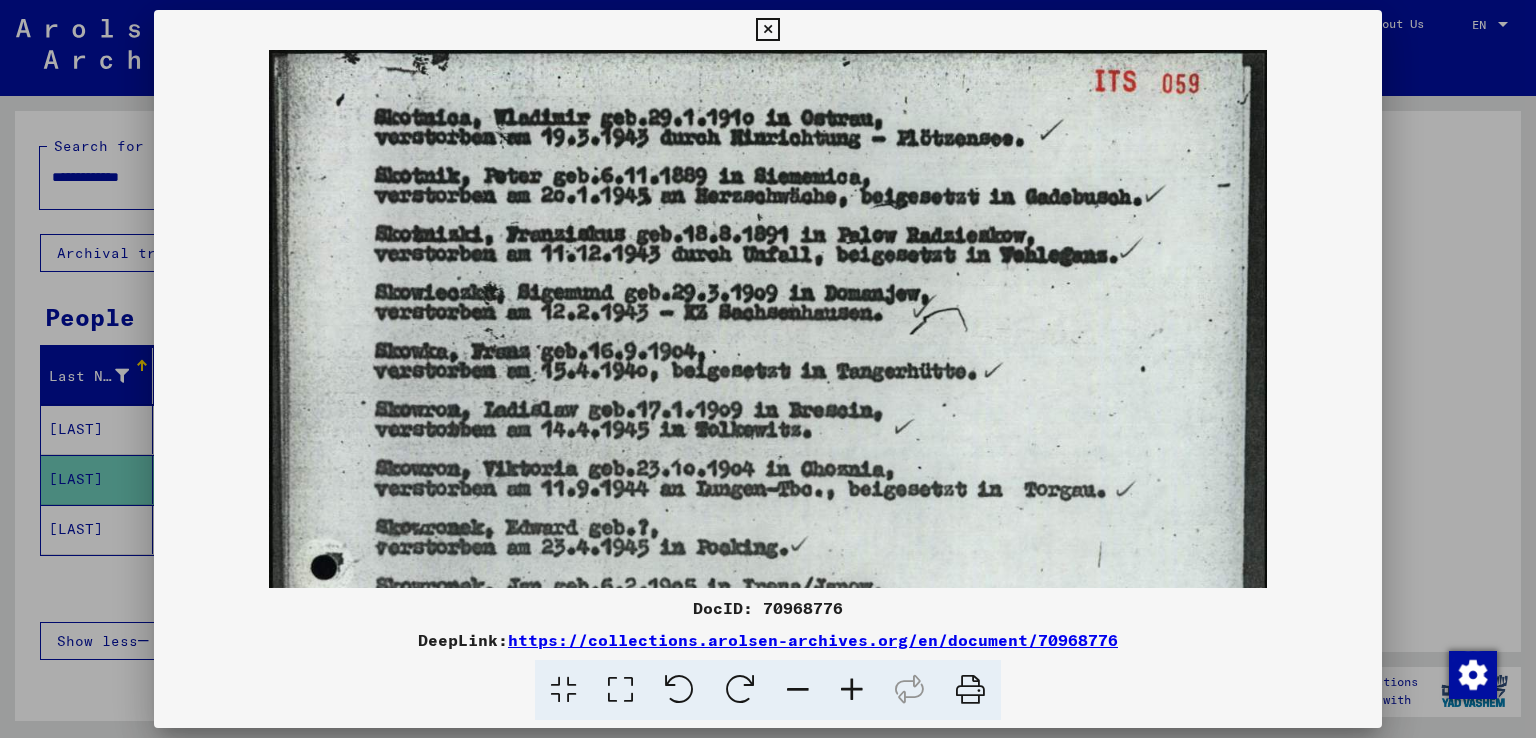 click at bounding box center [767, 30] 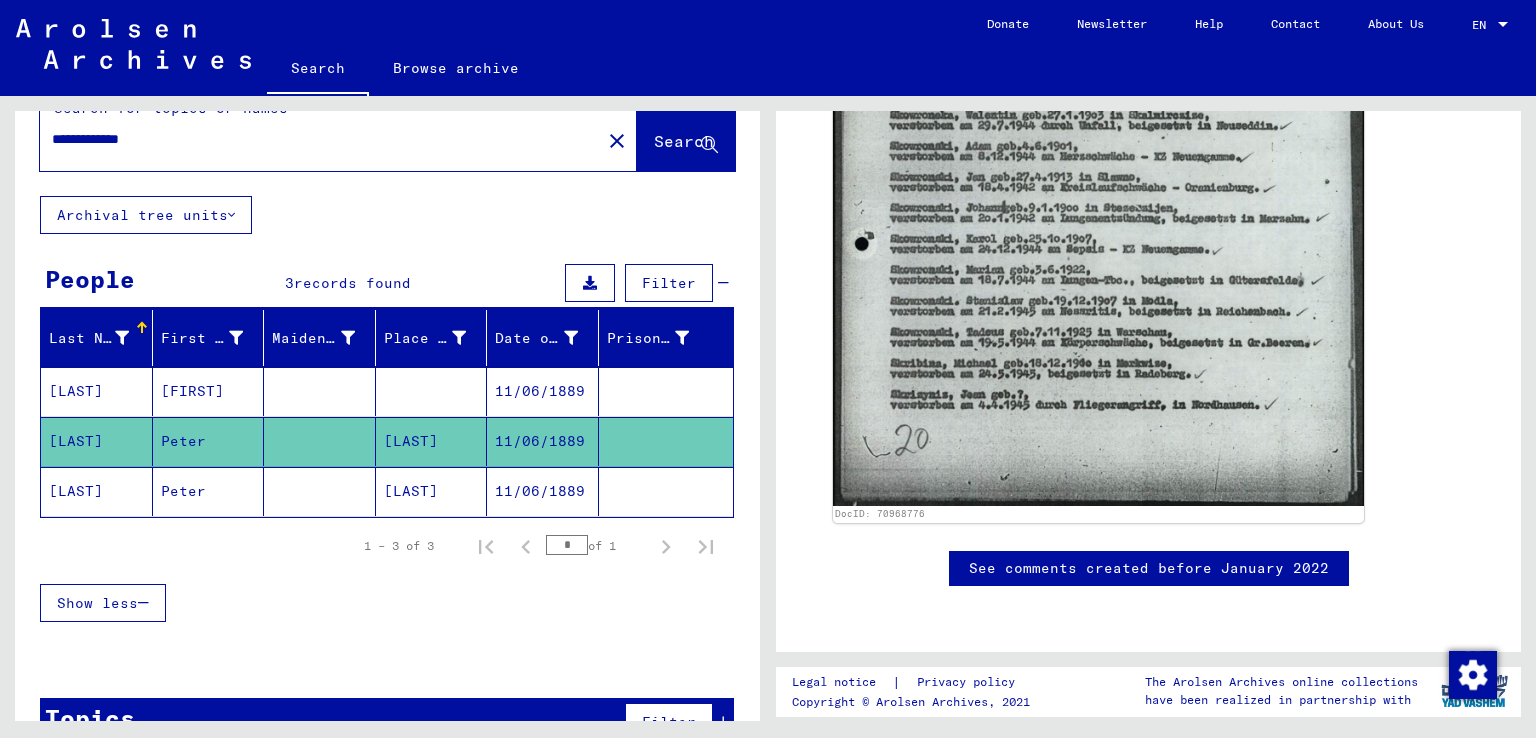 scroll, scrollTop: 0, scrollLeft: 0, axis: both 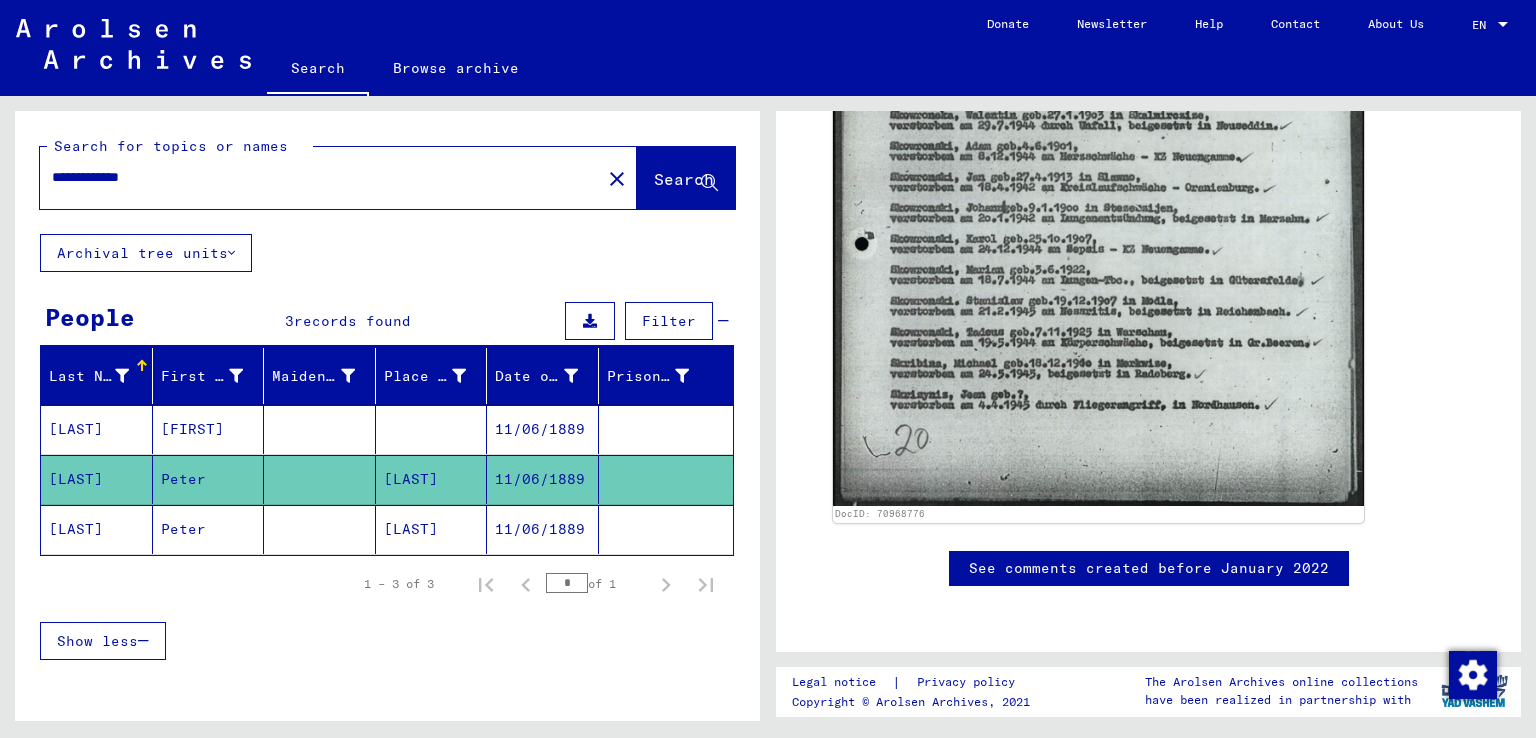 click 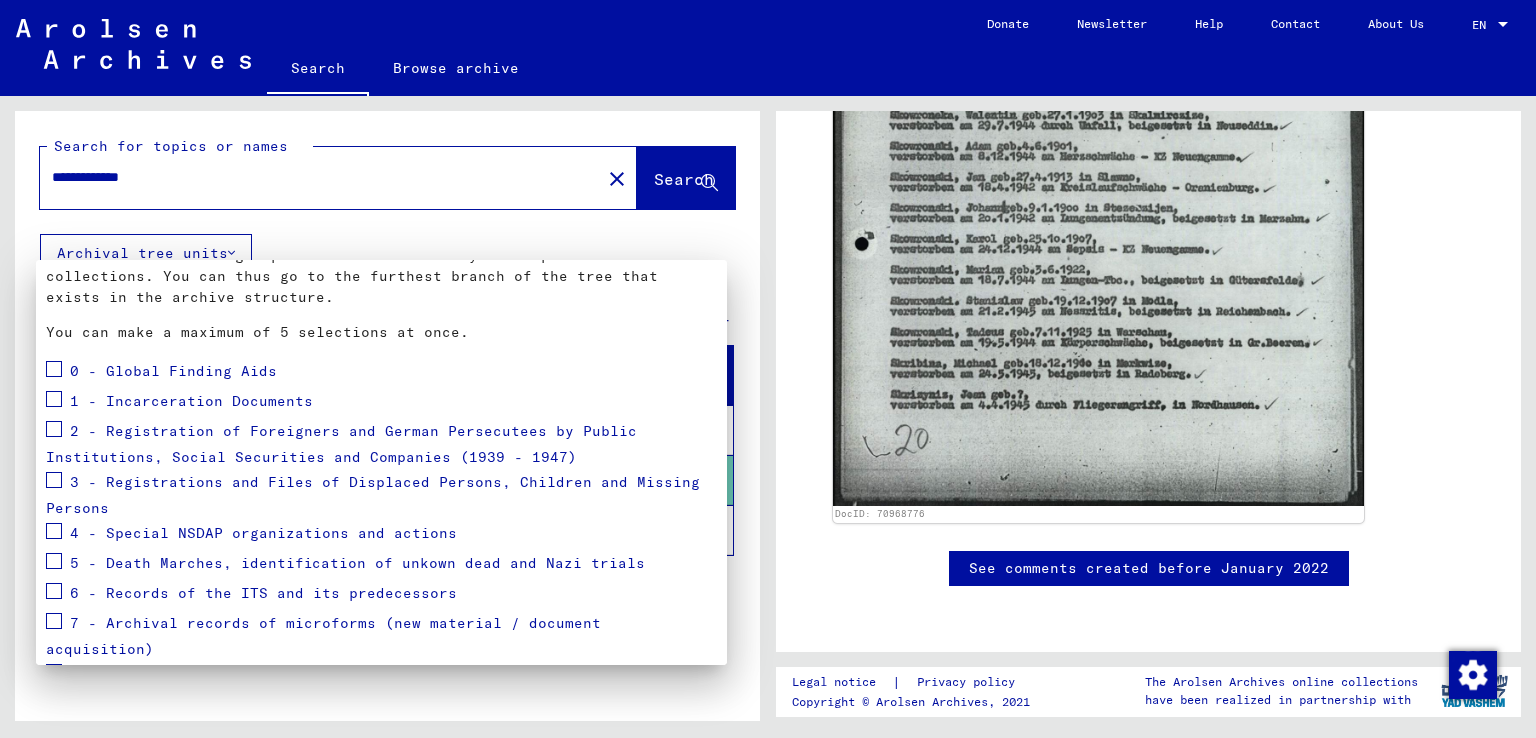 scroll, scrollTop: 93, scrollLeft: 0, axis: vertical 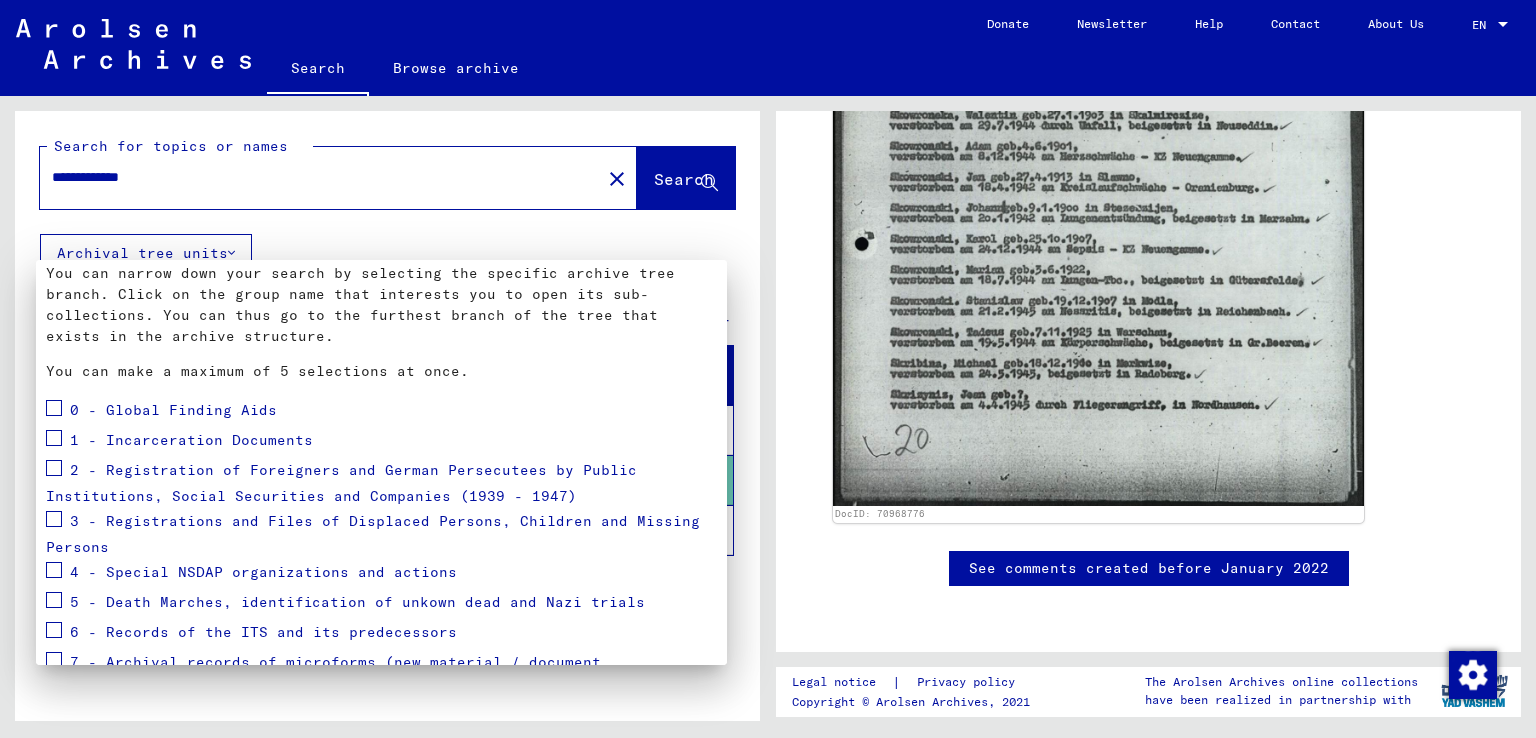 click at bounding box center (54, 408) 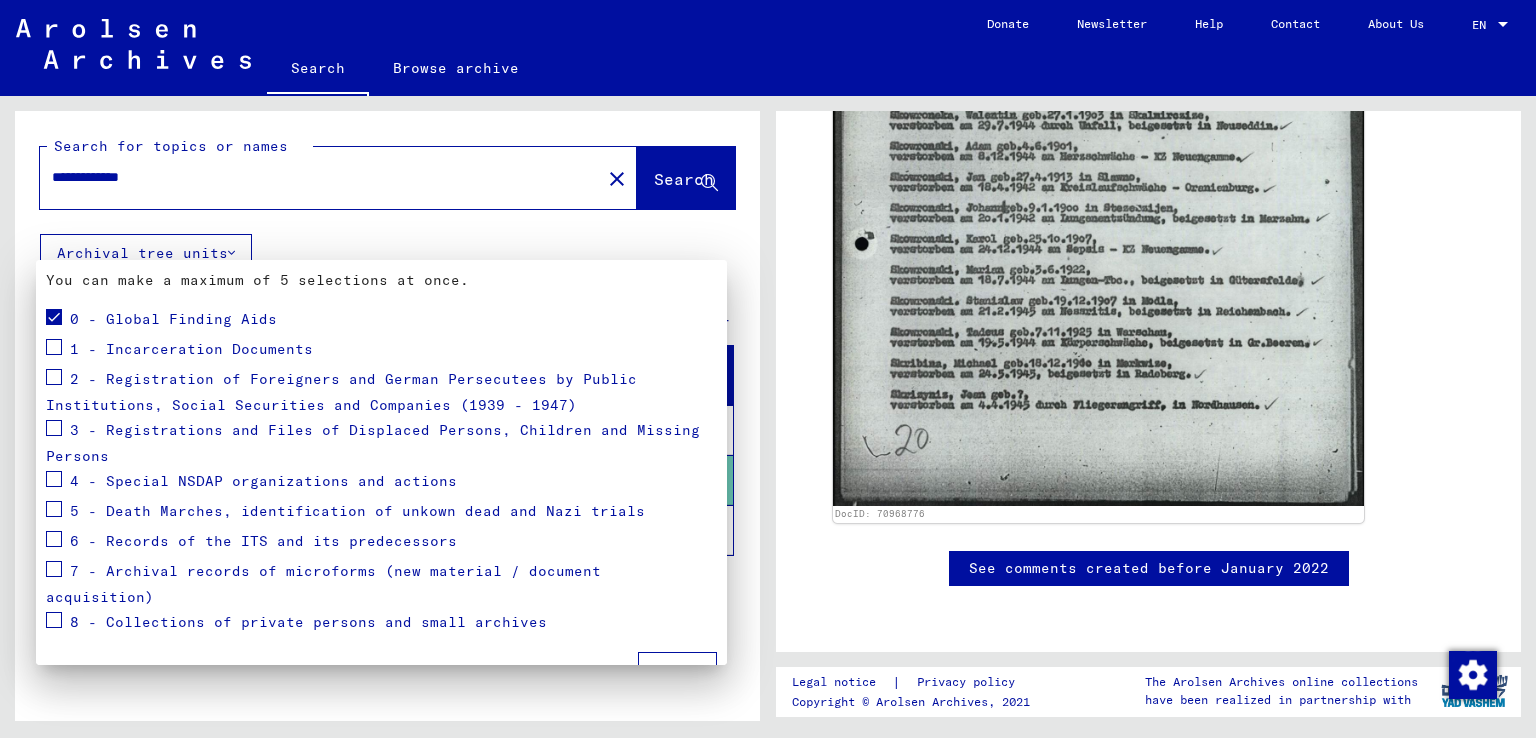 scroll, scrollTop: 197, scrollLeft: 0, axis: vertical 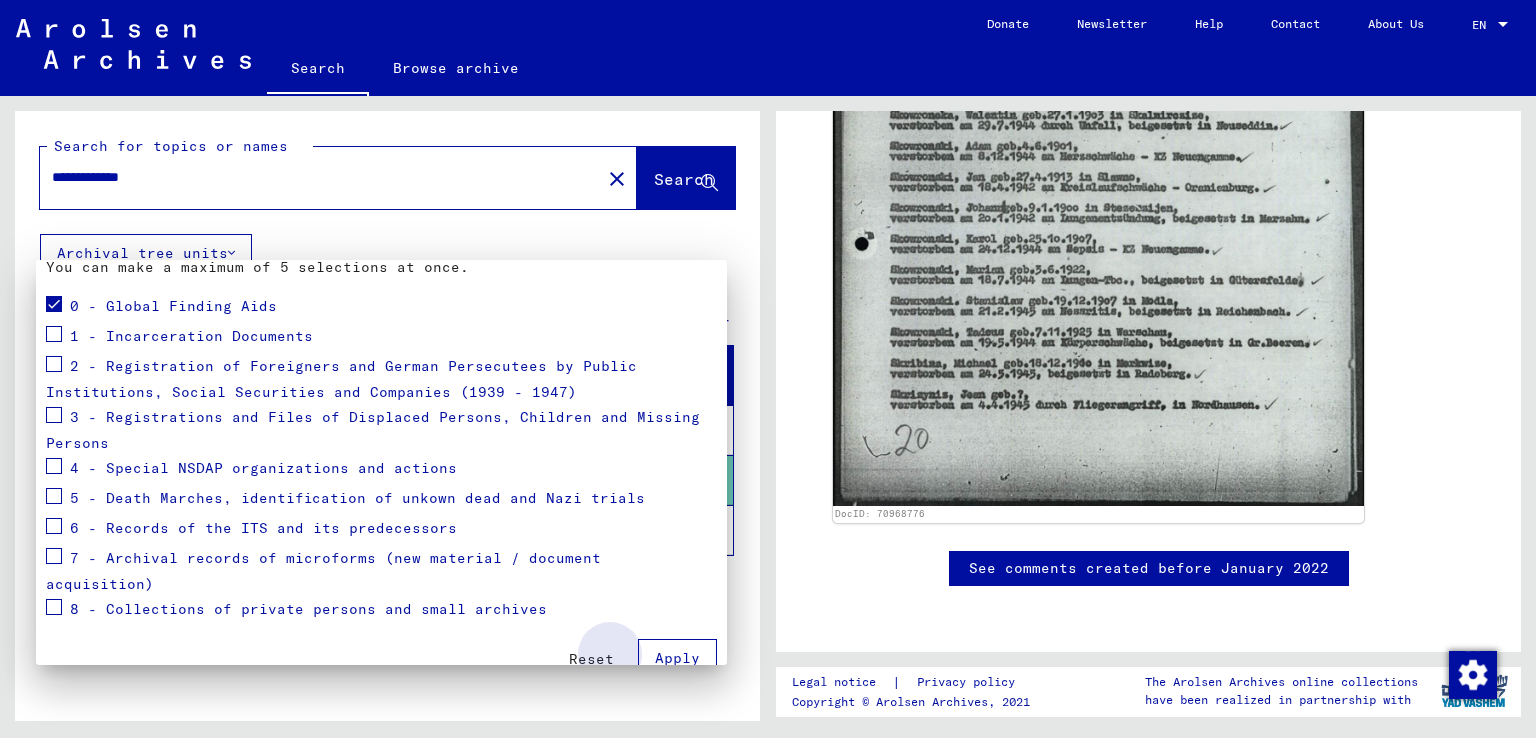 click on "Apply" at bounding box center [677, 658] 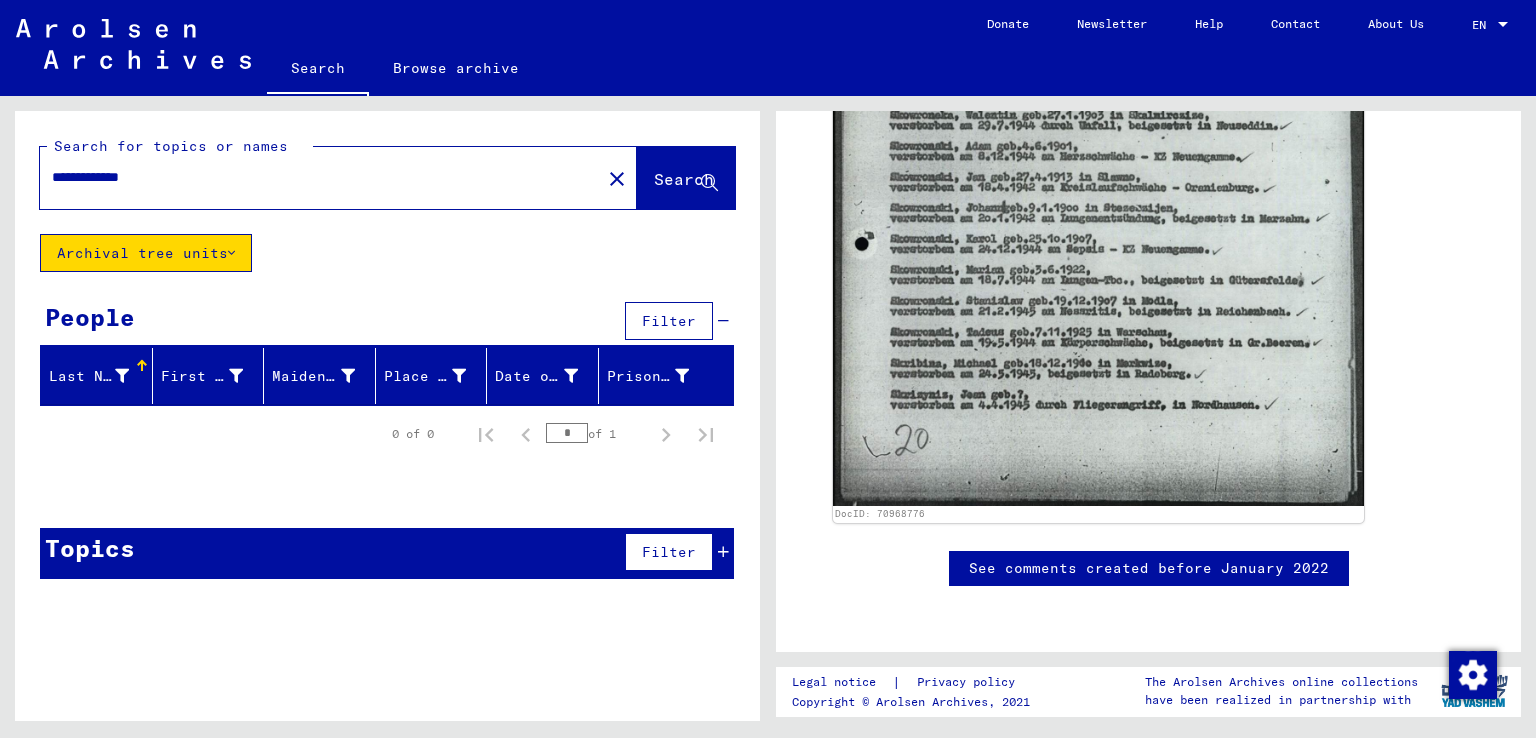 click on "Archival tree units" 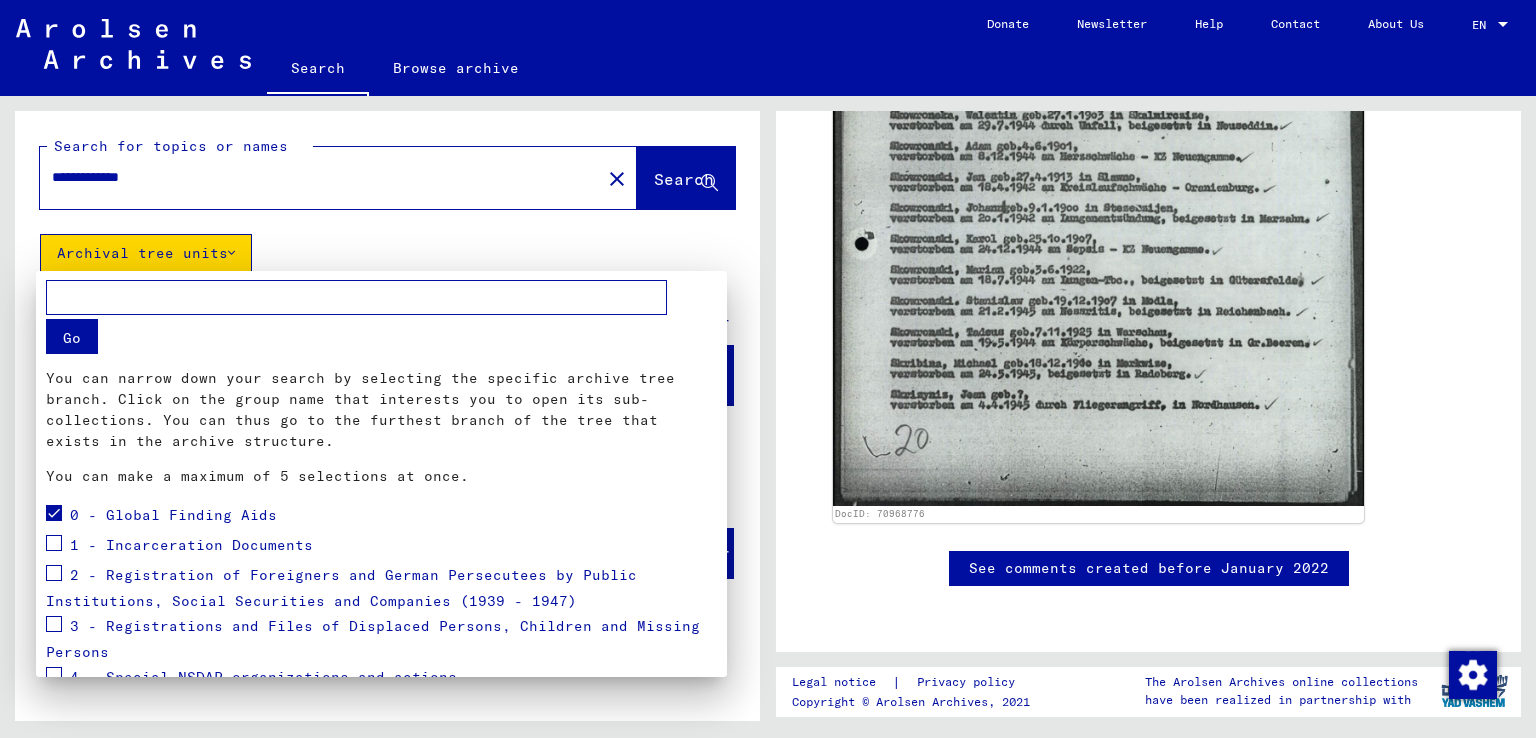 click at bounding box center (54, 513) 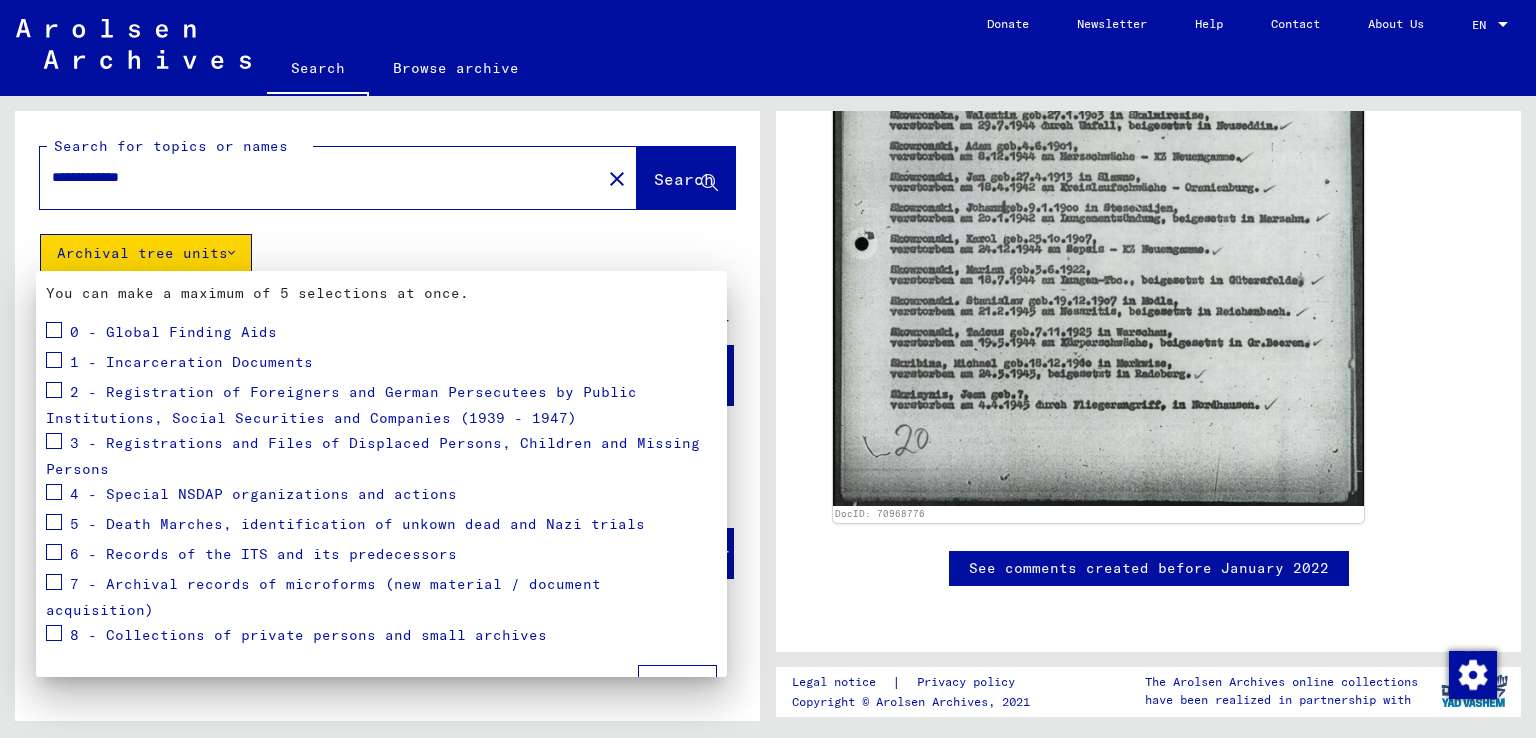 scroll, scrollTop: 197, scrollLeft: 0, axis: vertical 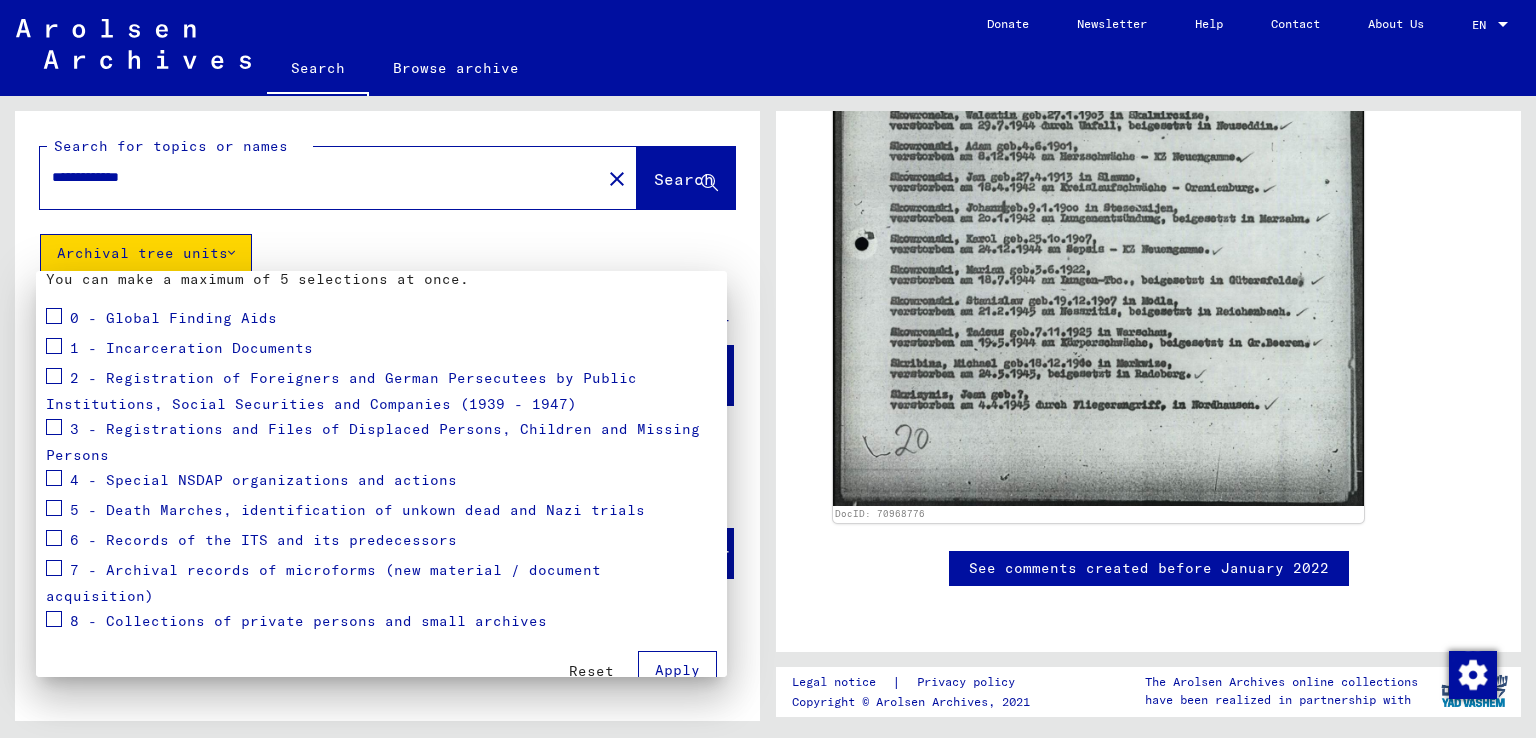 click on "Reset" at bounding box center [591, 671] 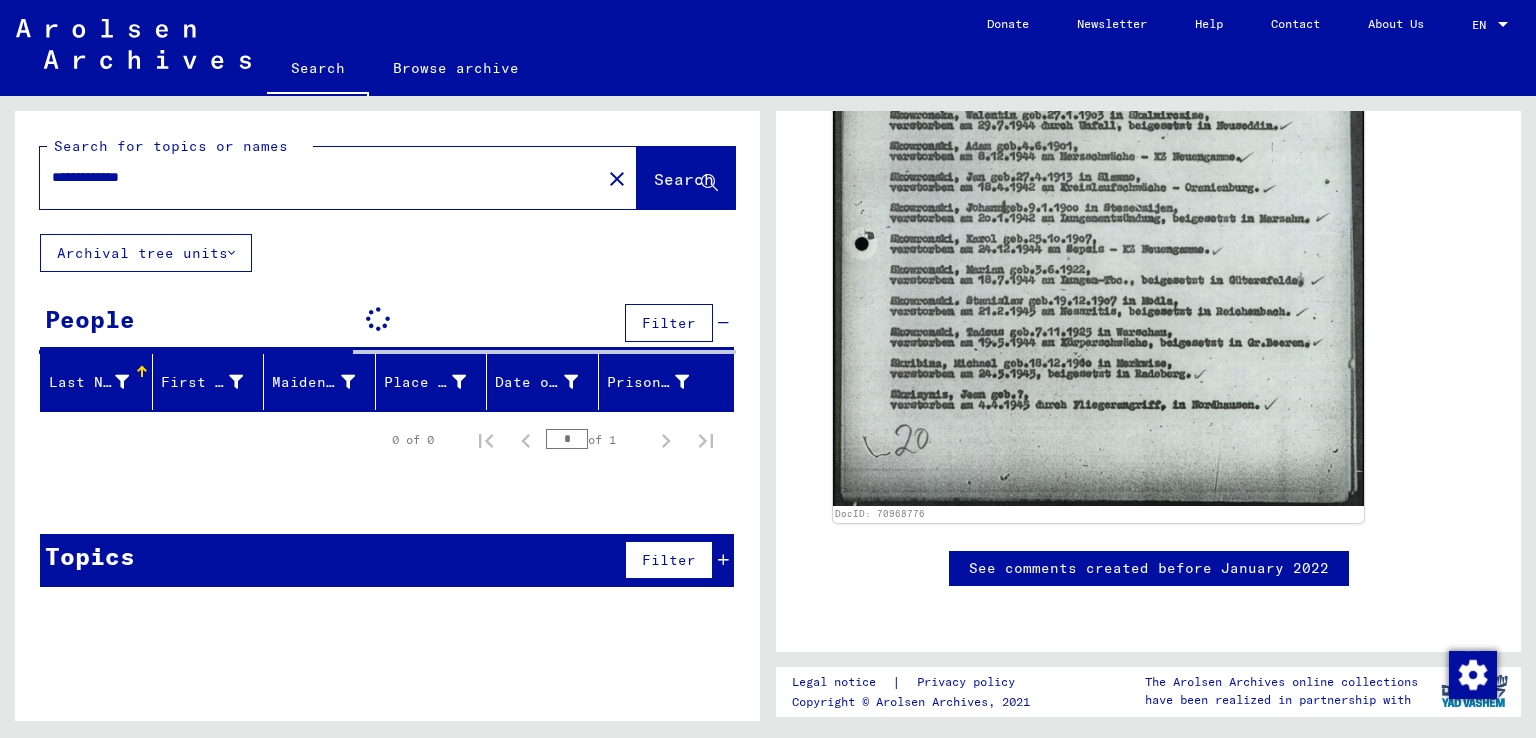 click on "Search" 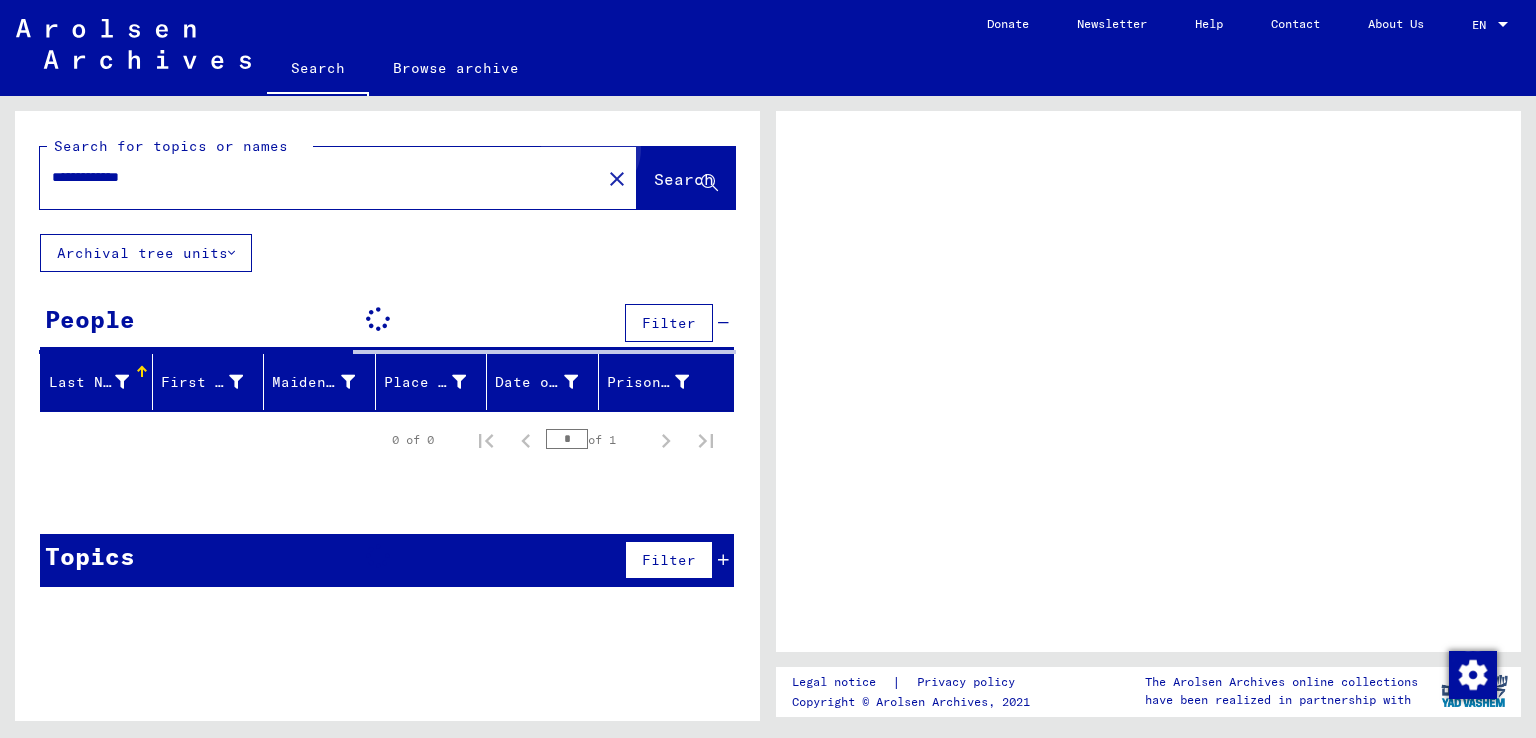 scroll, scrollTop: 0, scrollLeft: 0, axis: both 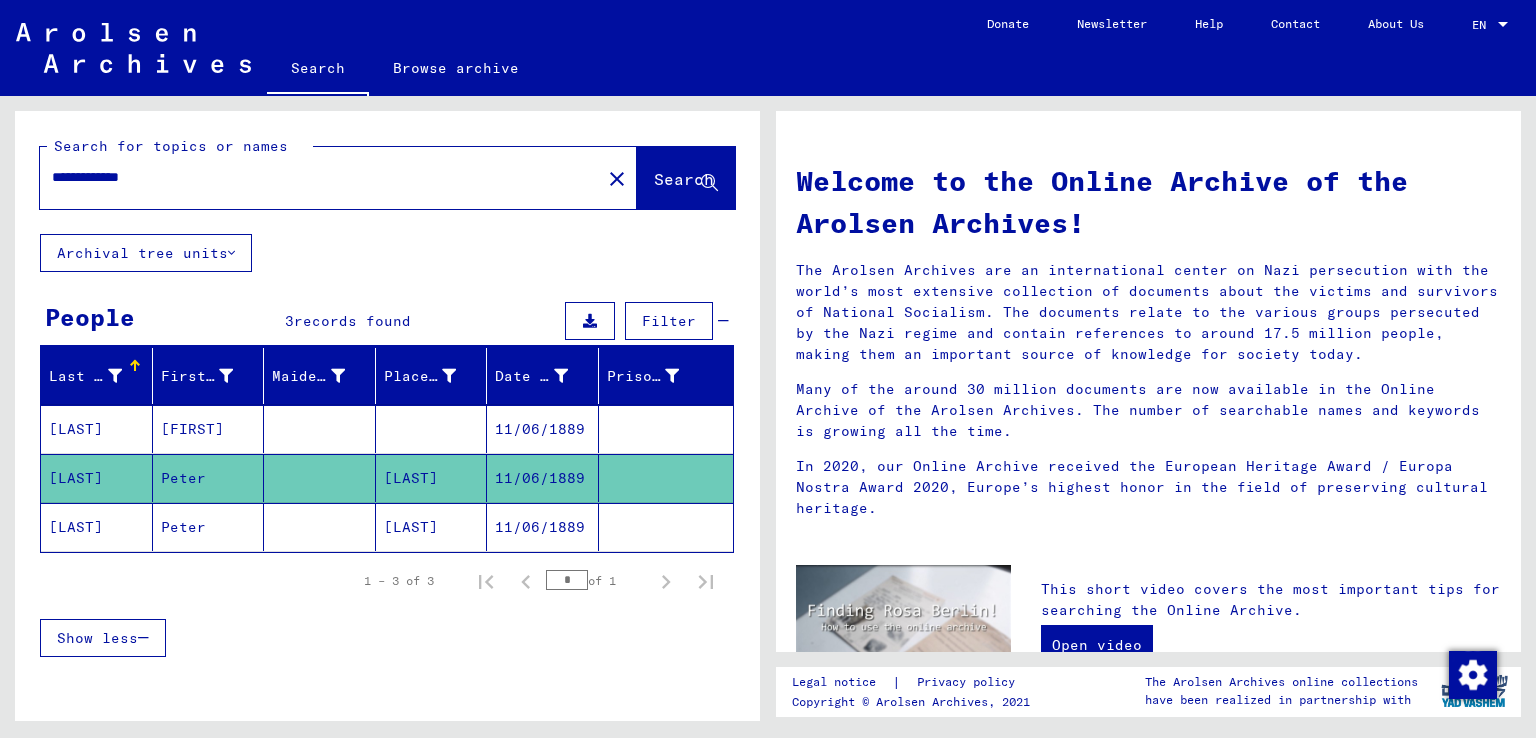 drag, startPoint x: 208, startPoint y: 178, endPoint x: 48, endPoint y: 177, distance: 160.00313 